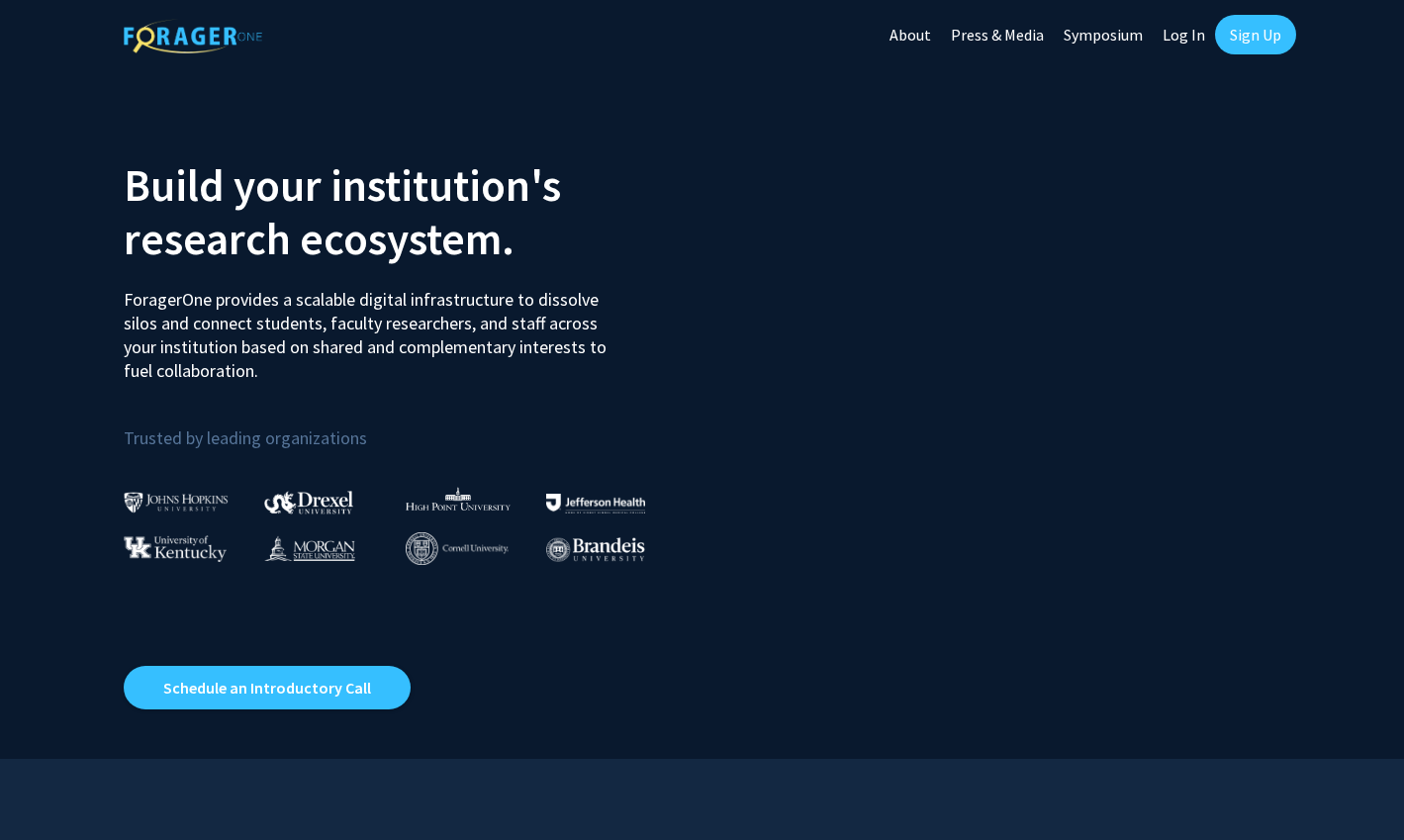 scroll, scrollTop: 0, scrollLeft: 0, axis: both 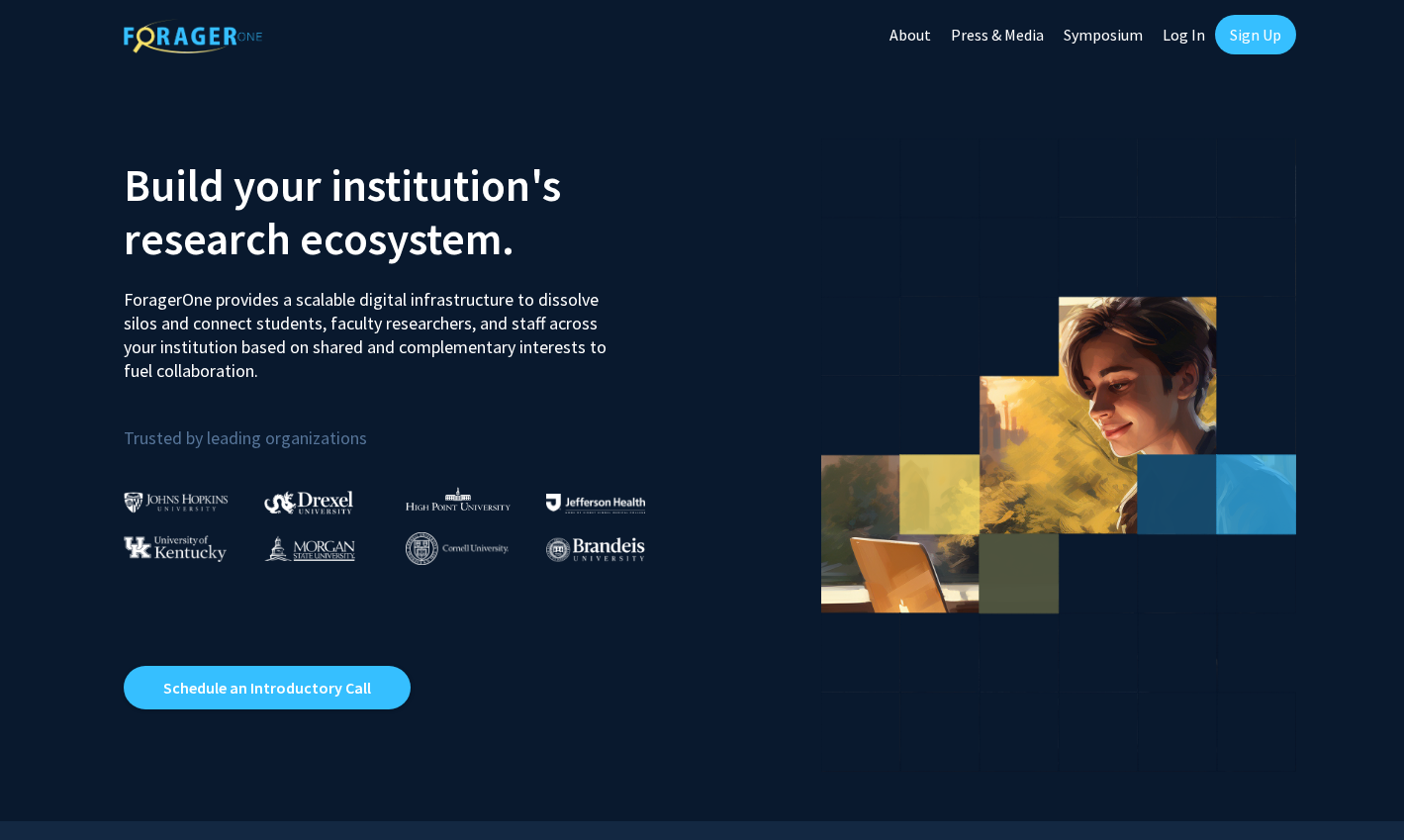 click on "Log In" 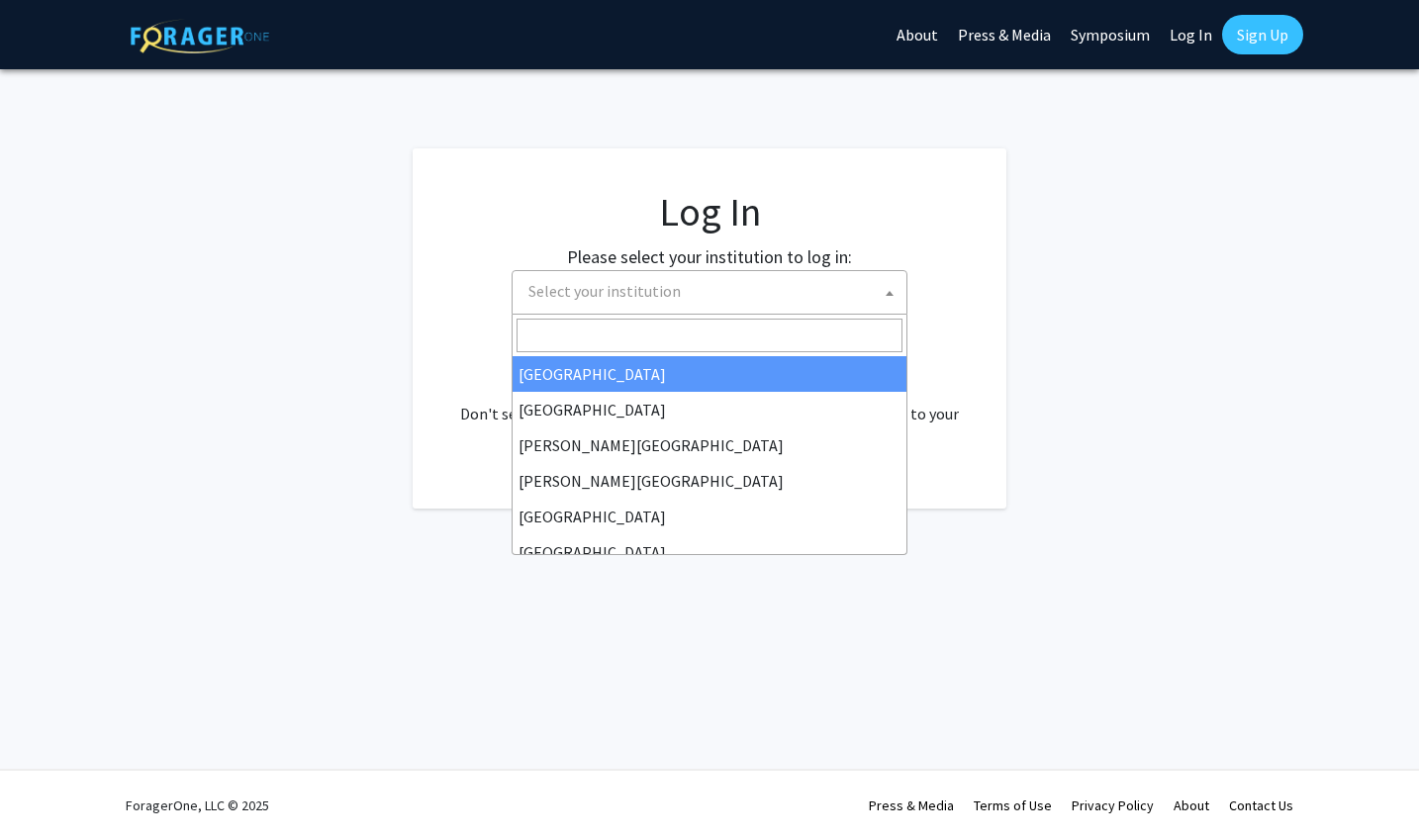 click on "Select your institution" at bounding box center (713, 291) 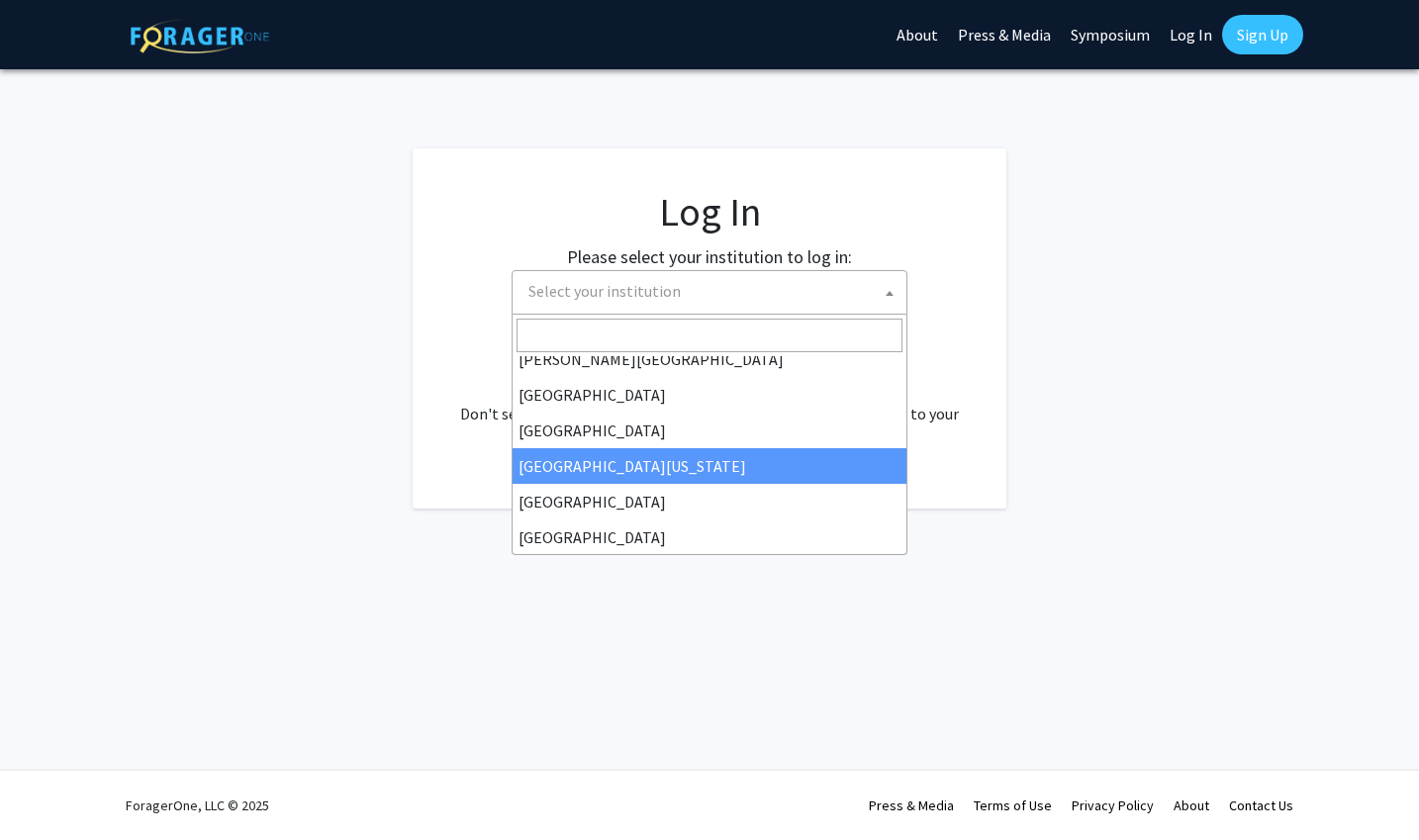 scroll, scrollTop: 99, scrollLeft: 0, axis: vertical 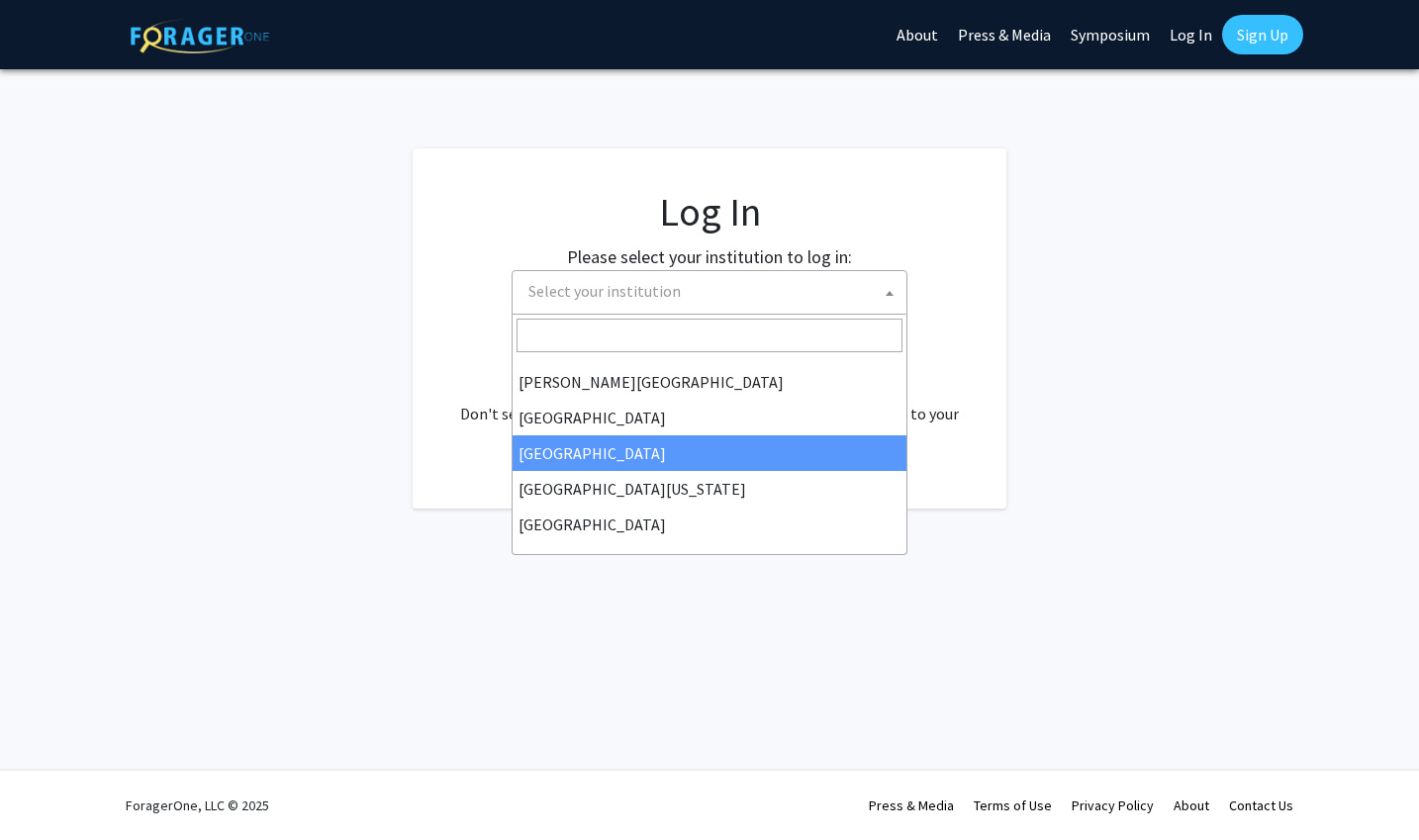 select on "17" 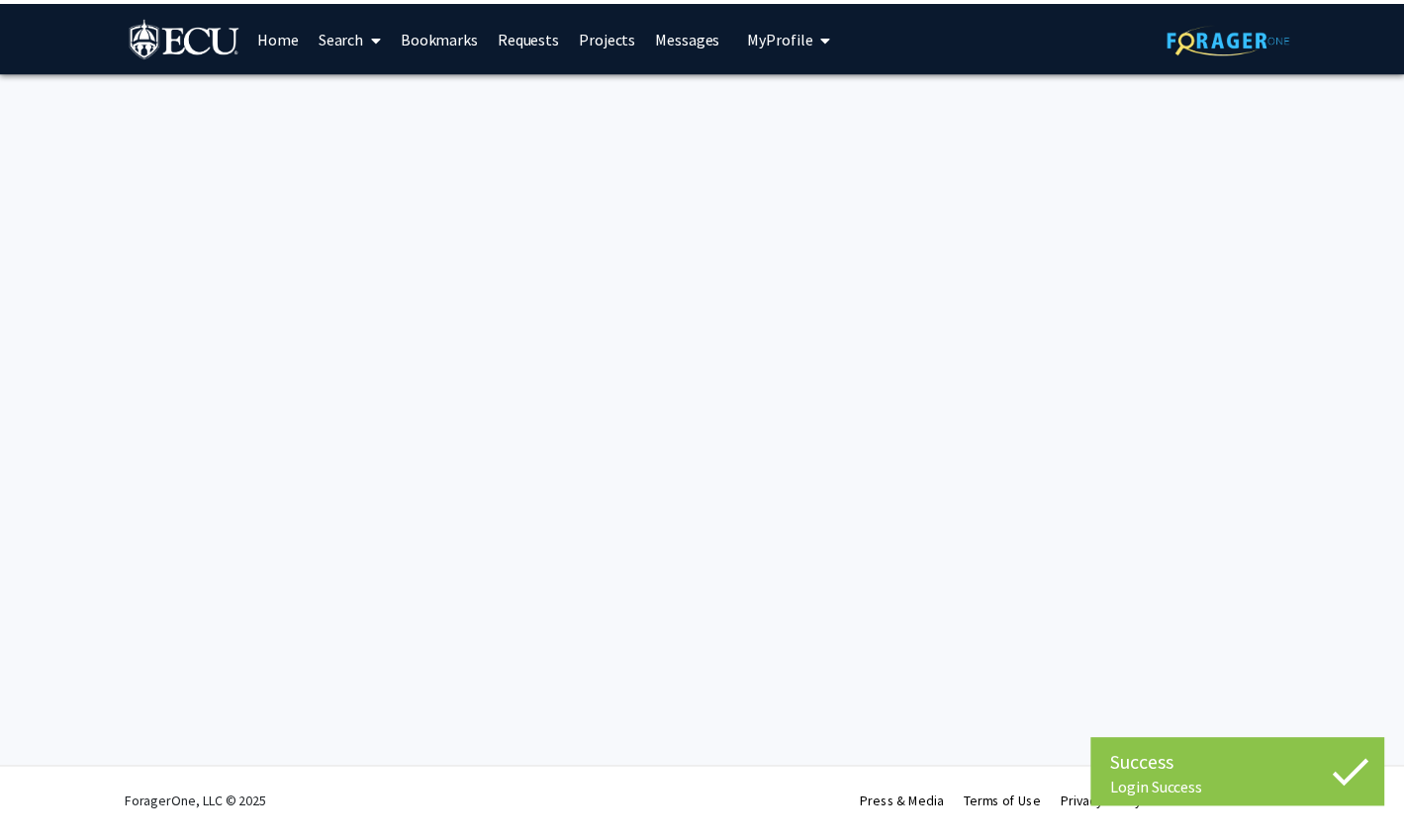 scroll, scrollTop: 0, scrollLeft: 0, axis: both 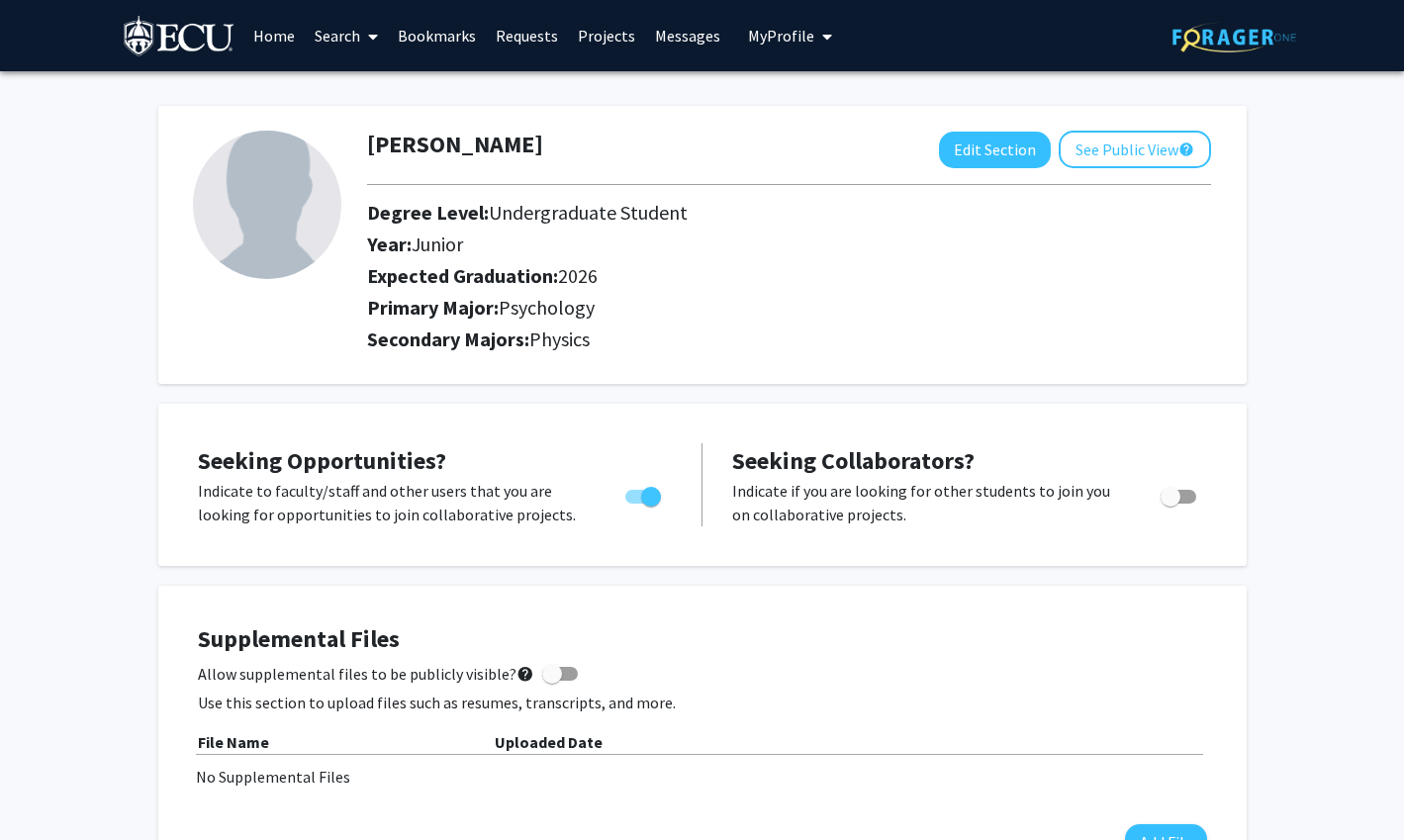 click at bounding box center (369, 37) 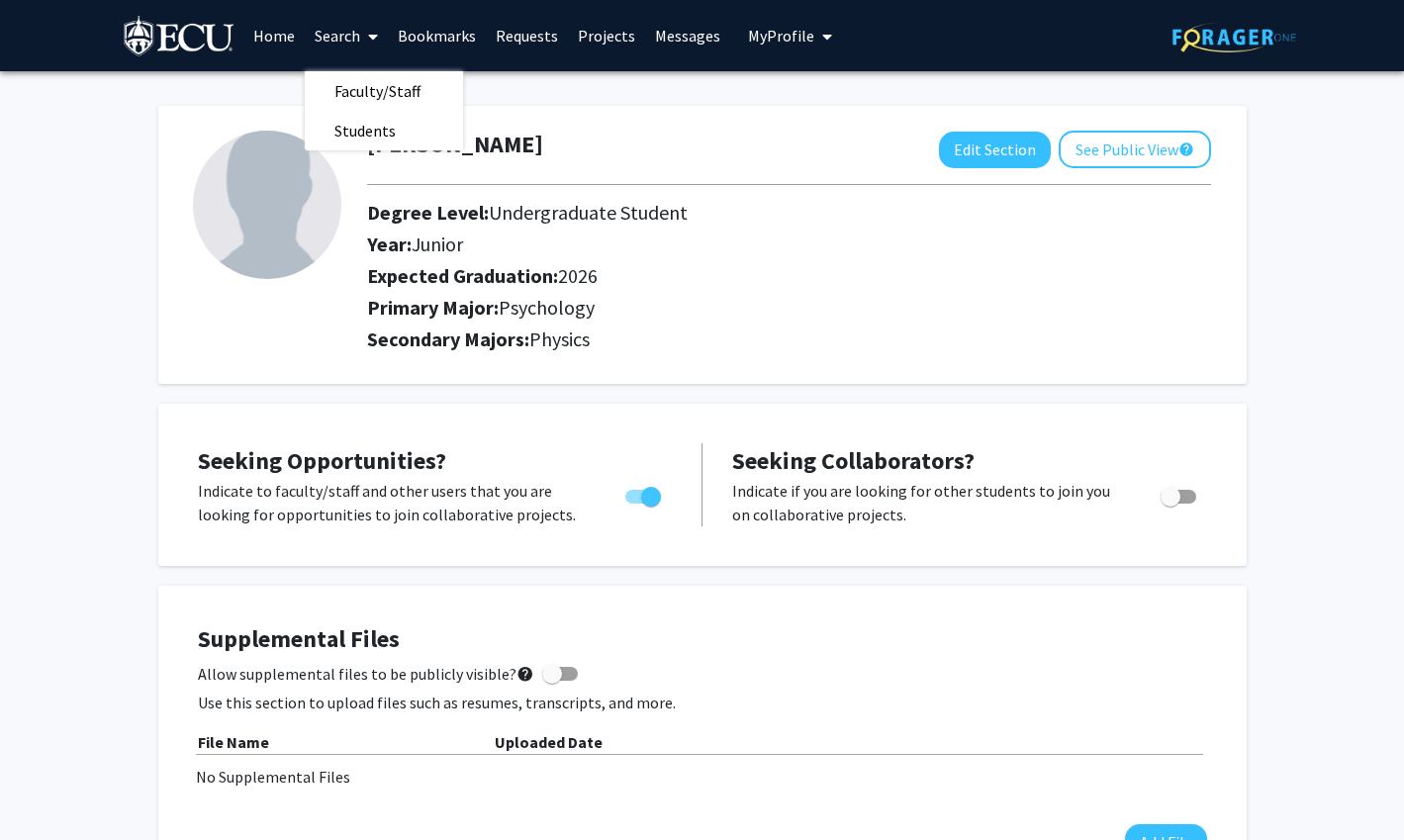 click at bounding box center (180, 38) 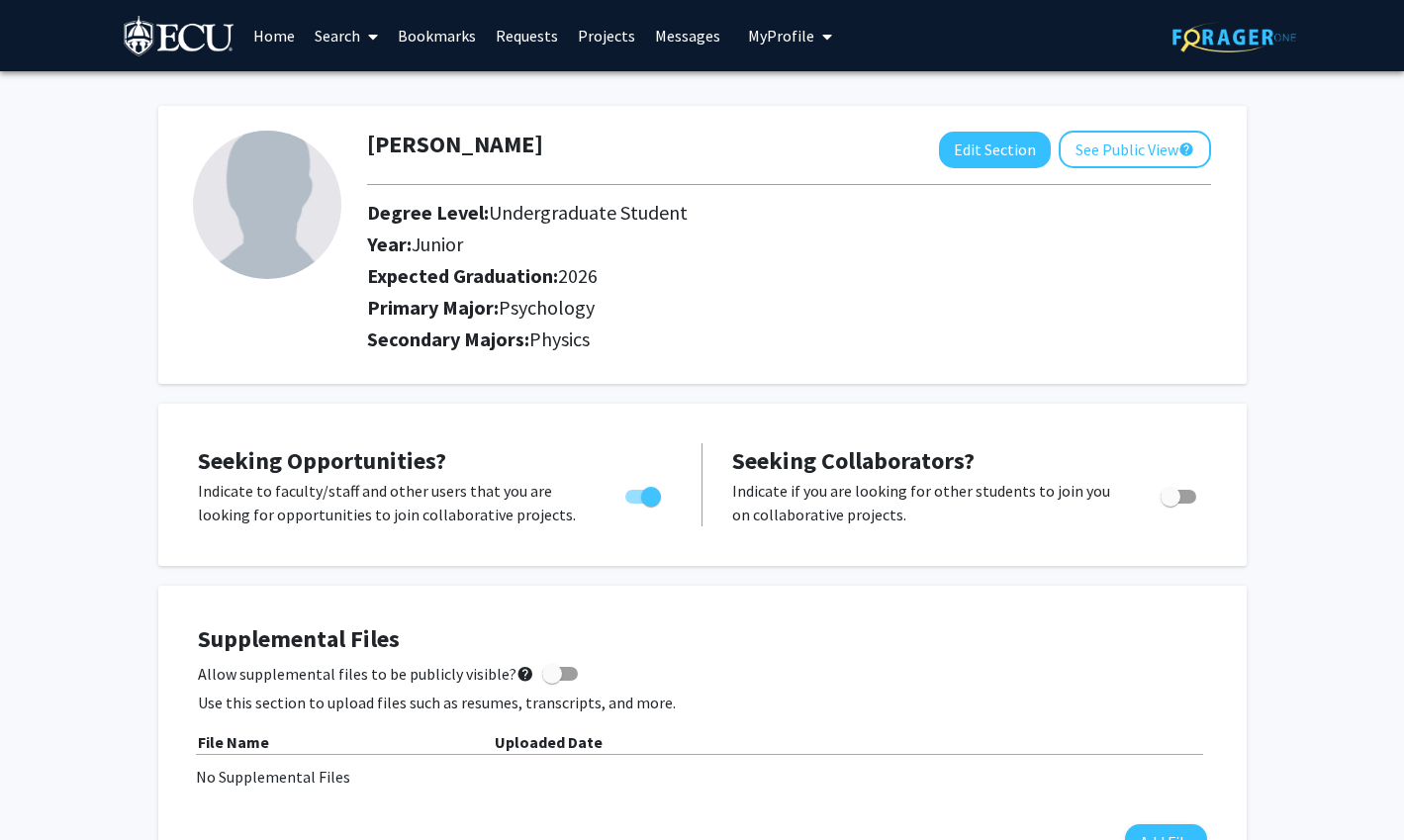 click on "Search" at bounding box center [346, 36] 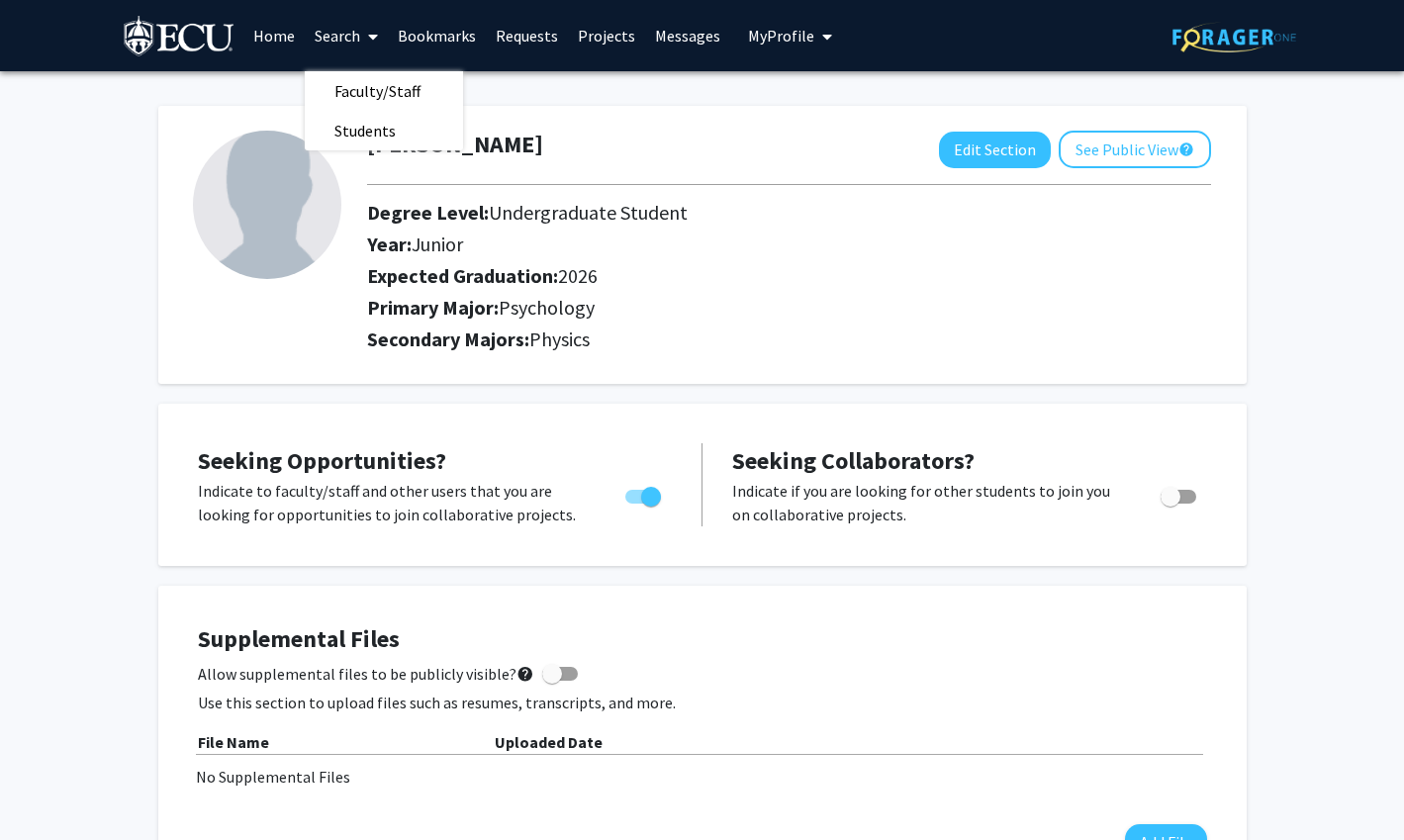 click on "Projects" at bounding box center [607, 36] 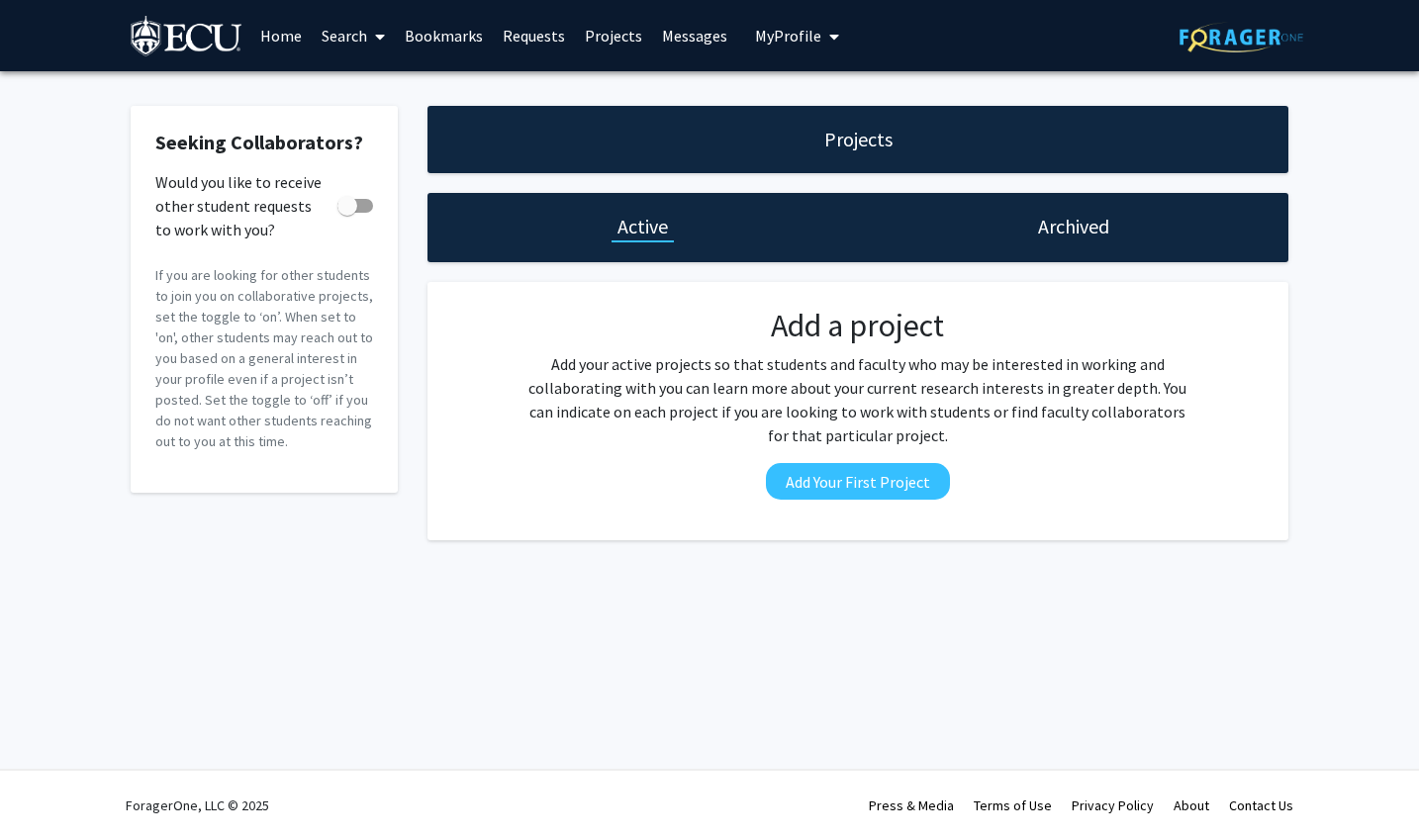click on "Home" at bounding box center [281, 36] 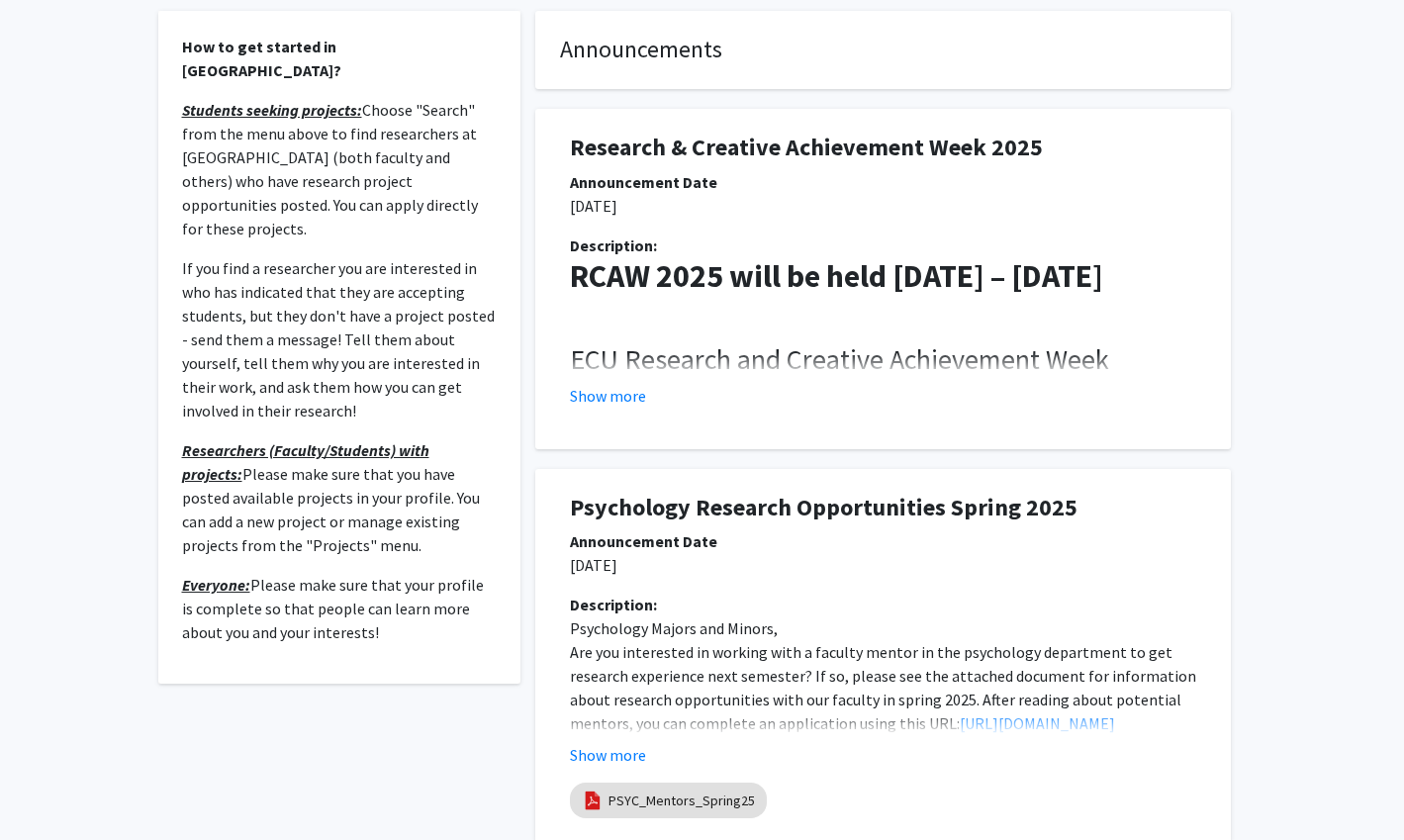 scroll, scrollTop: 594, scrollLeft: 0, axis: vertical 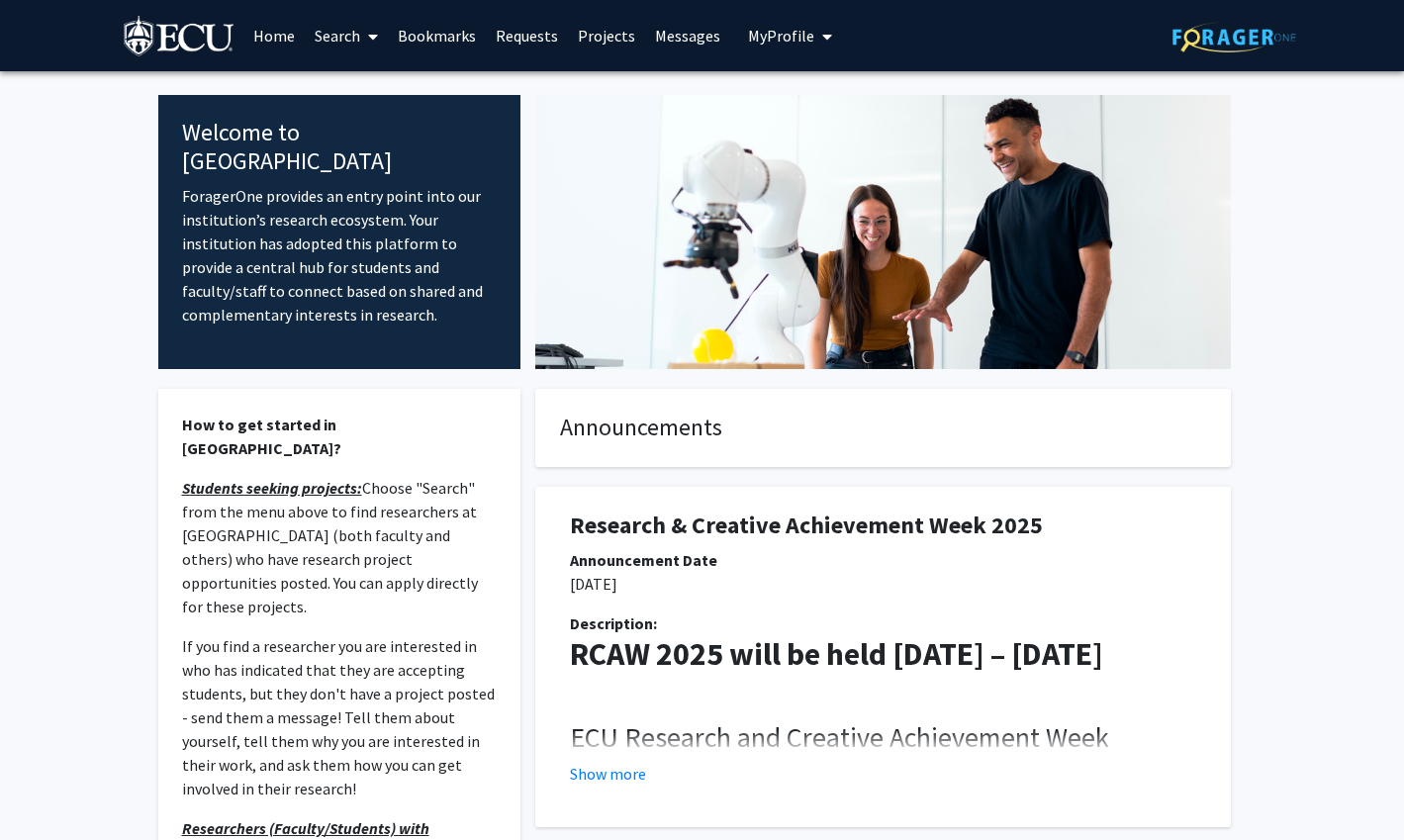 click at bounding box center [373, 37] 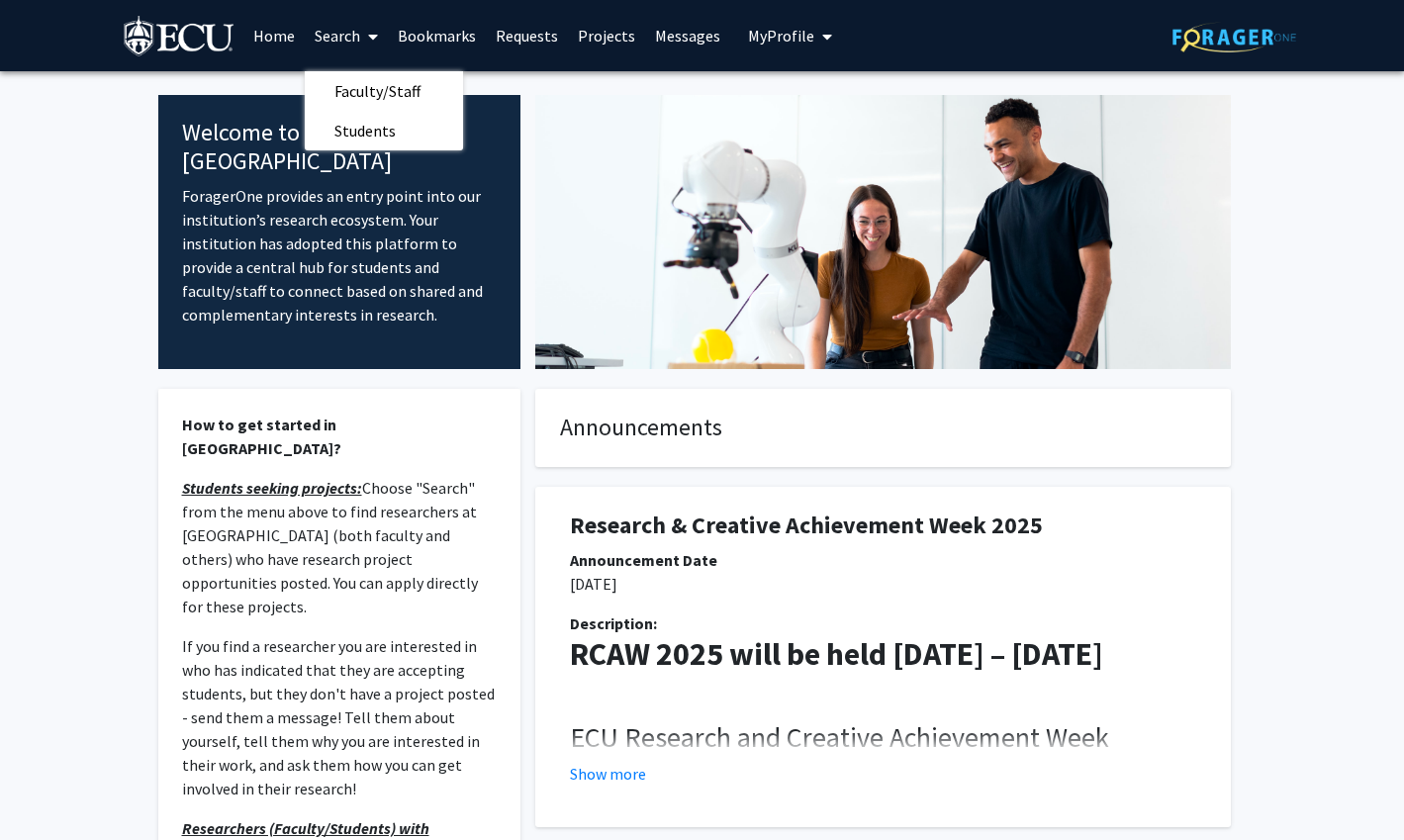 click on "Welcome to ForagerOne  ForagerOne provides an entry point into our institution’s research ecosystem. Your institution has adopted this platform to provide a central hub for students and faculty/staff to connect based on shared and complementary interests in research.  How to get started in ForagerOne? Students seeking projects:  Choose "Search" from the menu above to find researchers at ECU (both faculty and others) who have research project opportunities posted. You can apply directly for these projects. If you find a researcher you are interested in who has indicated that they are accepting students, but they don't have a project posted - send them a message! Tell them about yourself, tell them why you are interested in their work, and ask them how you can get involved in their research! Researchers (Faculty/Students) with projects:  Please make sure that you have posted available projects in your profile. You can add a new project or manage existing projects from the "Projects" menu. Everyone:  Business" 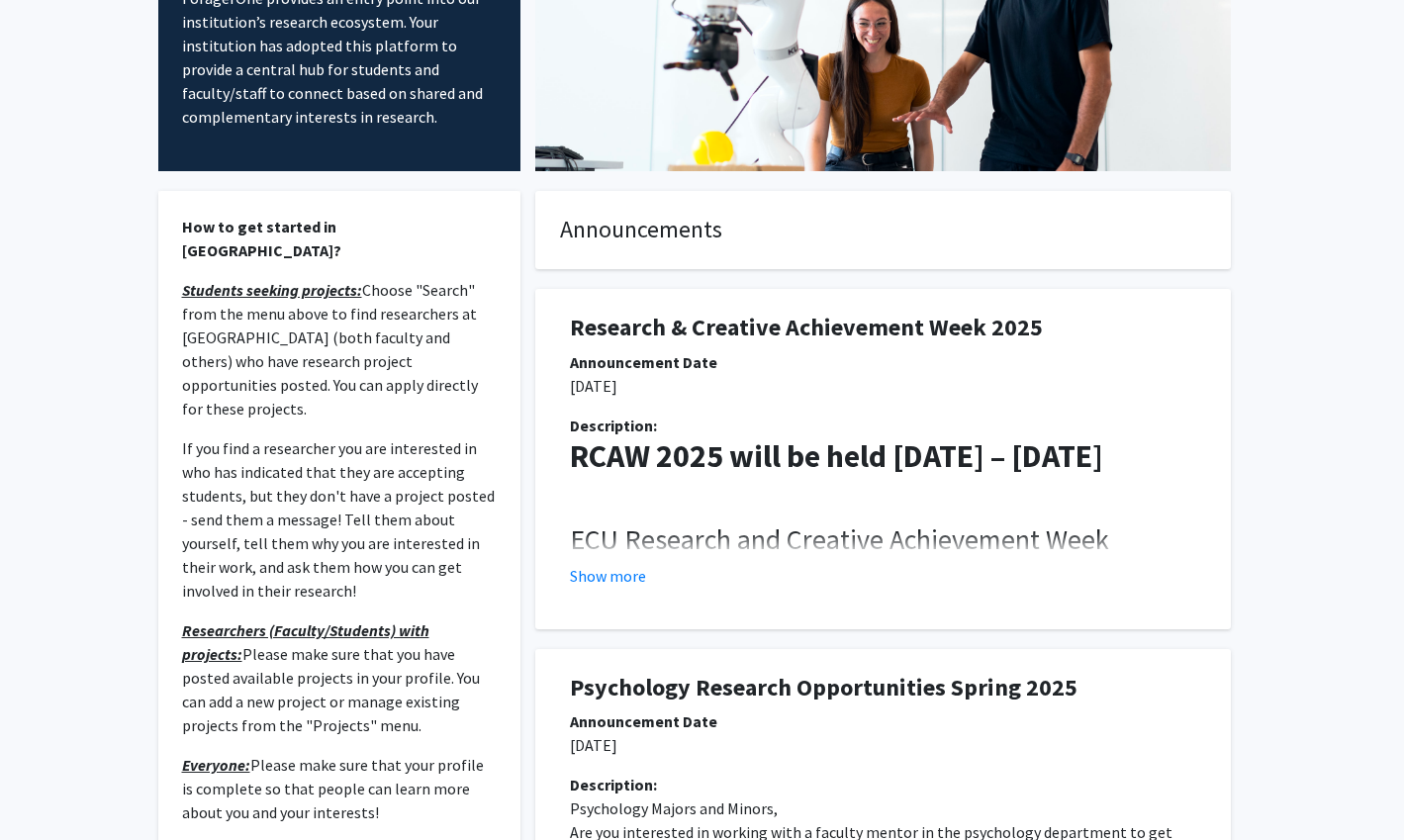 scroll, scrollTop: 0, scrollLeft: 0, axis: both 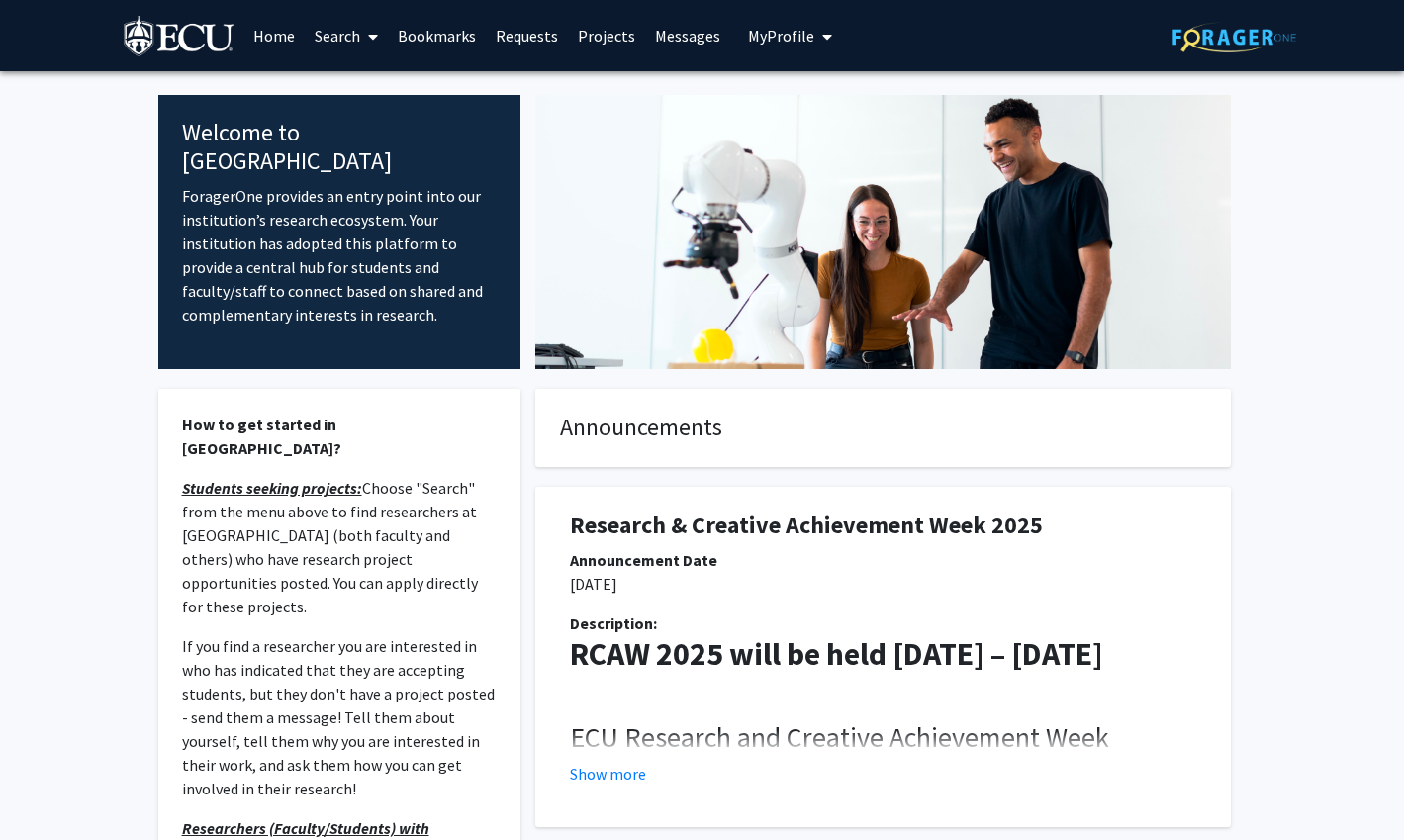 click on "Search" at bounding box center (346, 36) 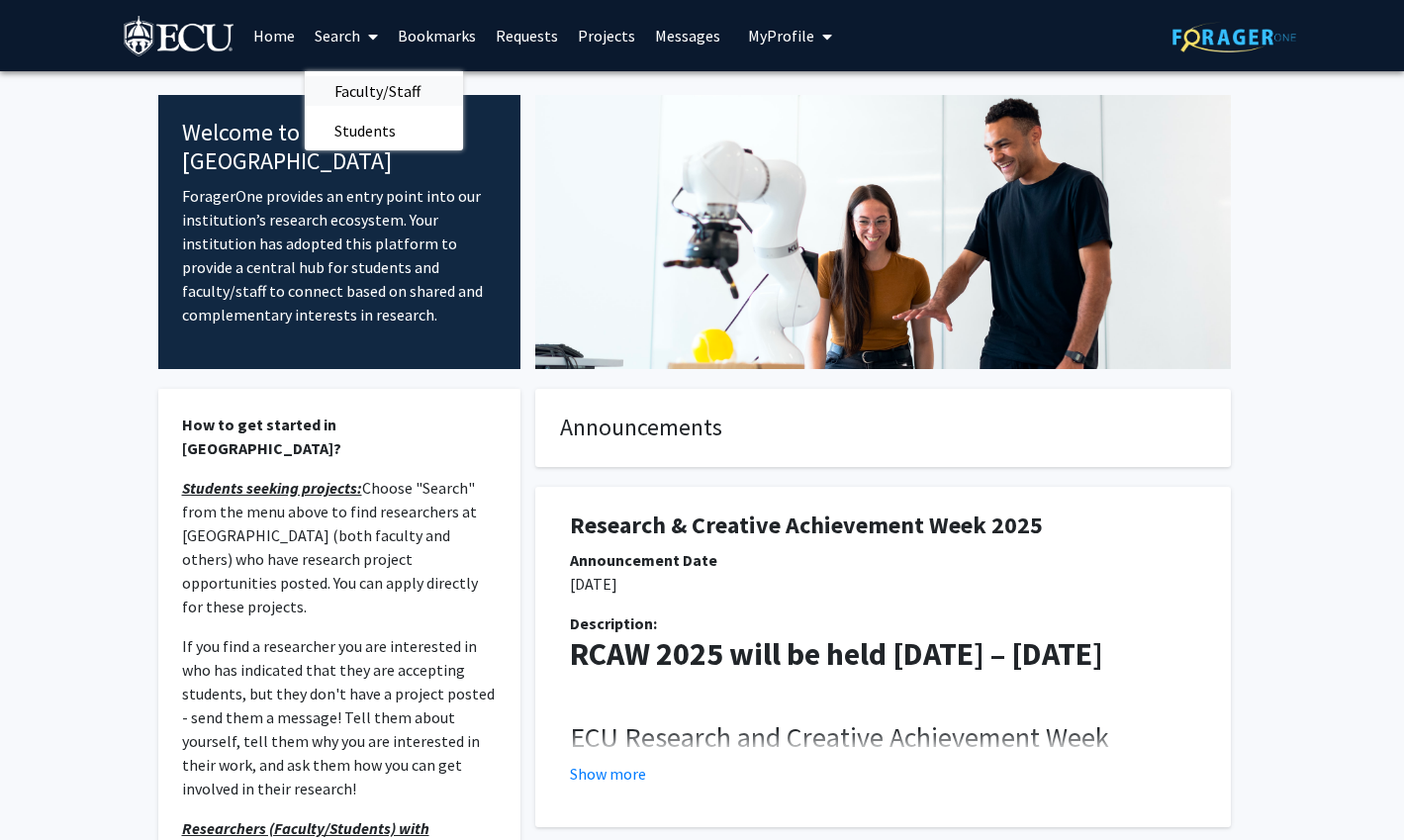 click on "Faculty/Staff" at bounding box center [377, 91] 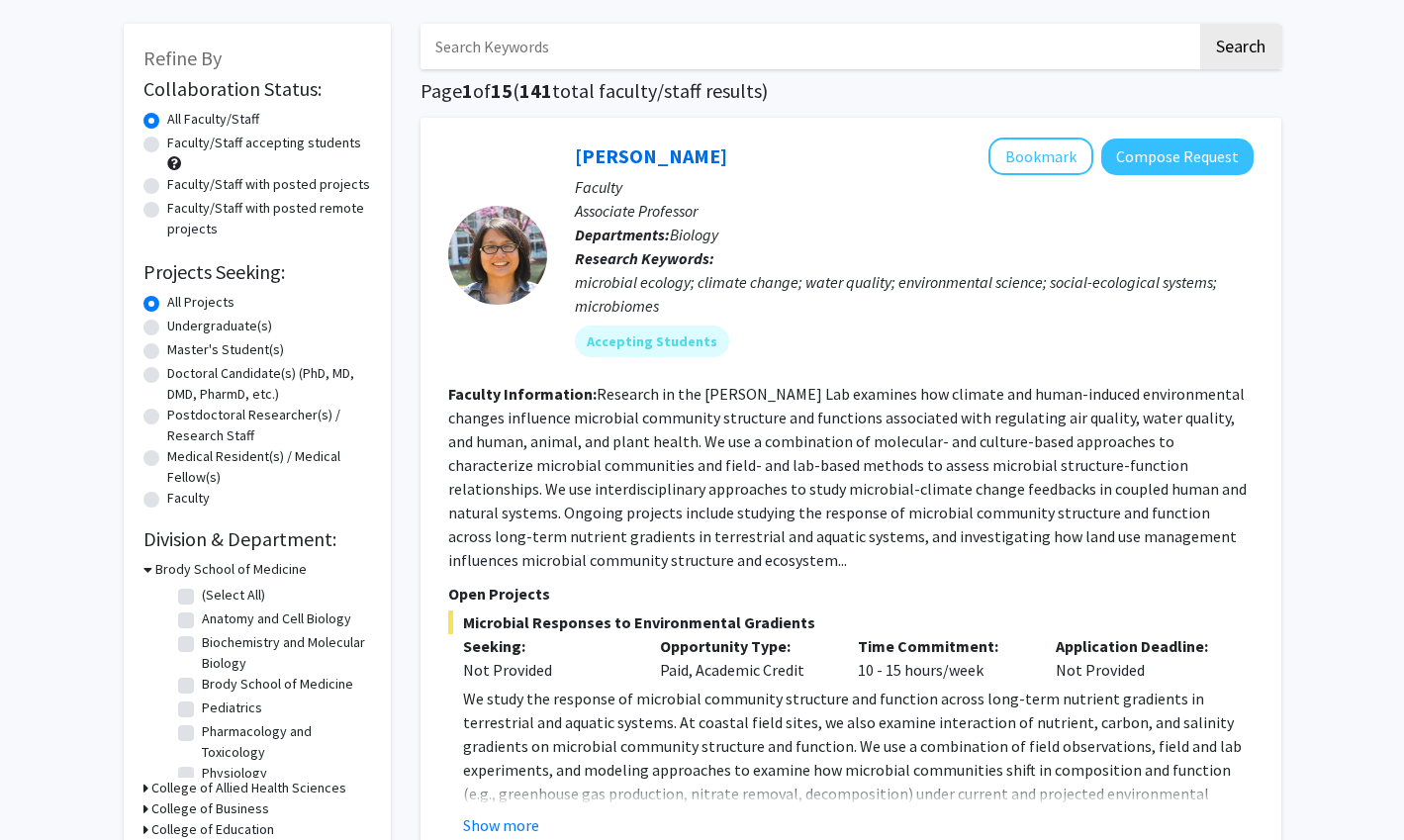 scroll, scrollTop: 198, scrollLeft: 0, axis: vertical 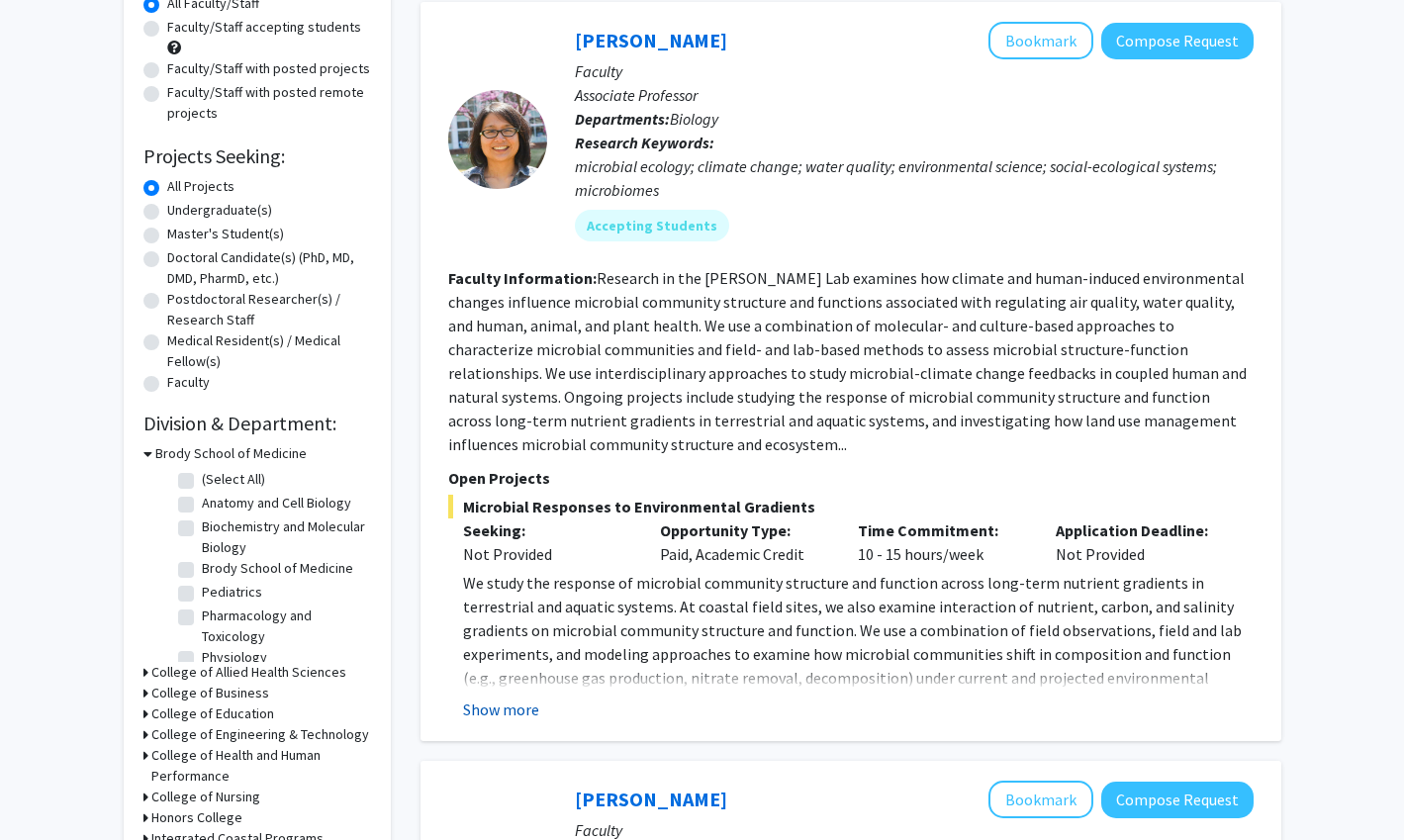 click on "Show more" 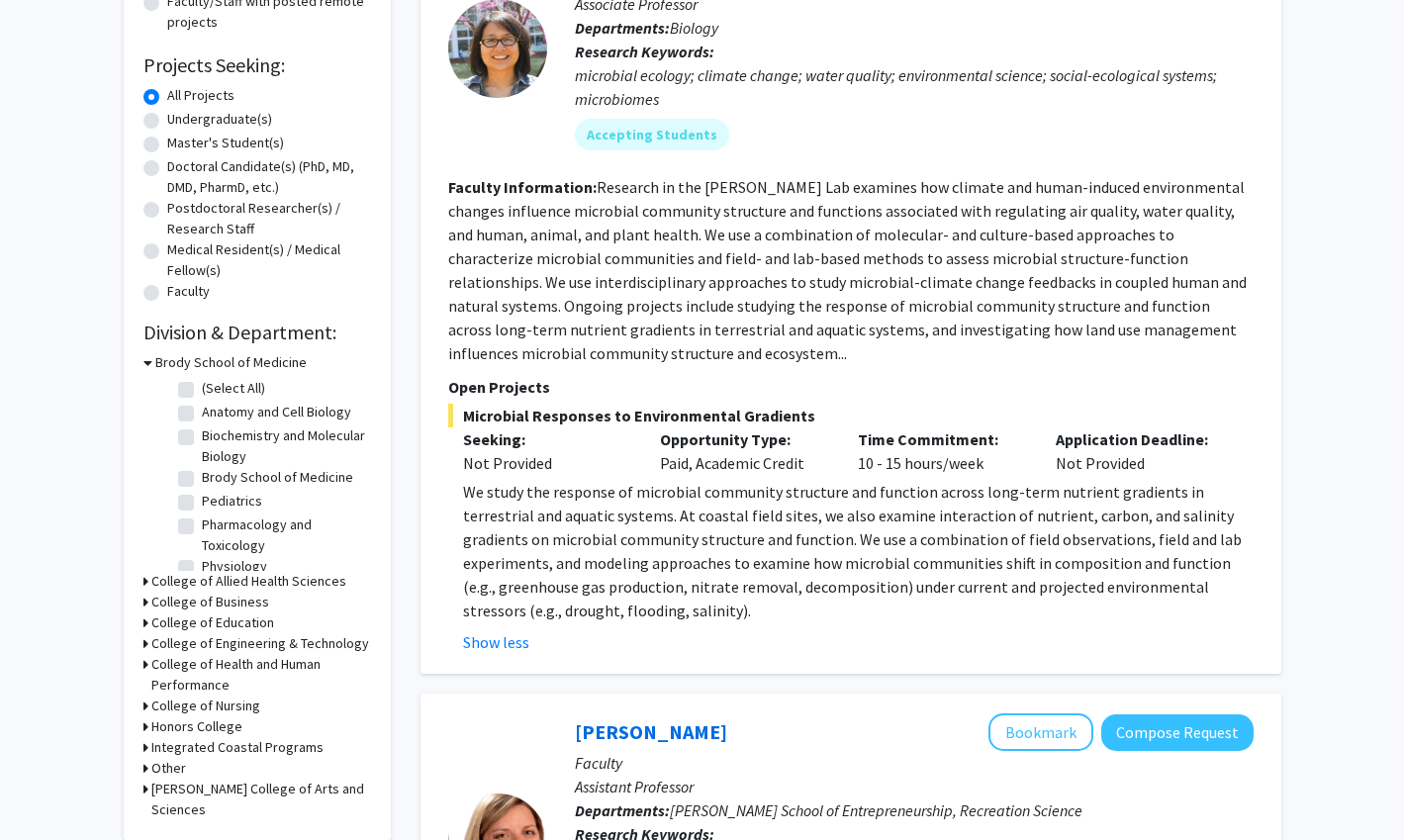 scroll, scrollTop: 297, scrollLeft: 0, axis: vertical 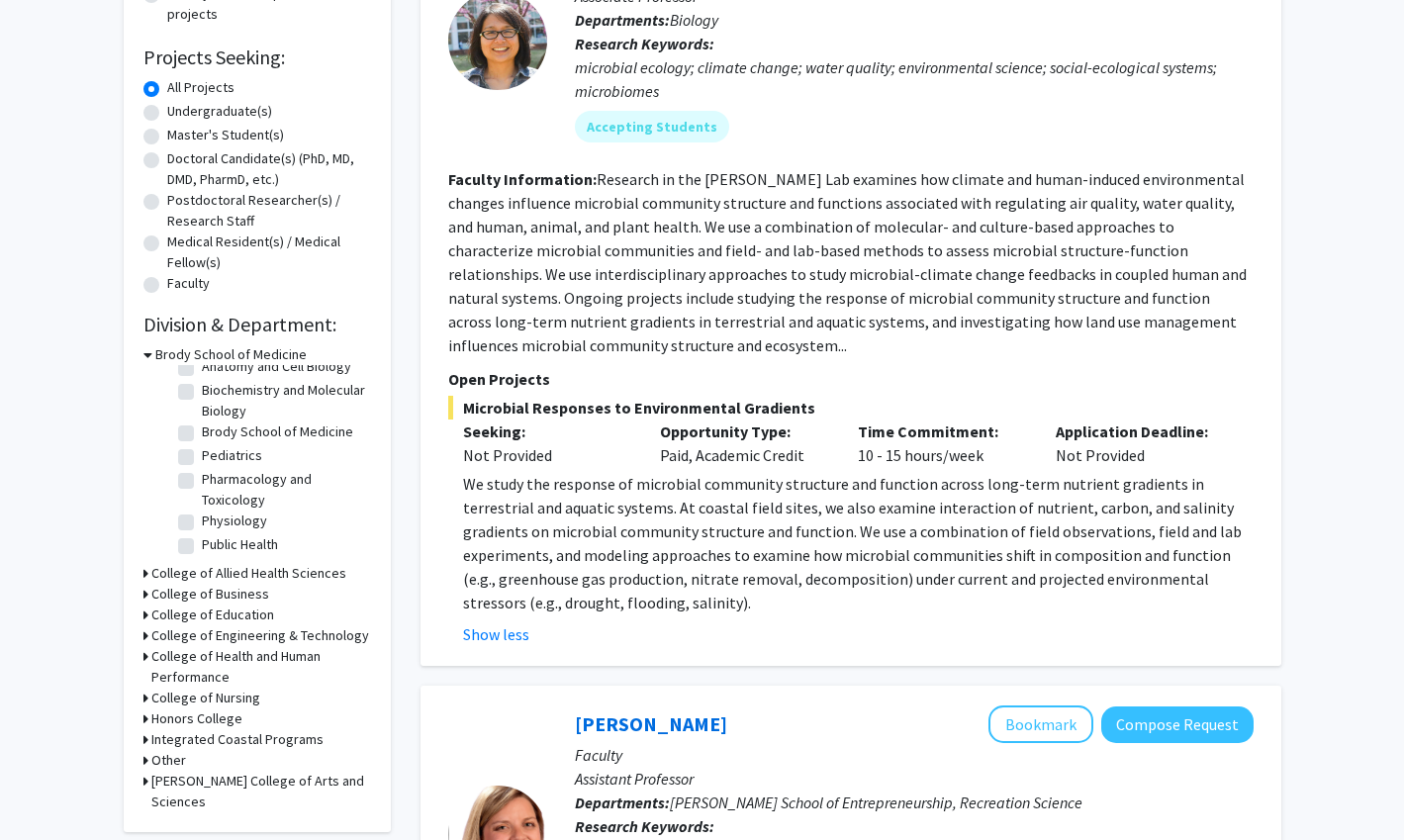 click on "Thomas Harriot College of Arts and Sciences" at bounding box center [261, 792] 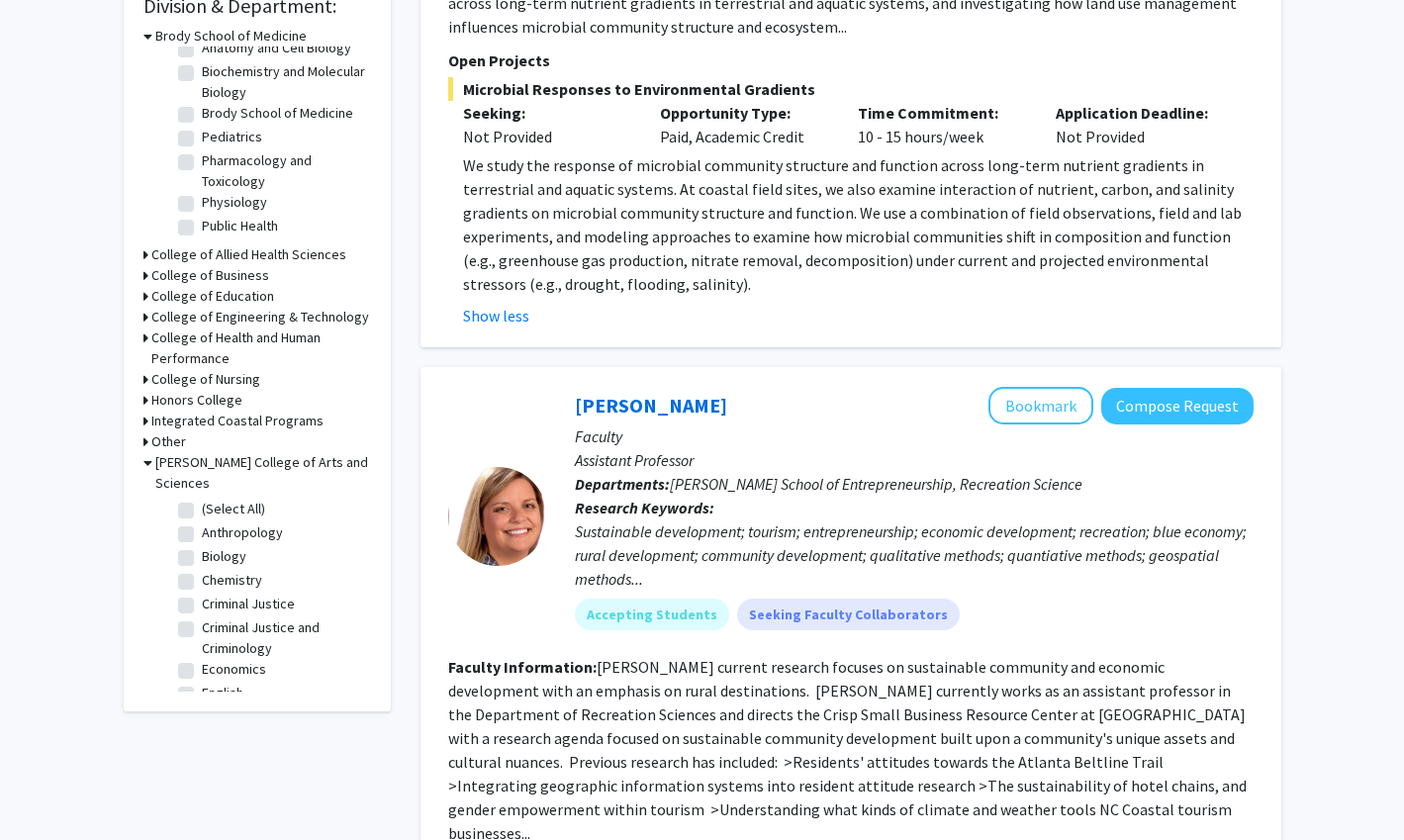 scroll, scrollTop: 693, scrollLeft: 0, axis: vertical 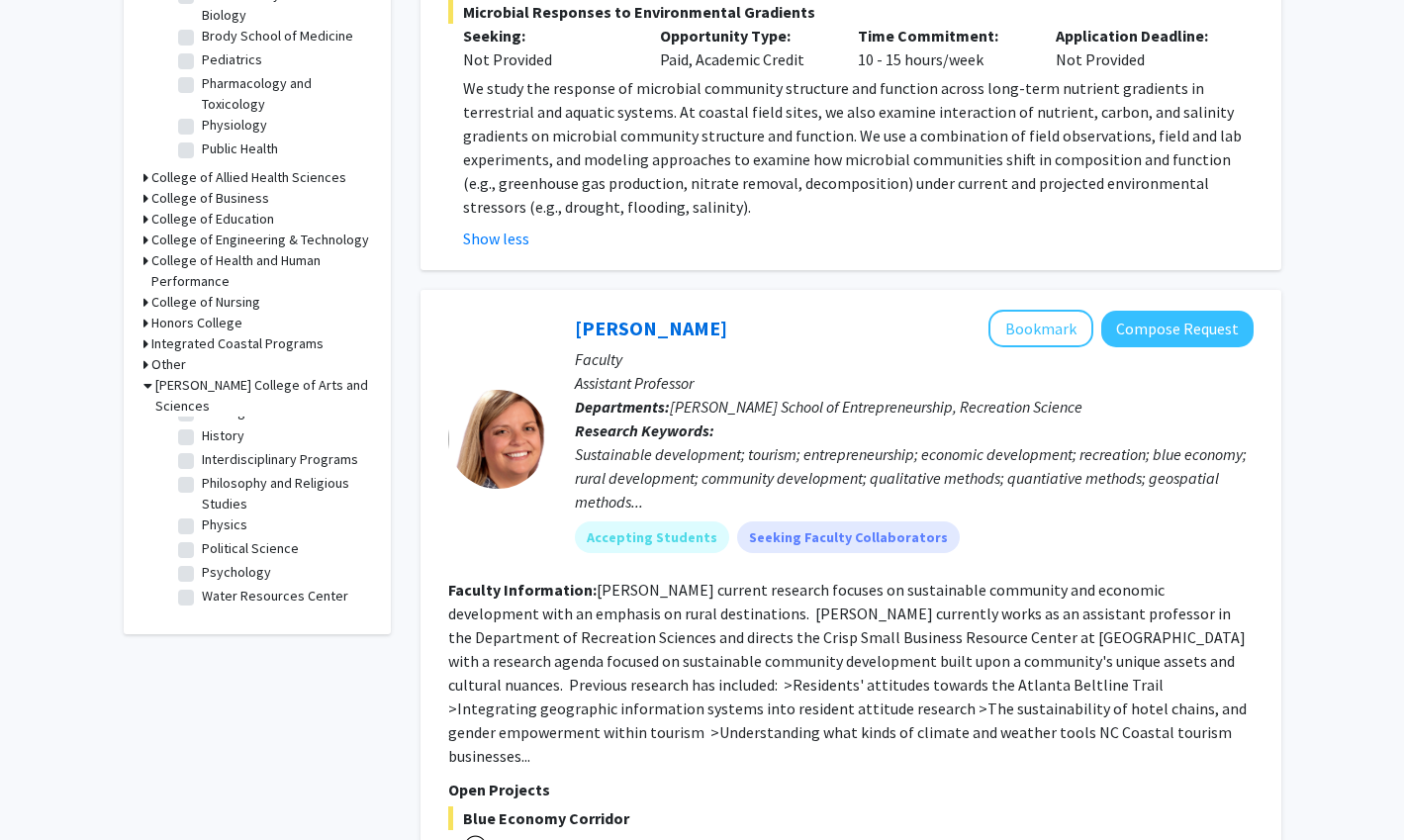 click on "Physics" 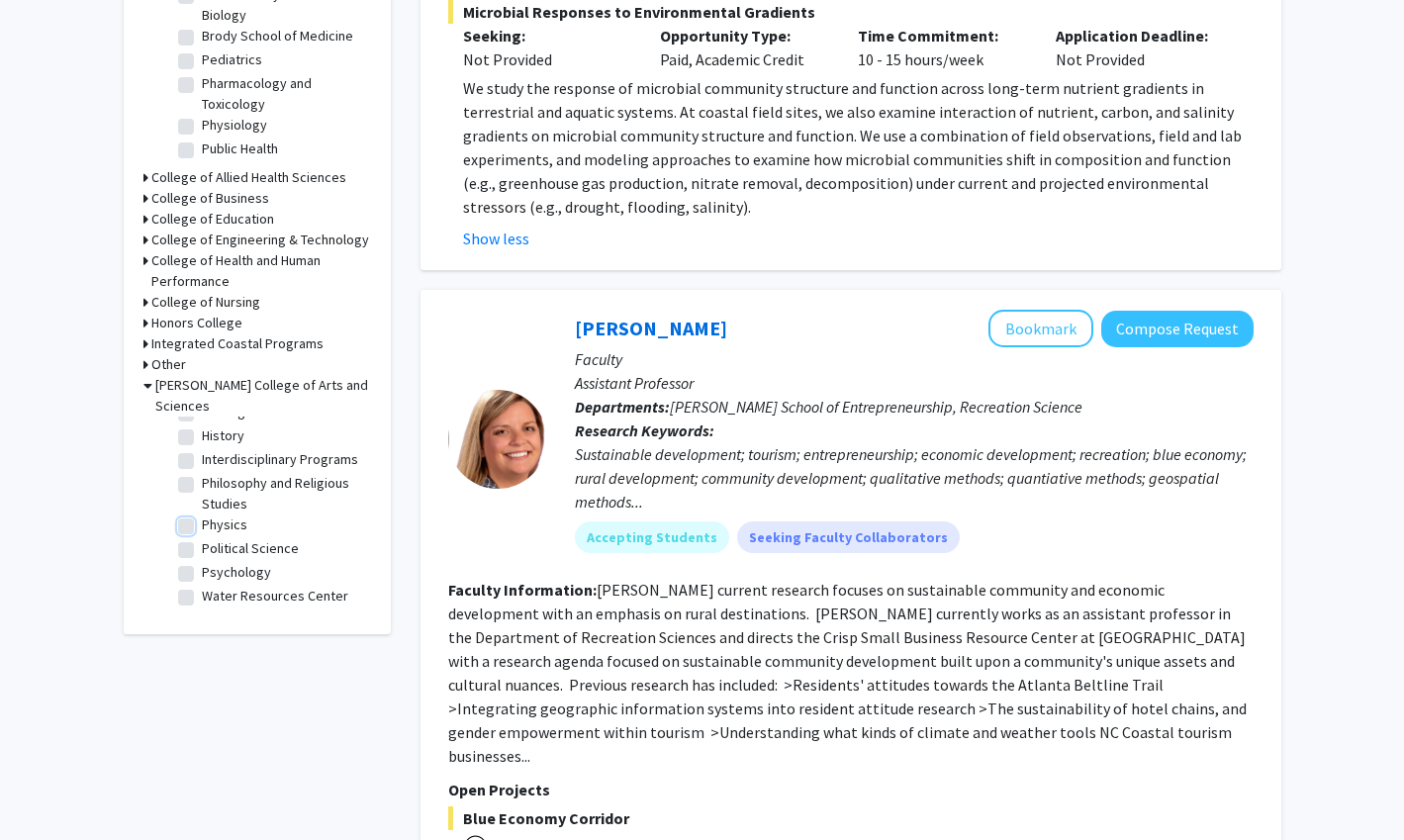 click on "Physics" at bounding box center [208, 520] 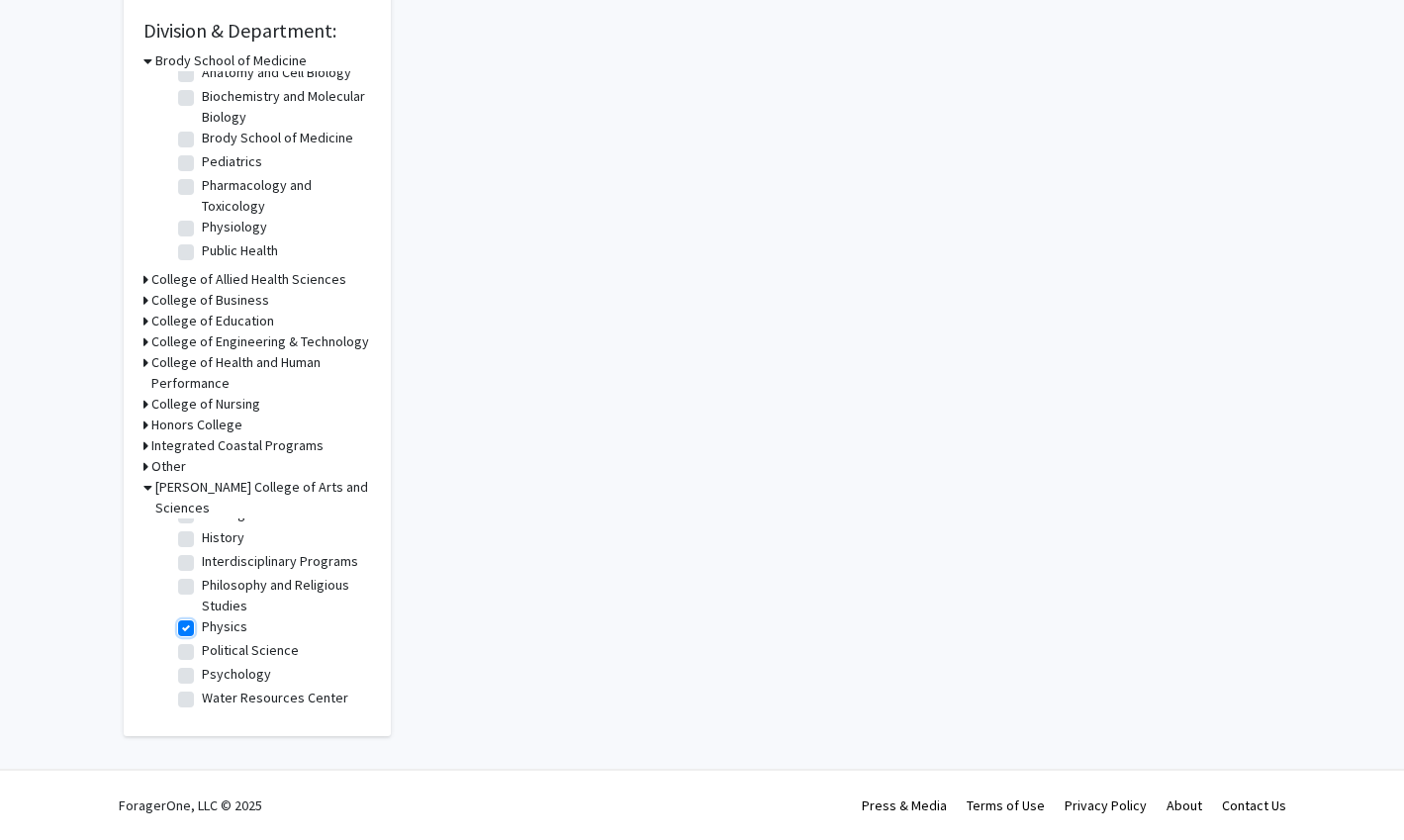 checkbox on "true" 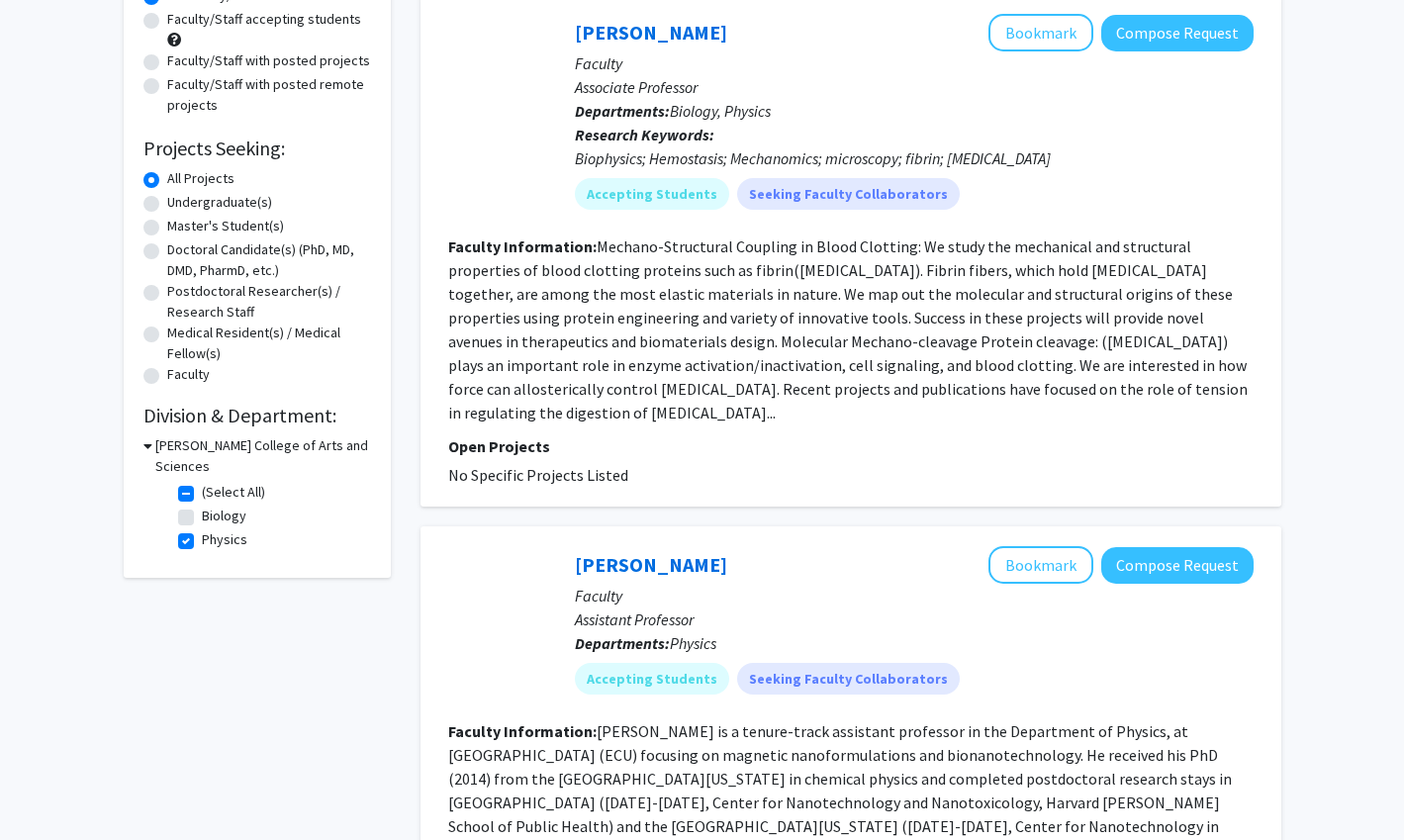 scroll, scrollTop: 107, scrollLeft: 0, axis: vertical 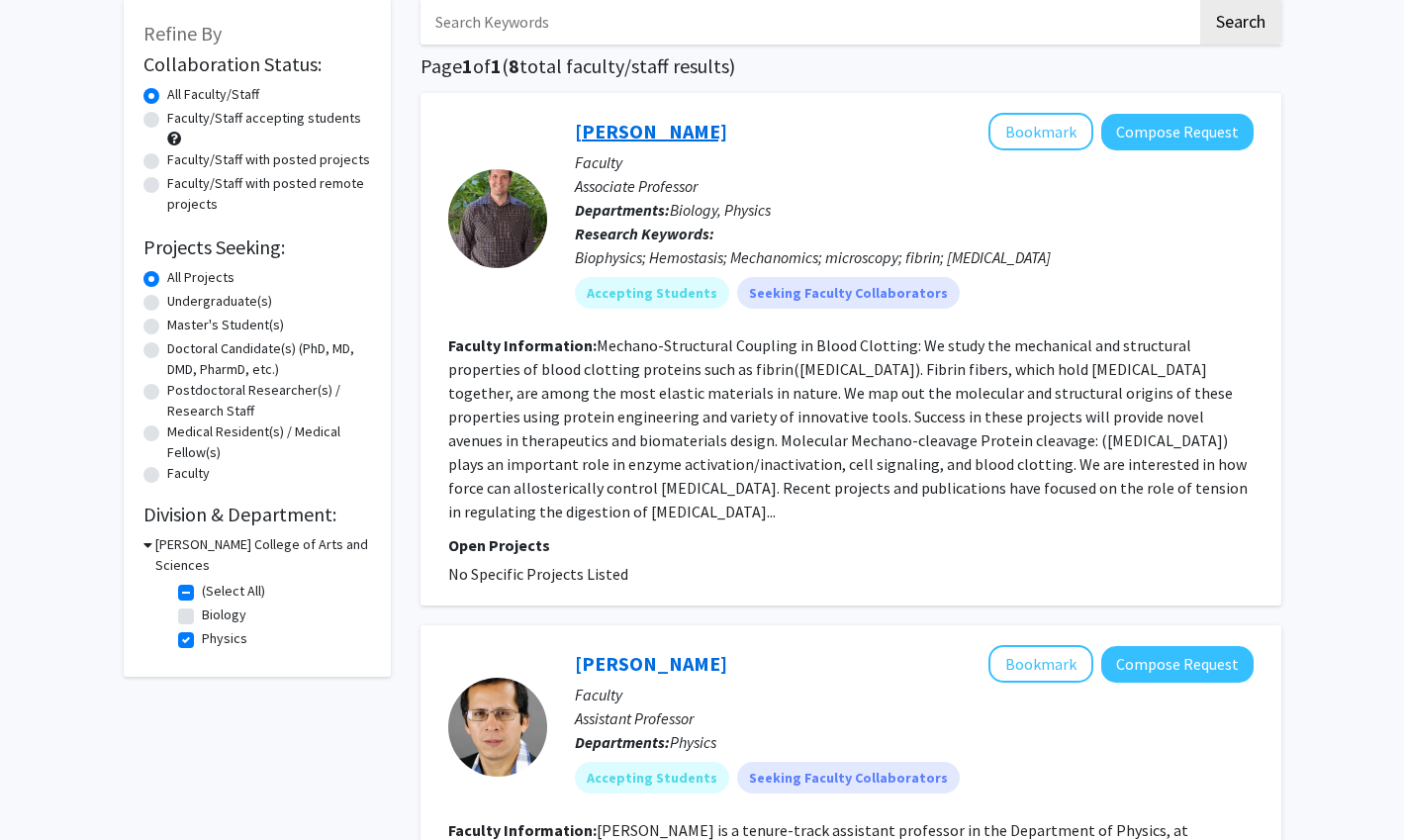 click on "Nathan Hudson" 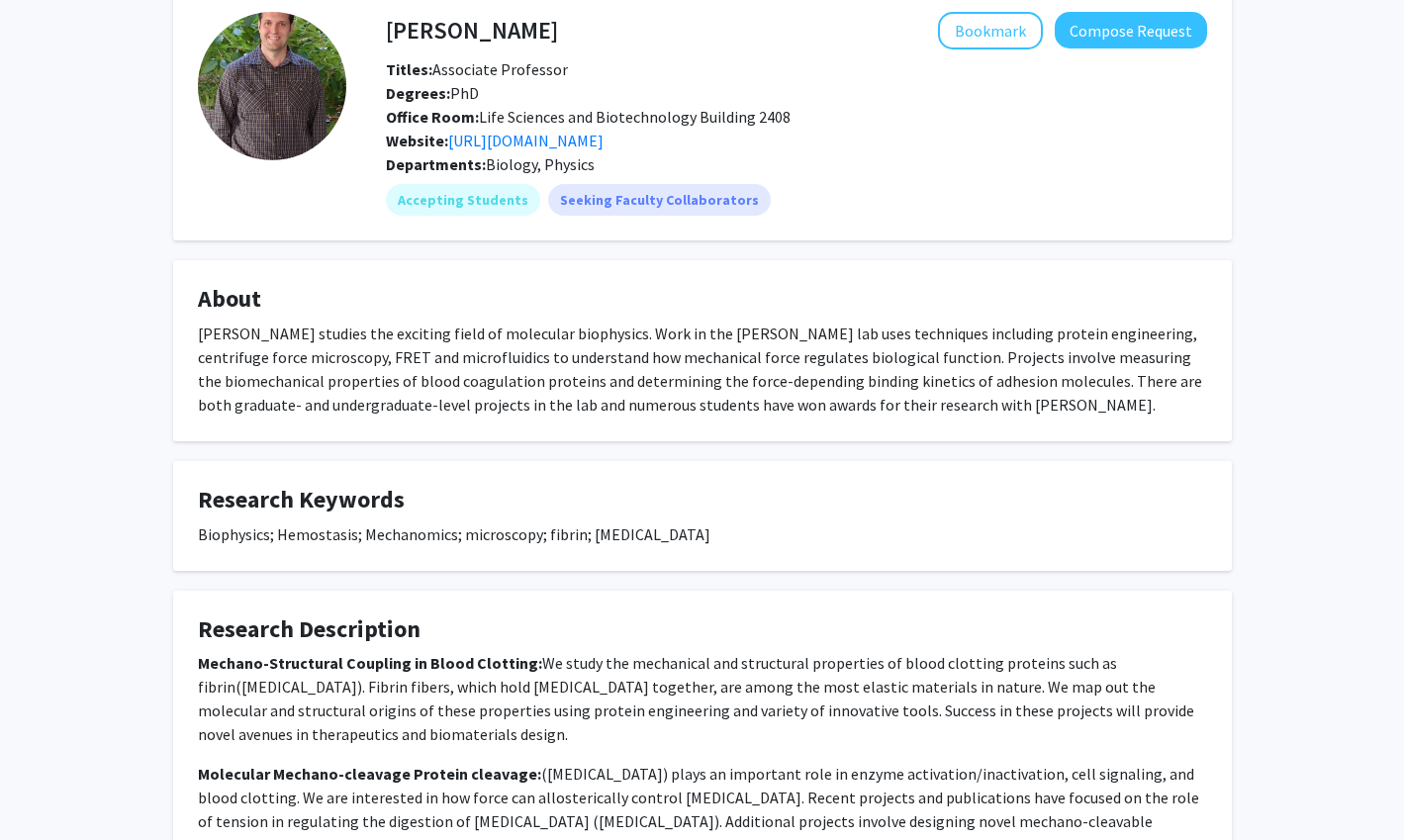 scroll, scrollTop: 0, scrollLeft: 0, axis: both 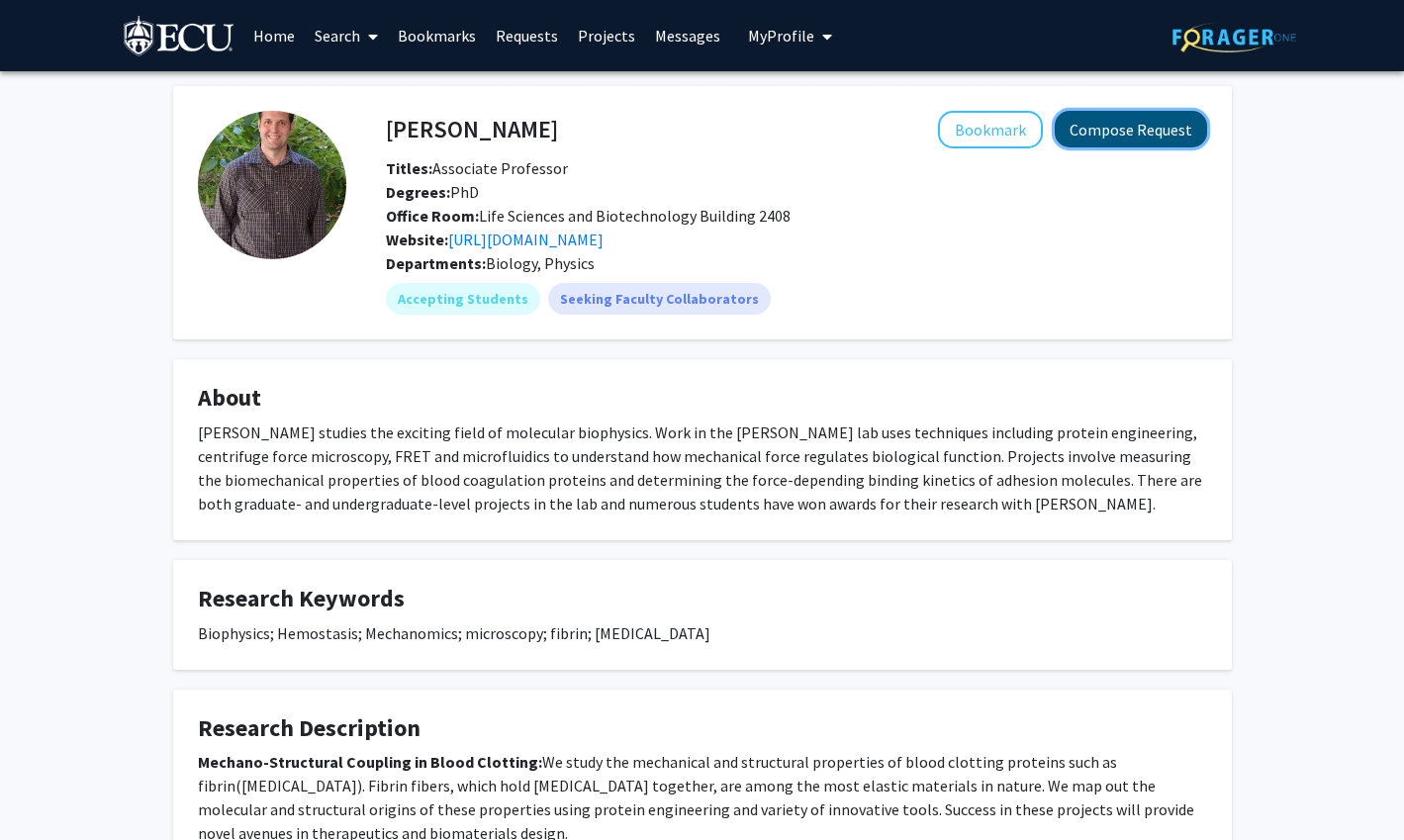 click on "Compose Request" 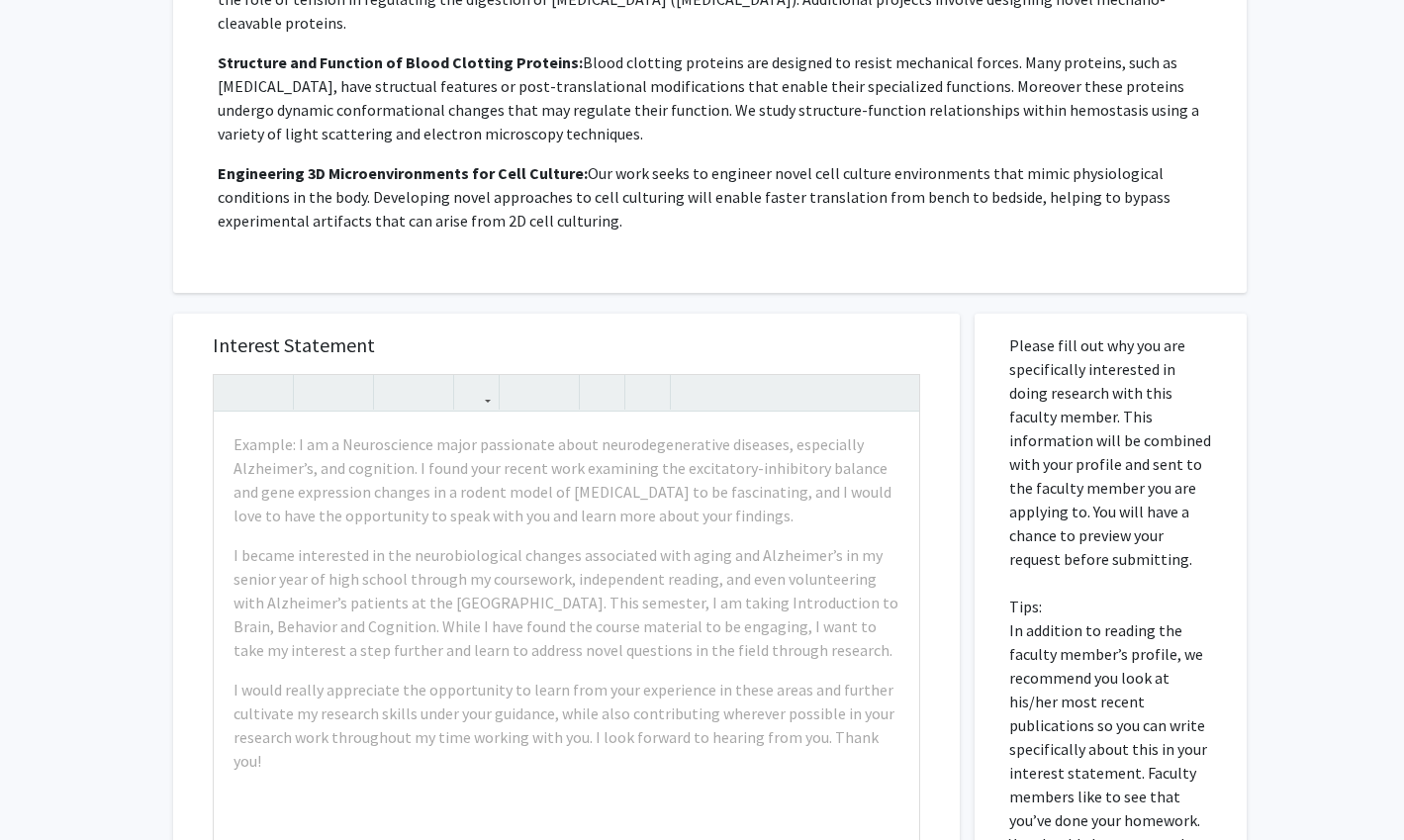 scroll, scrollTop: 594, scrollLeft: 0, axis: vertical 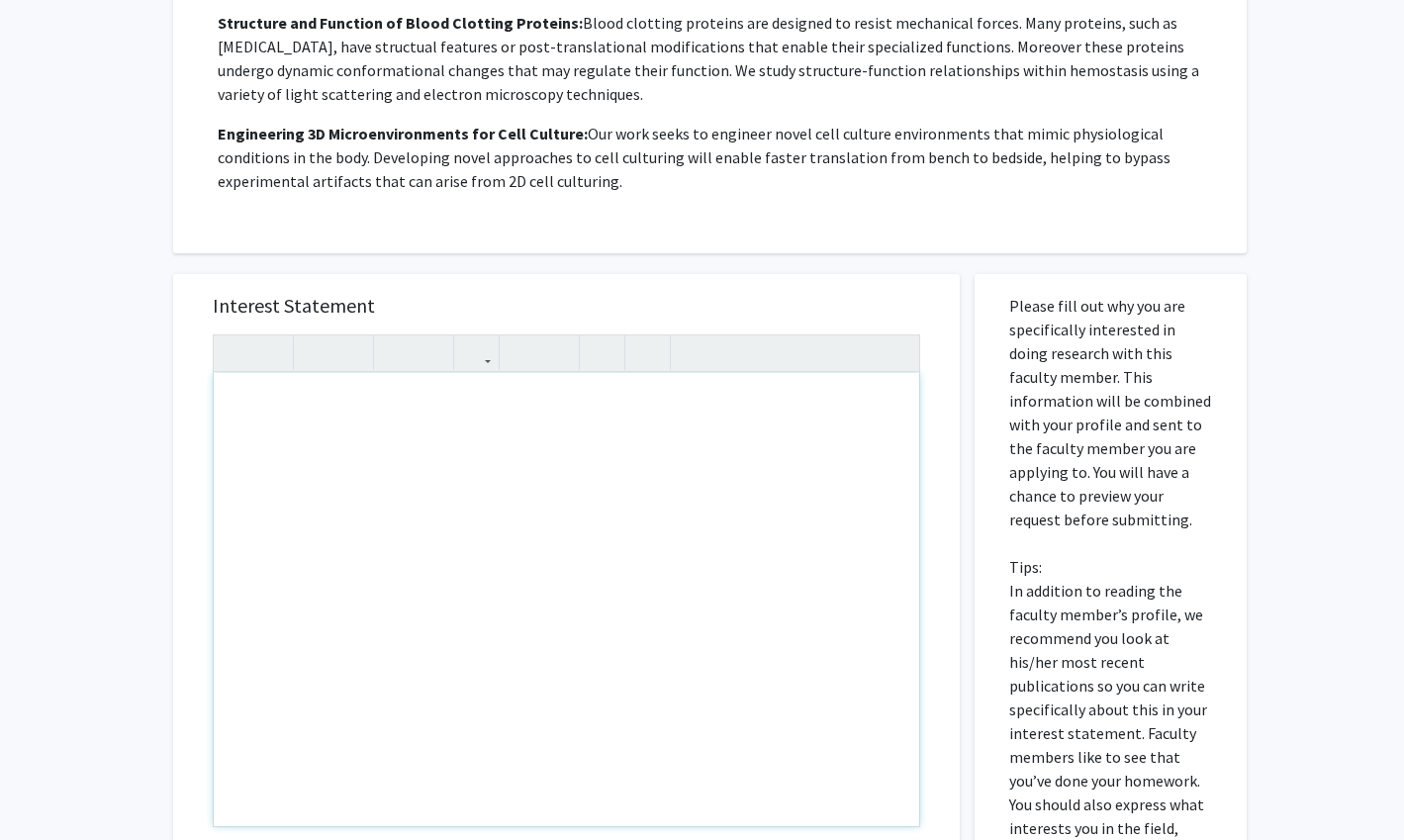 click at bounding box center (566, 600) 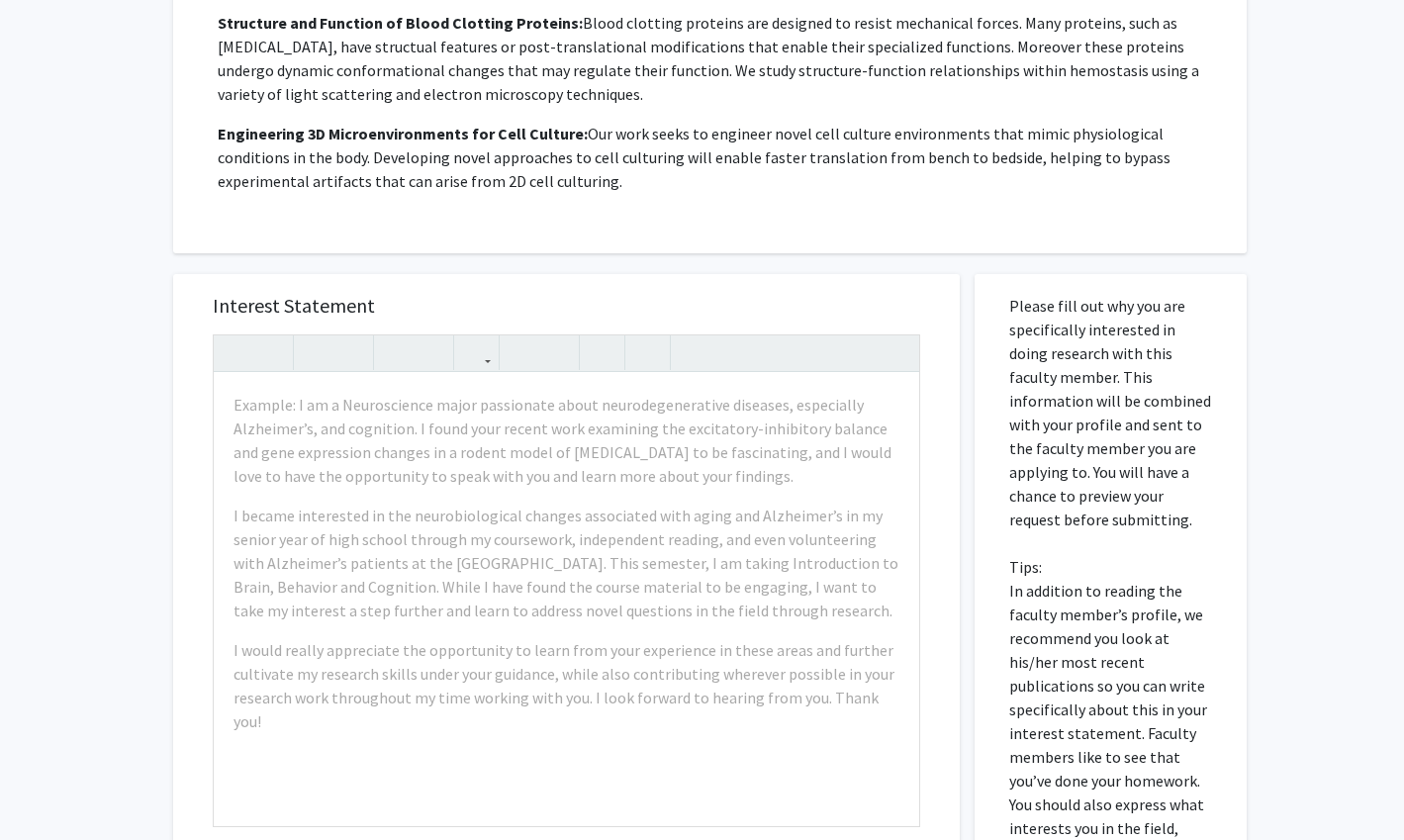click on "All Requests  Request for Nathan Hudson   Request for   Nathan Hudson  Departments:  Biology, Physics  Research Keywords: Biophysics; Hemostasis; Mechanomics; microscopy; fibrin; fibrinolysis Research Description: Mechano-Structural Coupling in Blood Clotting:  We study the mechanical and structural properties of blood clotting proteins such as fibrin(ogen). Fibrin fibers, which hold blood clots together, are among the most elastic materials in nature. We map out the molecular and structural origins of these properties using protein engineering and variety of innovative tools. Success in these projects will provide novel avenues in therapeutics and biomaterials design. Molecular Mechano-cleavage Protein cleavage: Structure and Function of Blood Clotting Proteins: Engineering 3D Microenvironments for Cell Culture: Interest Statement
Insert link Remove link Supplemental Files File Name Uploaded Date No Supplemental Files  Cancel   Save   Preview & Submit   Tips:" 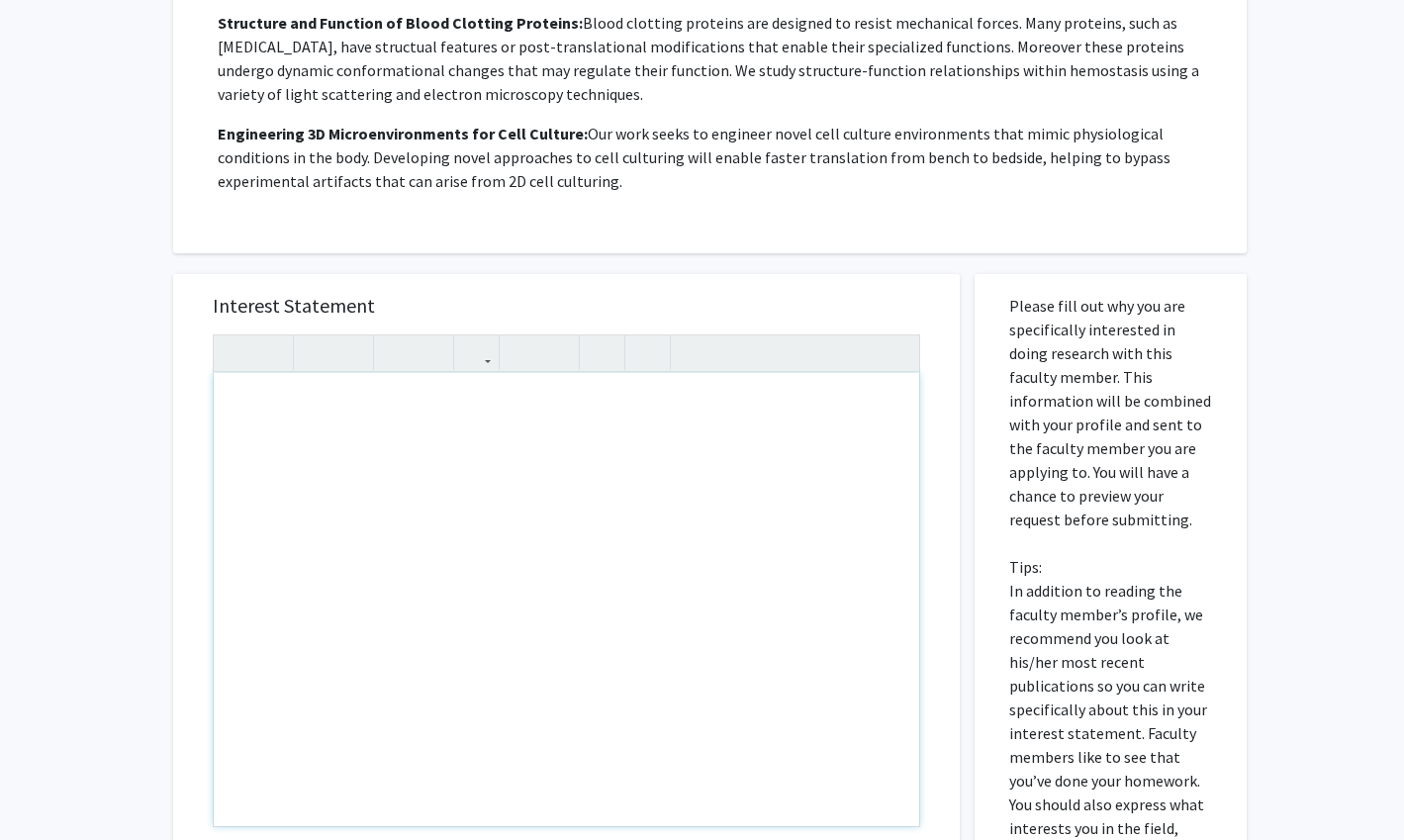 drag, startPoint x: 291, startPoint y: 379, endPoint x: 339, endPoint y: 400, distance: 52.392748 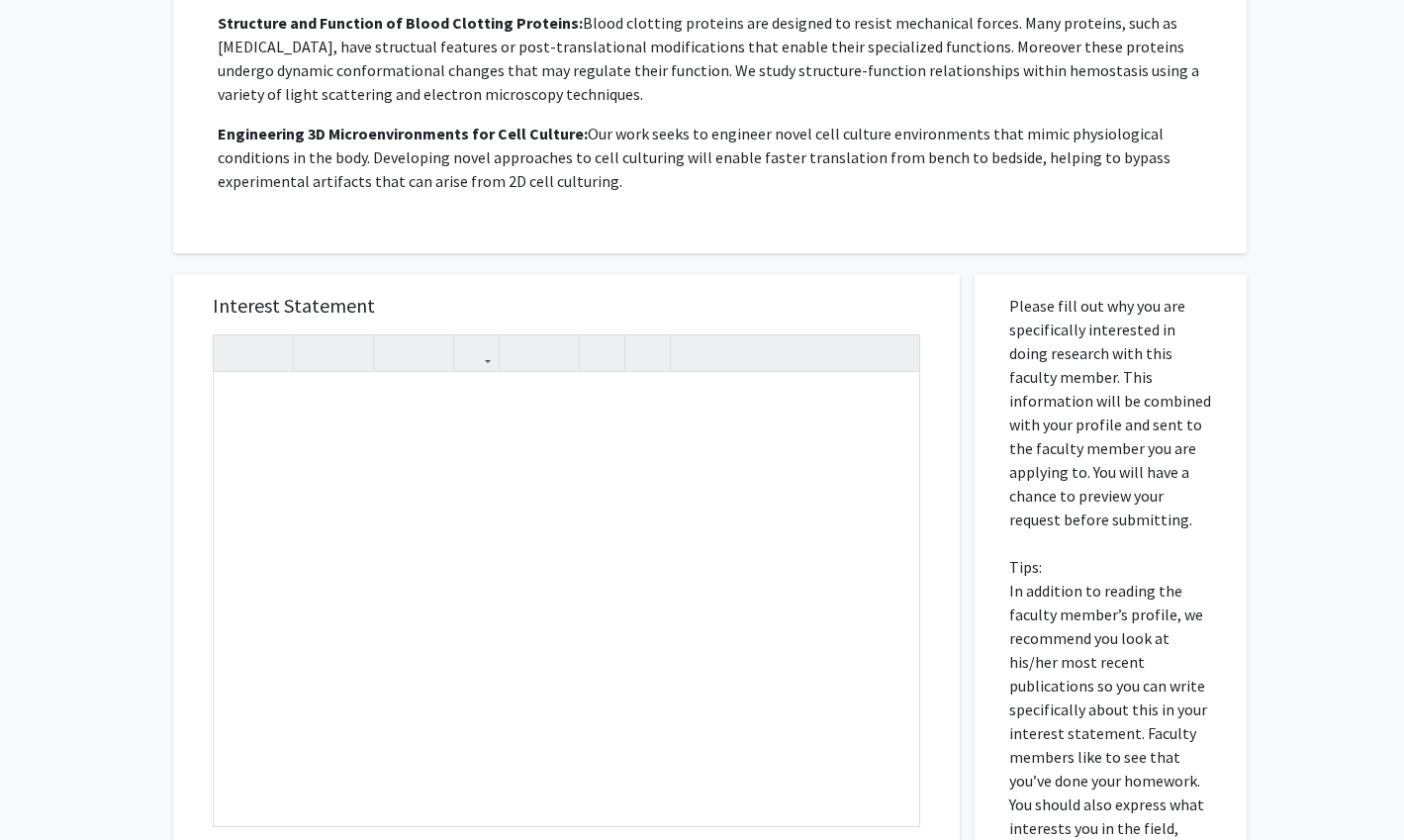 click on "All Requests  Request for Nathan Hudson   Request for   Nathan Hudson  Departments:  Biology, Physics  Research Keywords: Biophysics; Hemostasis; Mechanomics; microscopy; fibrin; fibrinolysis Research Description: Mechano-Structural Coupling in Blood Clotting:  We study the mechanical and structural properties of blood clotting proteins such as fibrin(ogen). Fibrin fibers, which hold blood clots together, are among the most elastic materials in nature. We map out the molecular and structural origins of these properties using protein engineering and variety of innovative tools. Success in these projects will provide novel avenues in therapeutics and biomaterials design. Molecular Mechano-cleavage Protein cleavage: Structure and Function of Blood Clotting Proteins: Engineering 3D Microenvironments for Cell Culture: Interest Statement Insert link Remove link Supplemental Files File Name Uploaded Date No Supplemental Files  Cancel   Save   Preview & Submit   Tips:" 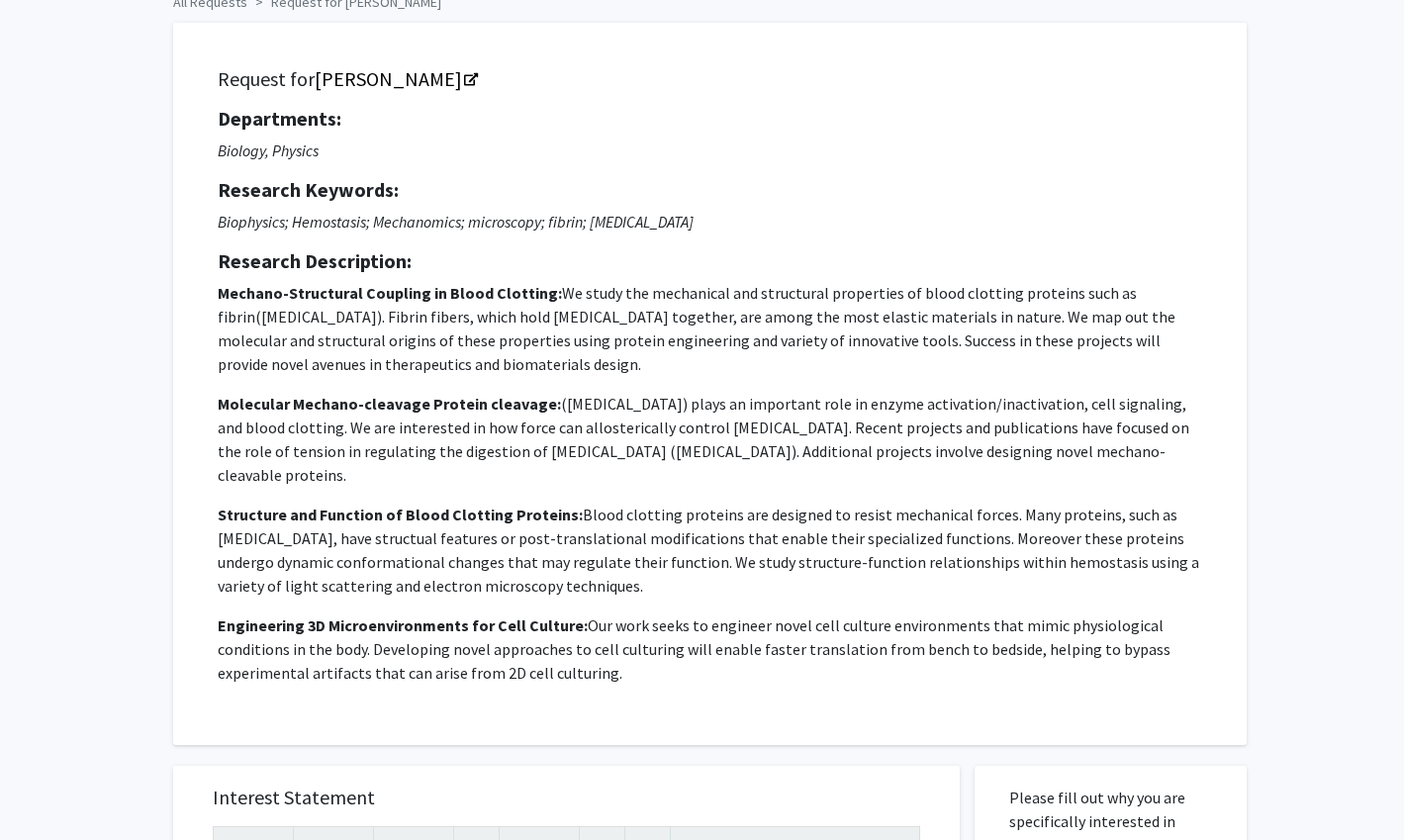 scroll, scrollTop: 0, scrollLeft: 0, axis: both 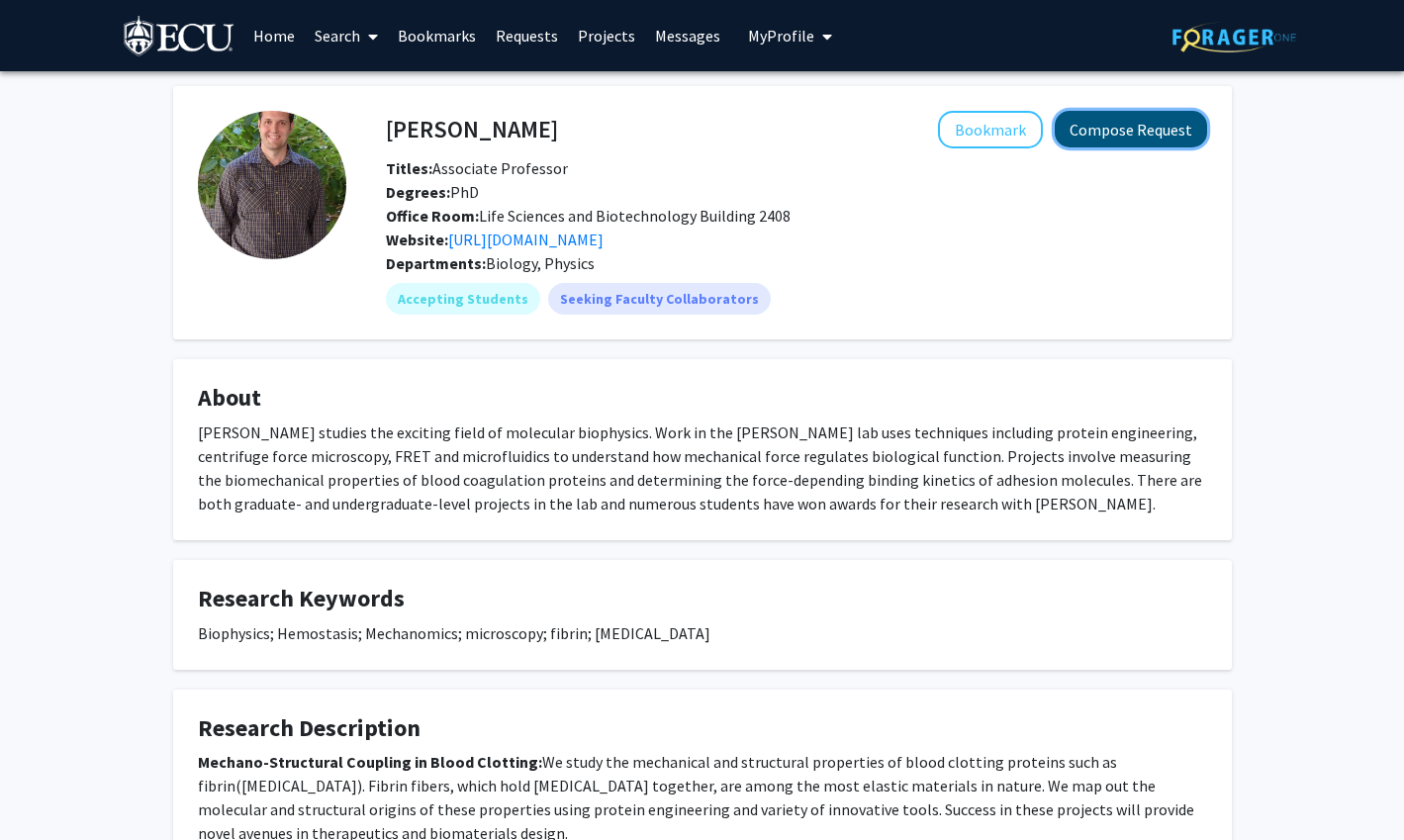 click on "Compose Request" 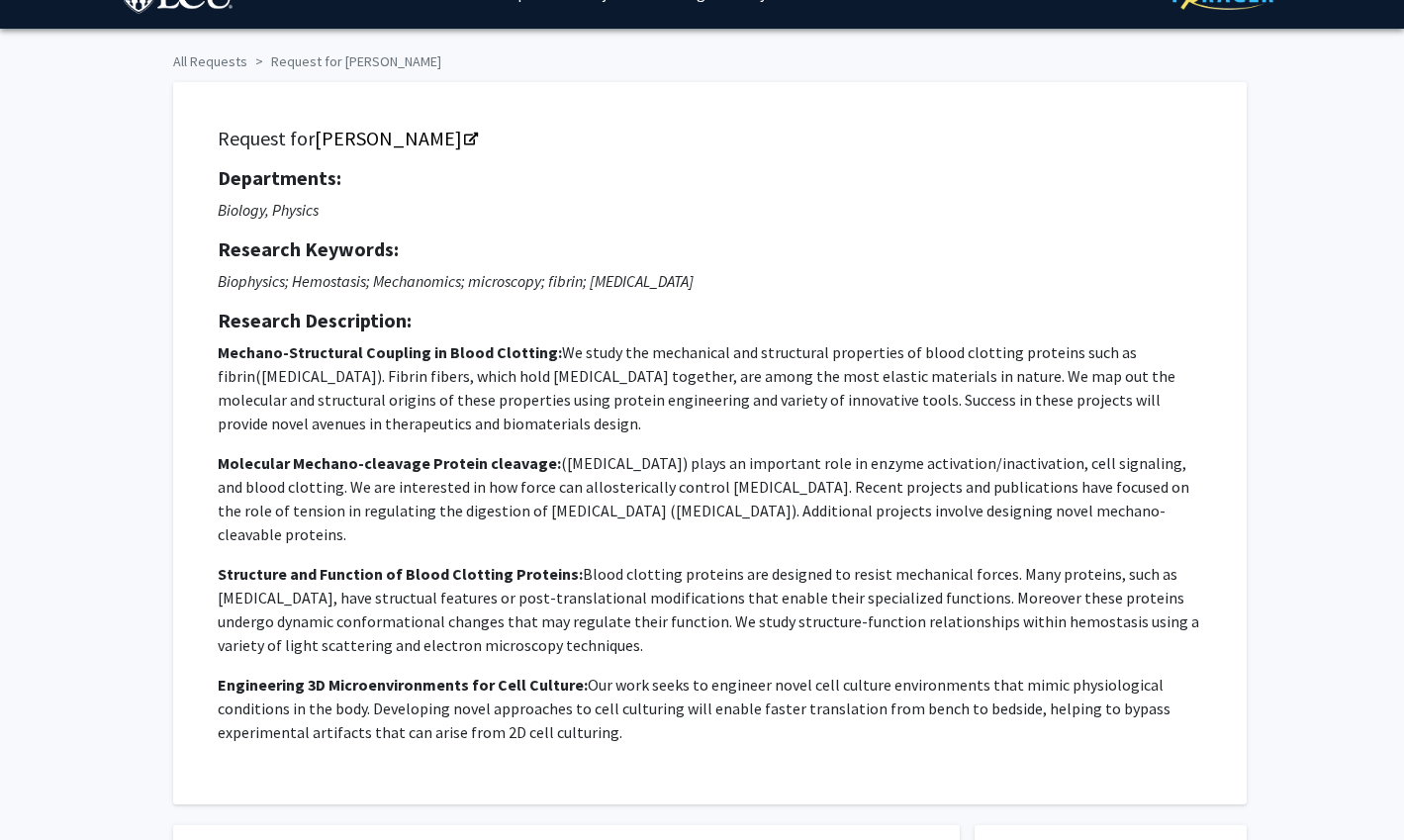 scroll, scrollTop: 42, scrollLeft: 0, axis: vertical 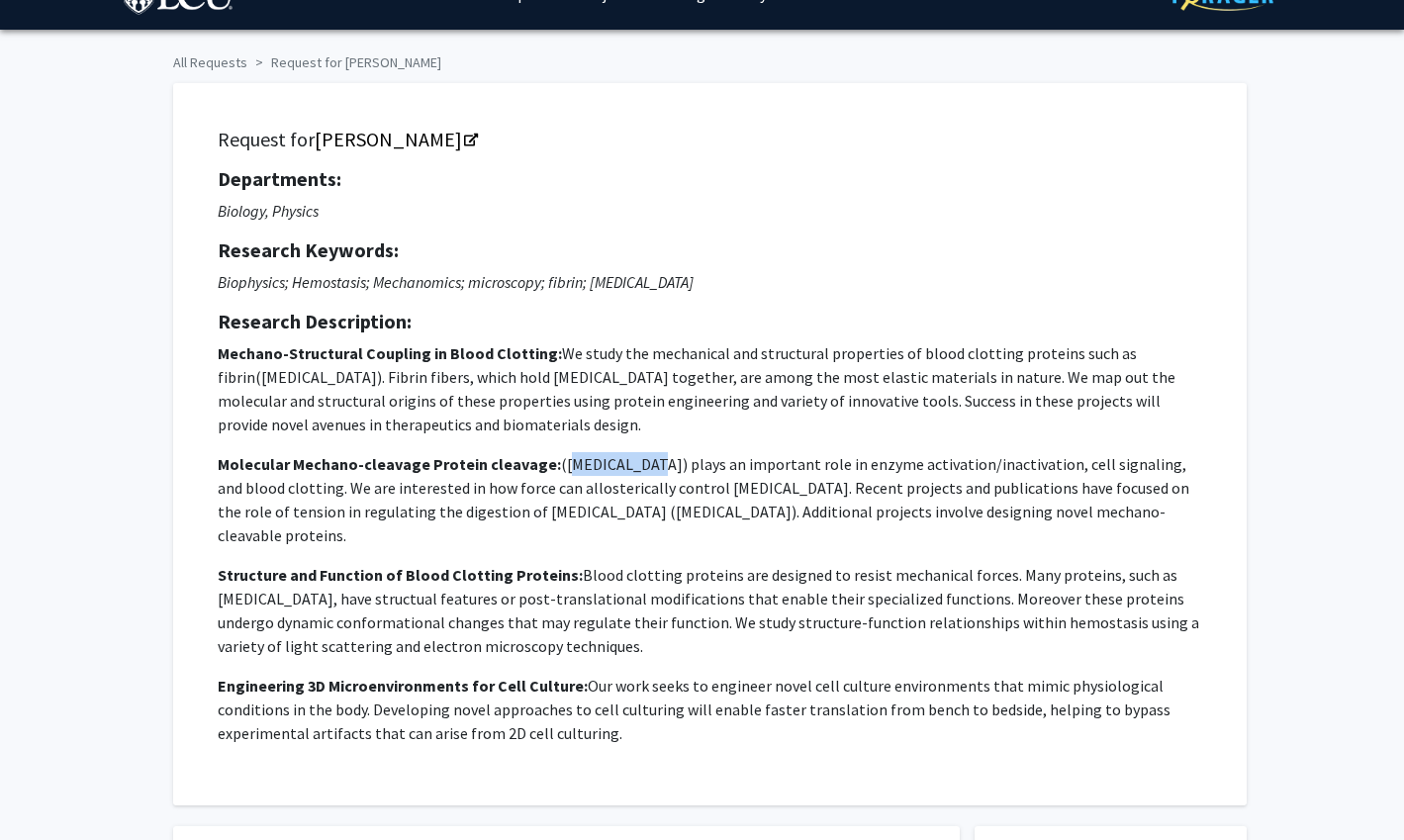 drag, startPoint x: 553, startPoint y: 464, endPoint x: 623, endPoint y: 465, distance: 70.00714 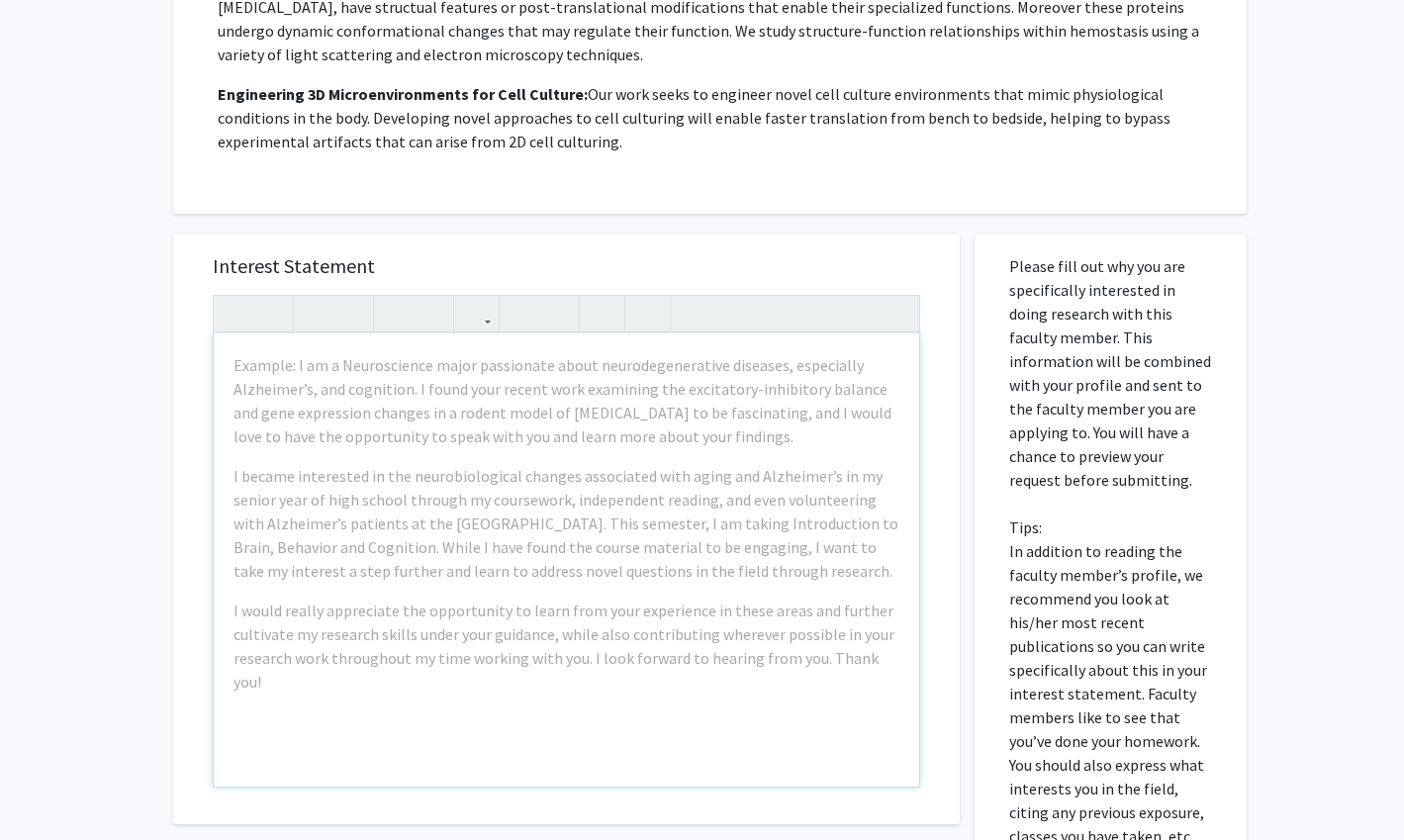 scroll, scrollTop: 833, scrollLeft: 0, axis: vertical 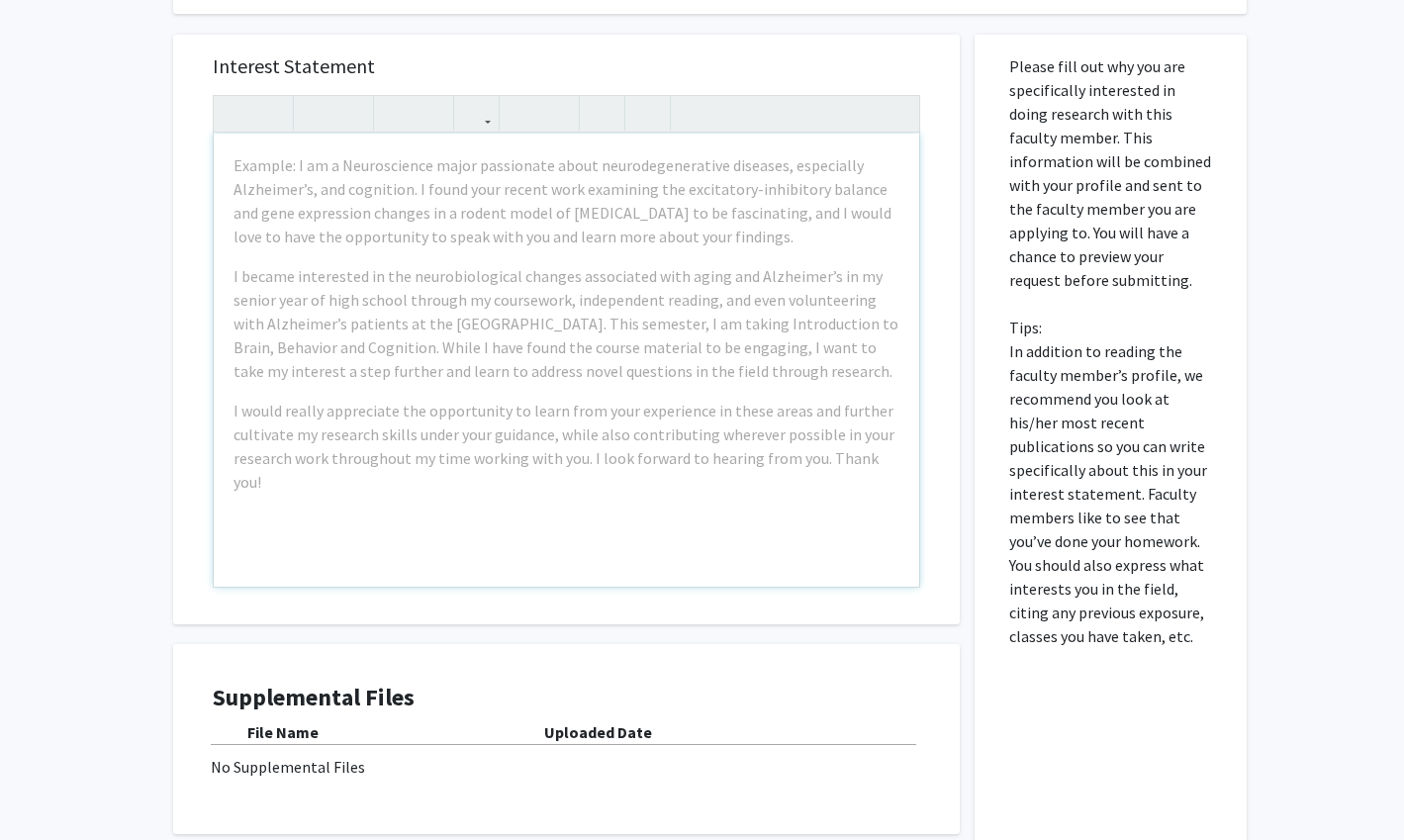 click on "Example: I am a Neuroscience major passionate about neurodegenerative diseases, especially Alzheimer’s, and cognition. I found your recent work examining the excitatory-inhibitory balance and gene expression changes in a rodent model of cognitive impairment to be fascinating, and I would love to have the opportunity to speak with you and learn more about your findings.   I became interested in the neurobiological changes associated with aging and Alzheimer’s in my senior year of high school through my coursework, independent reading, and even volunteering with Alzheimer’s patients at the VA Hospital. This semester, I am taking Introduction to Brain, Behavior and Cognition. While I have found the course material to be engaging, I want to take my interest a step further and learn to address novel questions in the field through research." at bounding box center (566, 360) 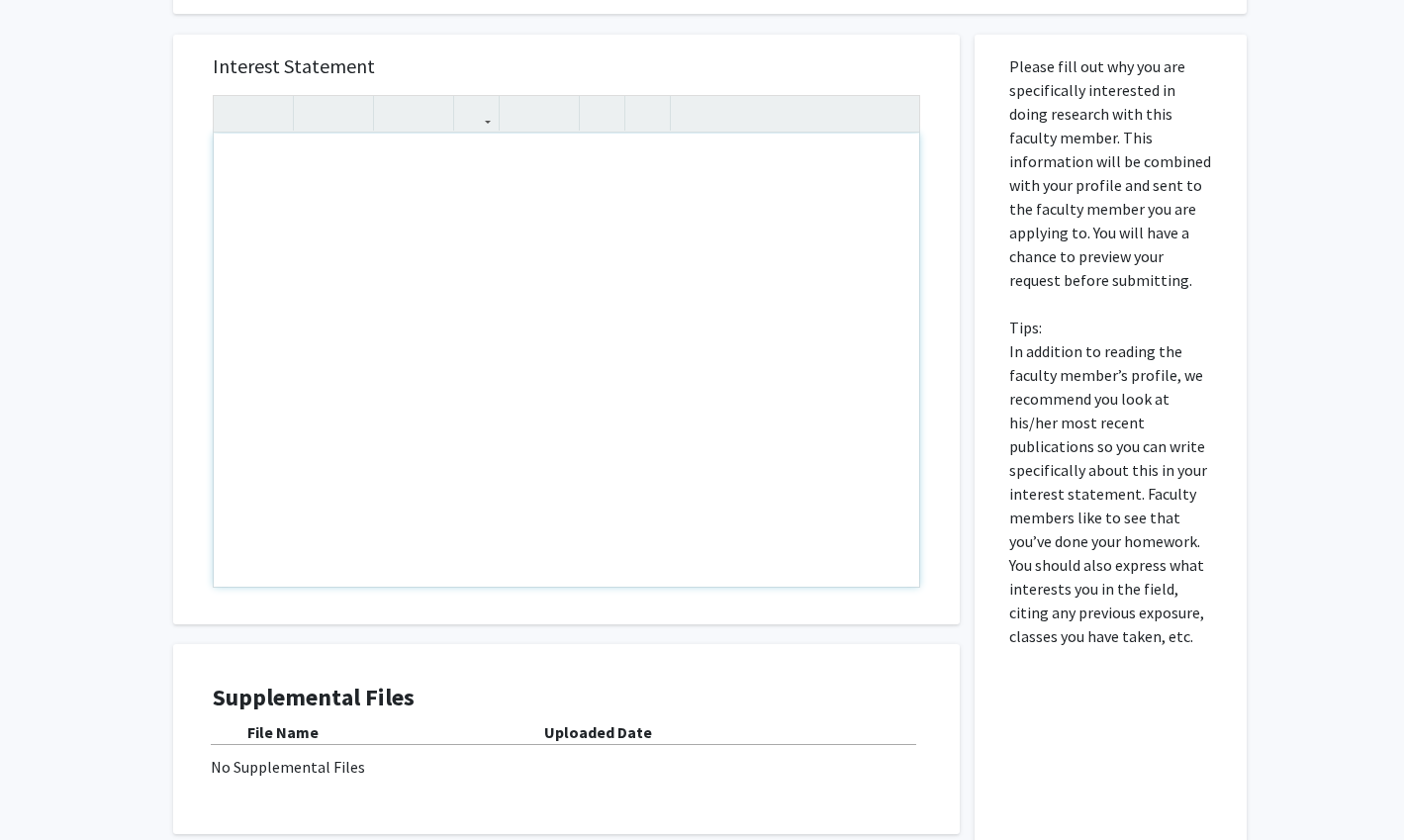 paste 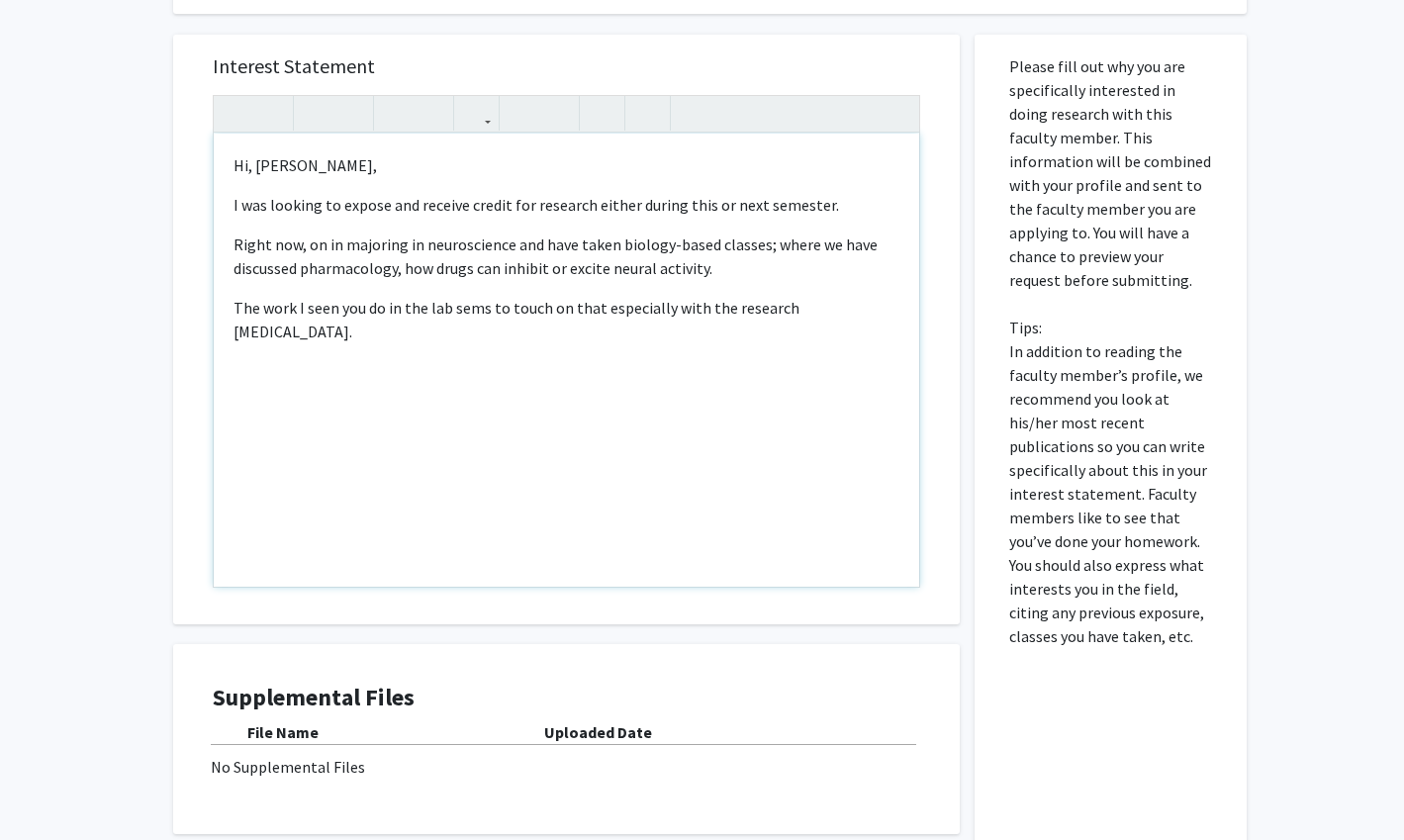 click on "The work I seen you do in the lab sems to touch on that especially with the research proteolysis." at bounding box center (566, 320) 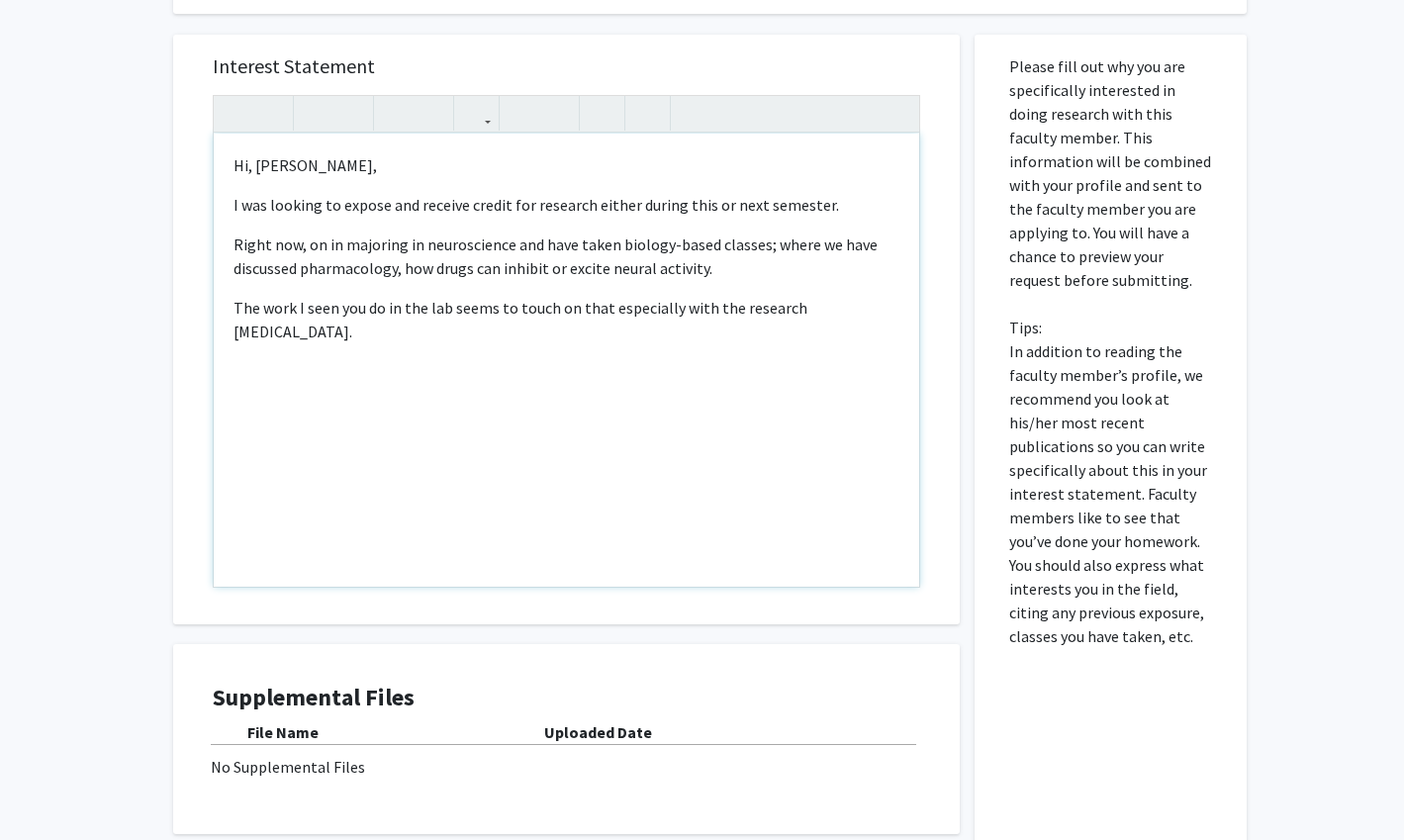 click on "I was looking to expose and receive credit for research either during this or next semester." at bounding box center [566, 205] 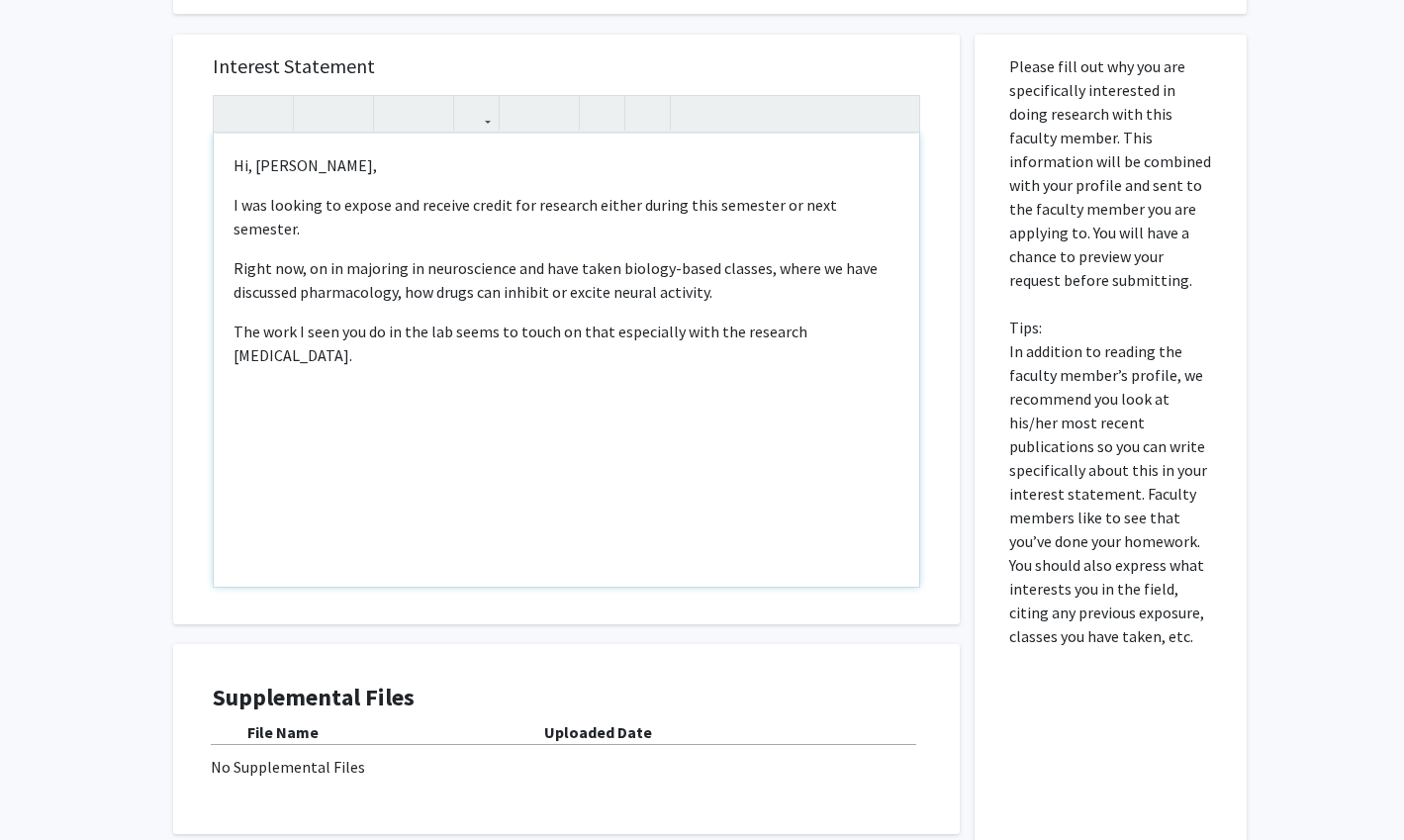 click on "The work I seen you do in the lab seems to touch on that especially with the research proteolysis." at bounding box center (566, 343) 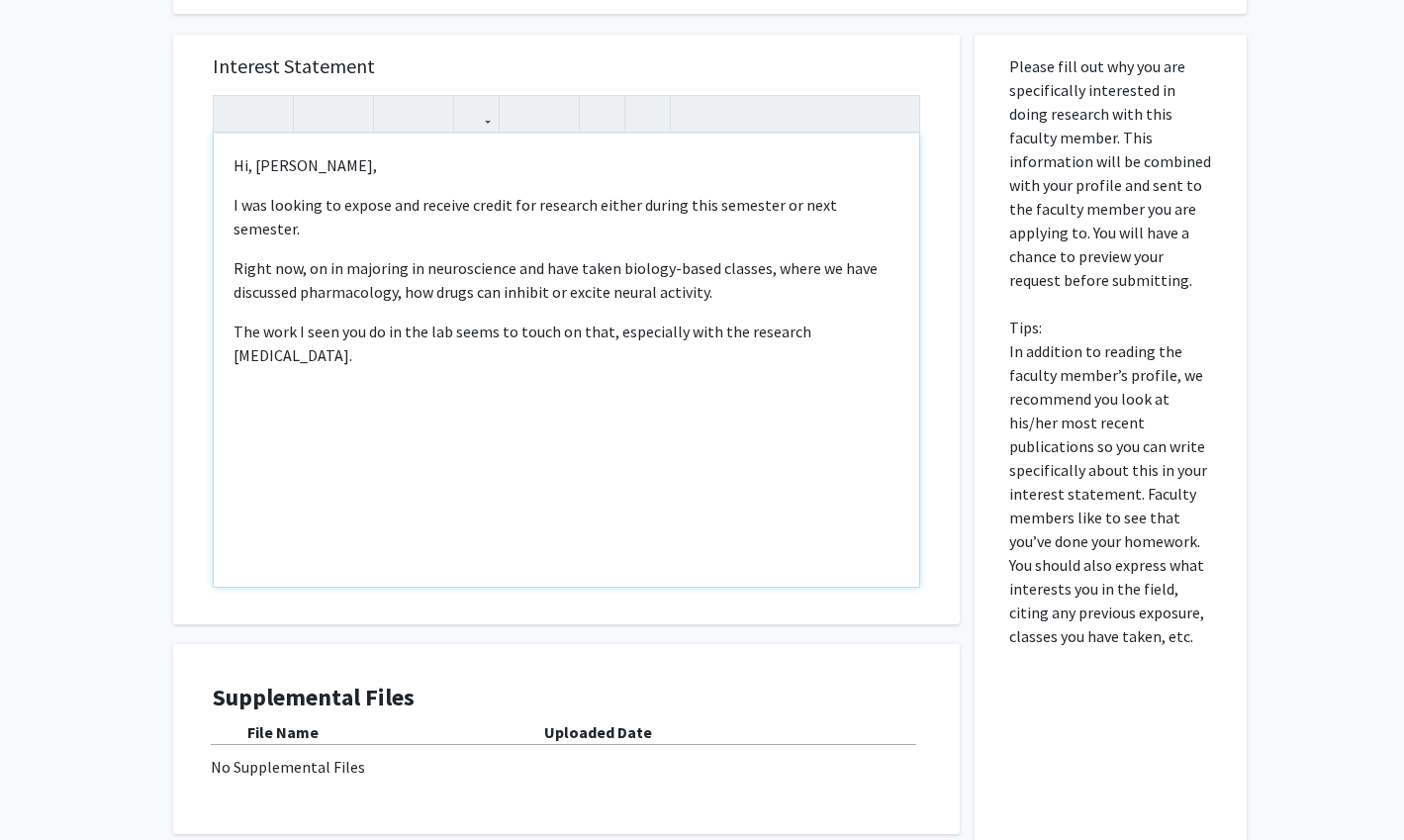 click on "The work I seen you do in the lab seems to touch on that, especially with the research proteolysis." at bounding box center (566, 343) 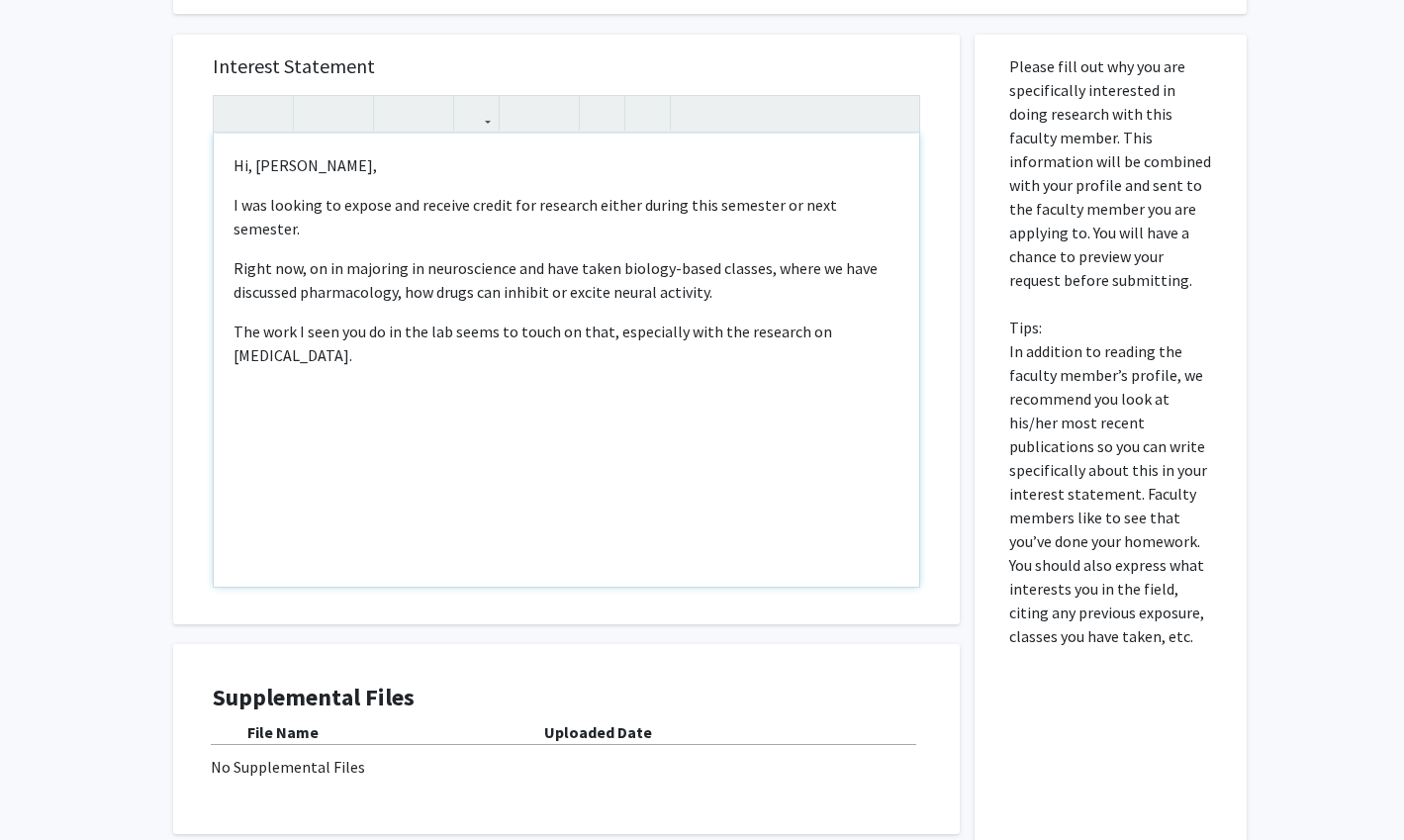 click on "The work I seen you do in the lab seems to touch on that, especially with the research on proteolysis." at bounding box center (566, 343) 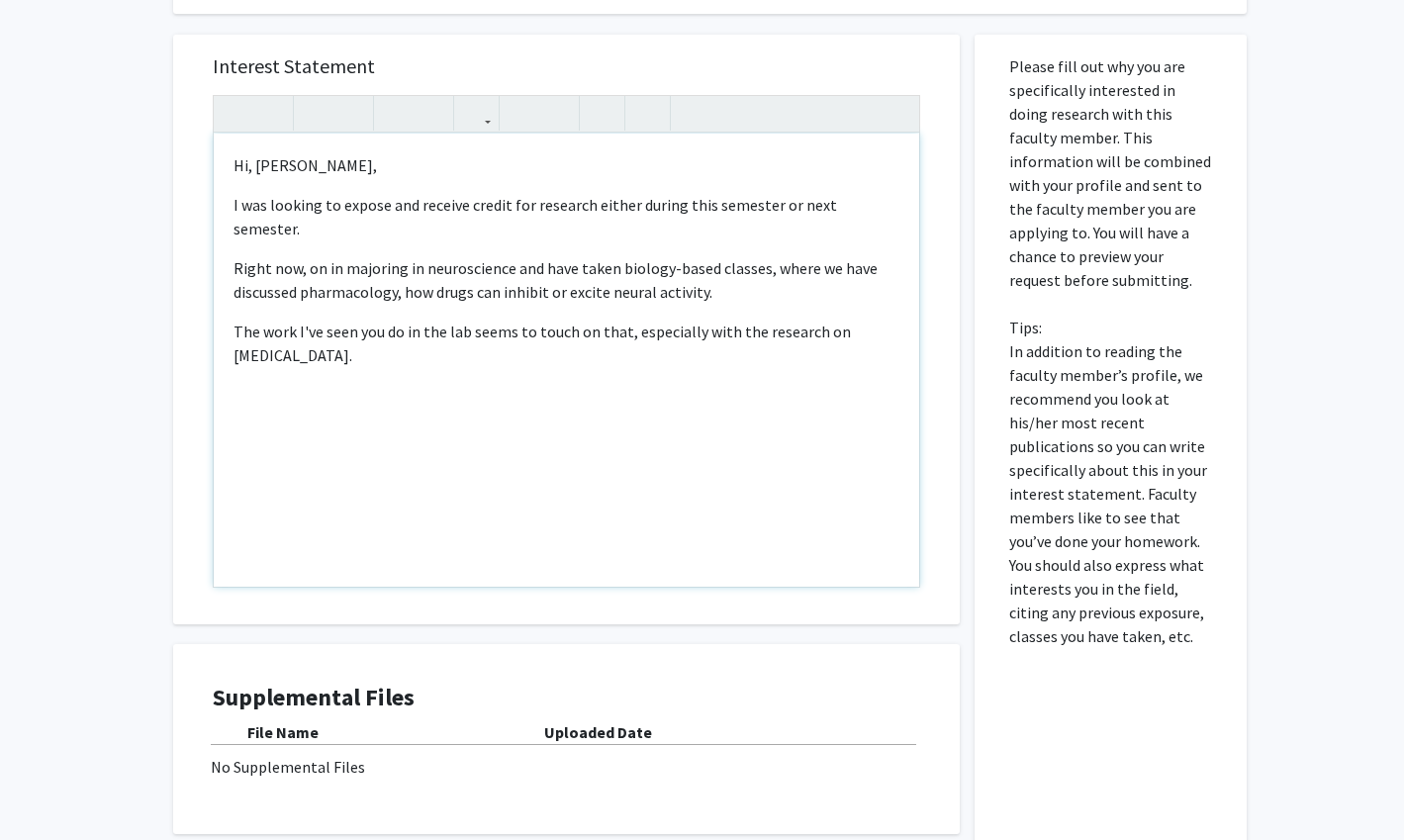 click on "The work I've seen you do in the lab seems to touch on that, especially with the research on proteolysis." at bounding box center [566, 343] 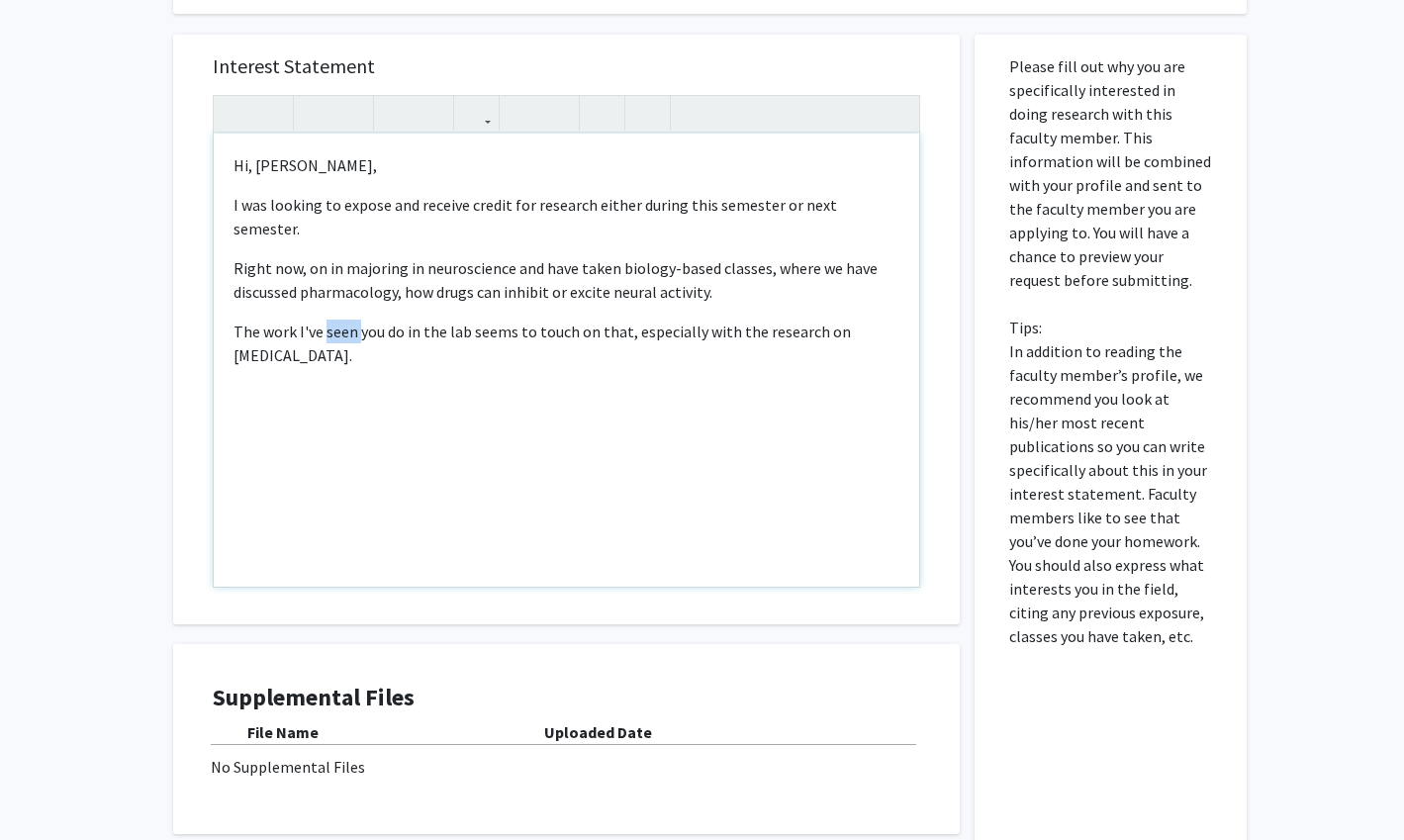 click on "The work I've seen you do in the lab seems to touch on that, especially with the research on proteolysis." at bounding box center [566, 343] 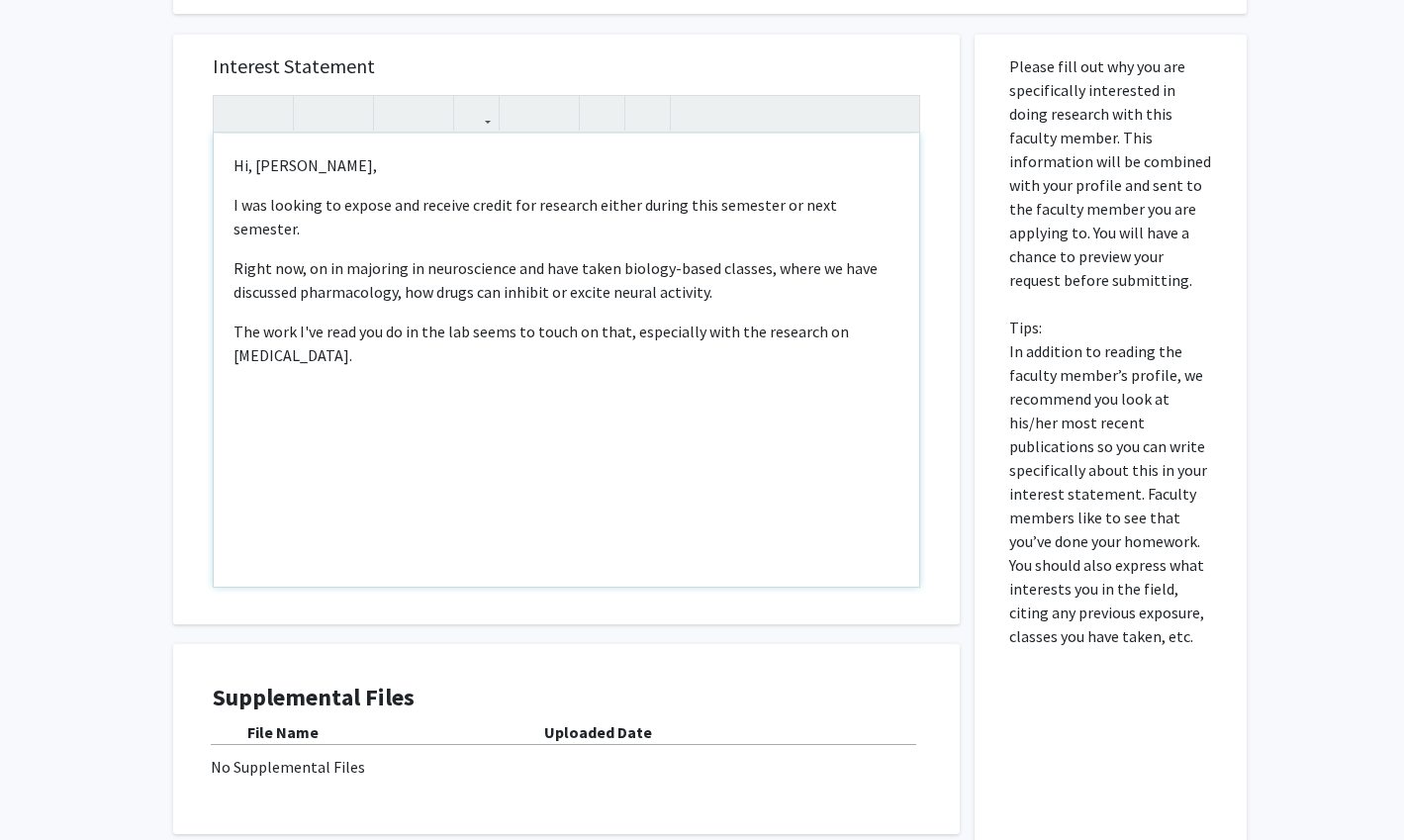 click on "The work I've read you do in the lab seems to touch on that, especially with the research on proteolysis." at bounding box center [566, 343] 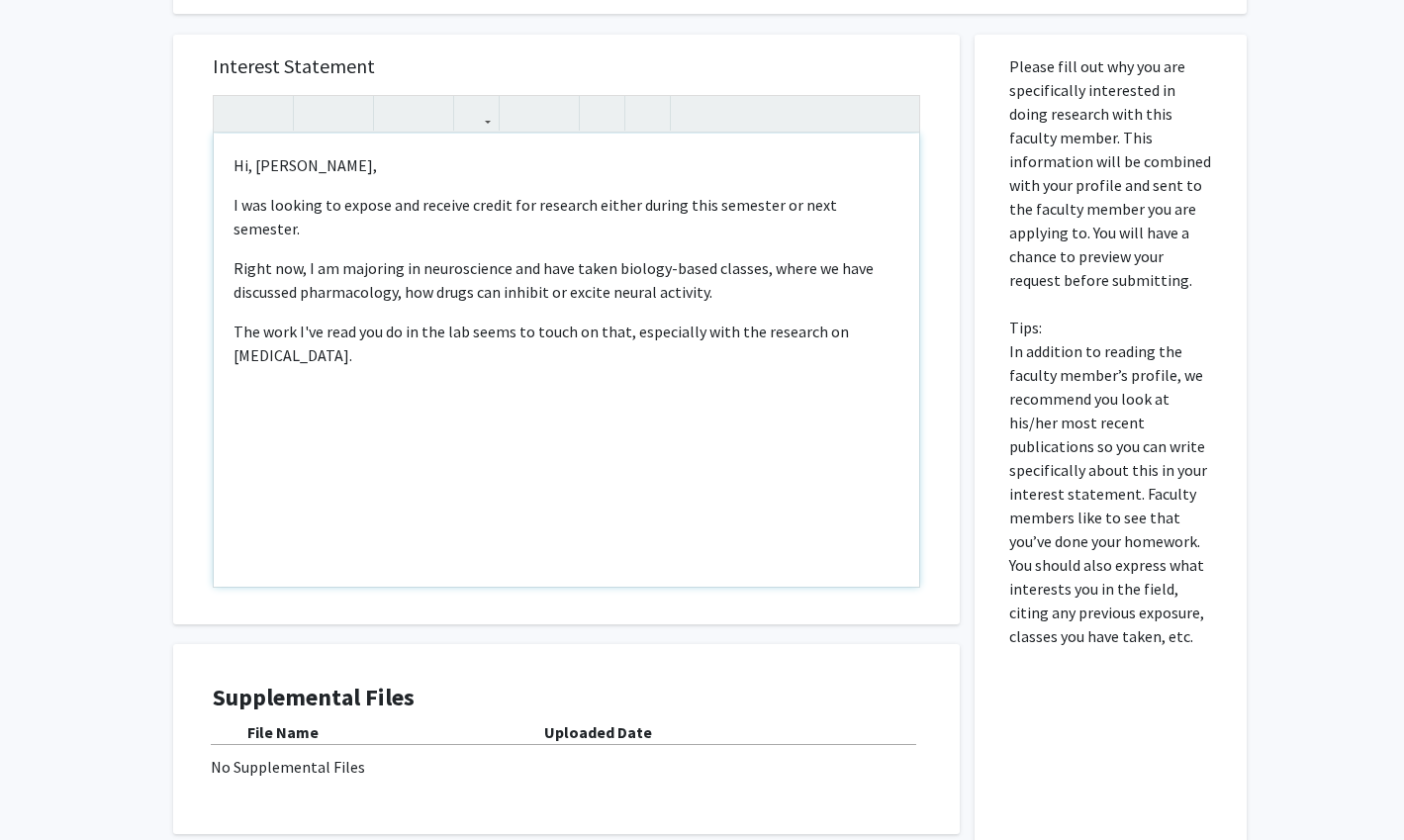 click on "Right now, I am majoring in neuroscience and have taken biology-based classes, where we have discussed pharmacology, how drugs can inhibit or excite neural activity." at bounding box center [566, 280] 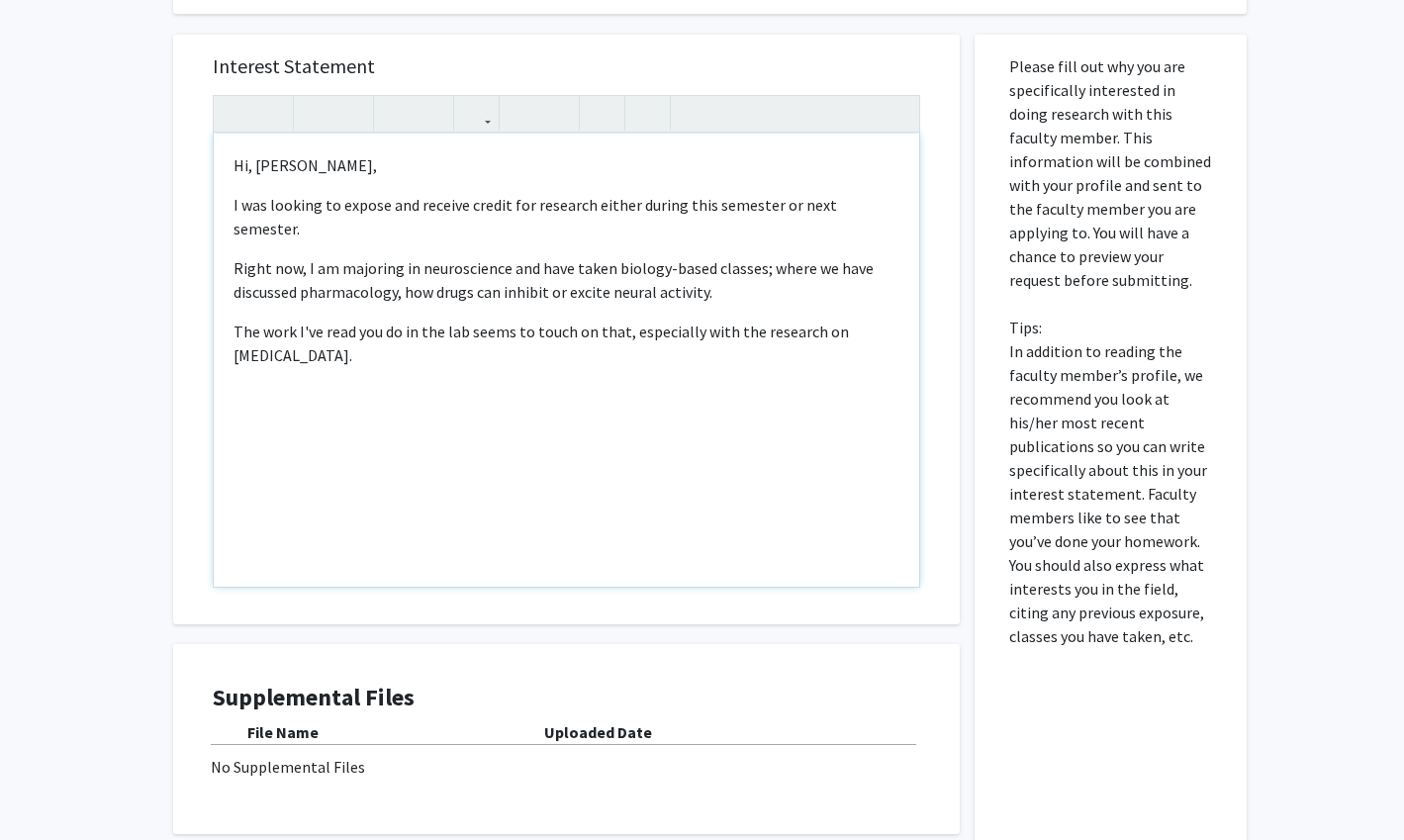 click on "Right now, I am majoring in neuroscience and have taken biology-based classes; where we have discussed pharmacology, how drugs can inhibit or excite neural activity." at bounding box center [566, 280] 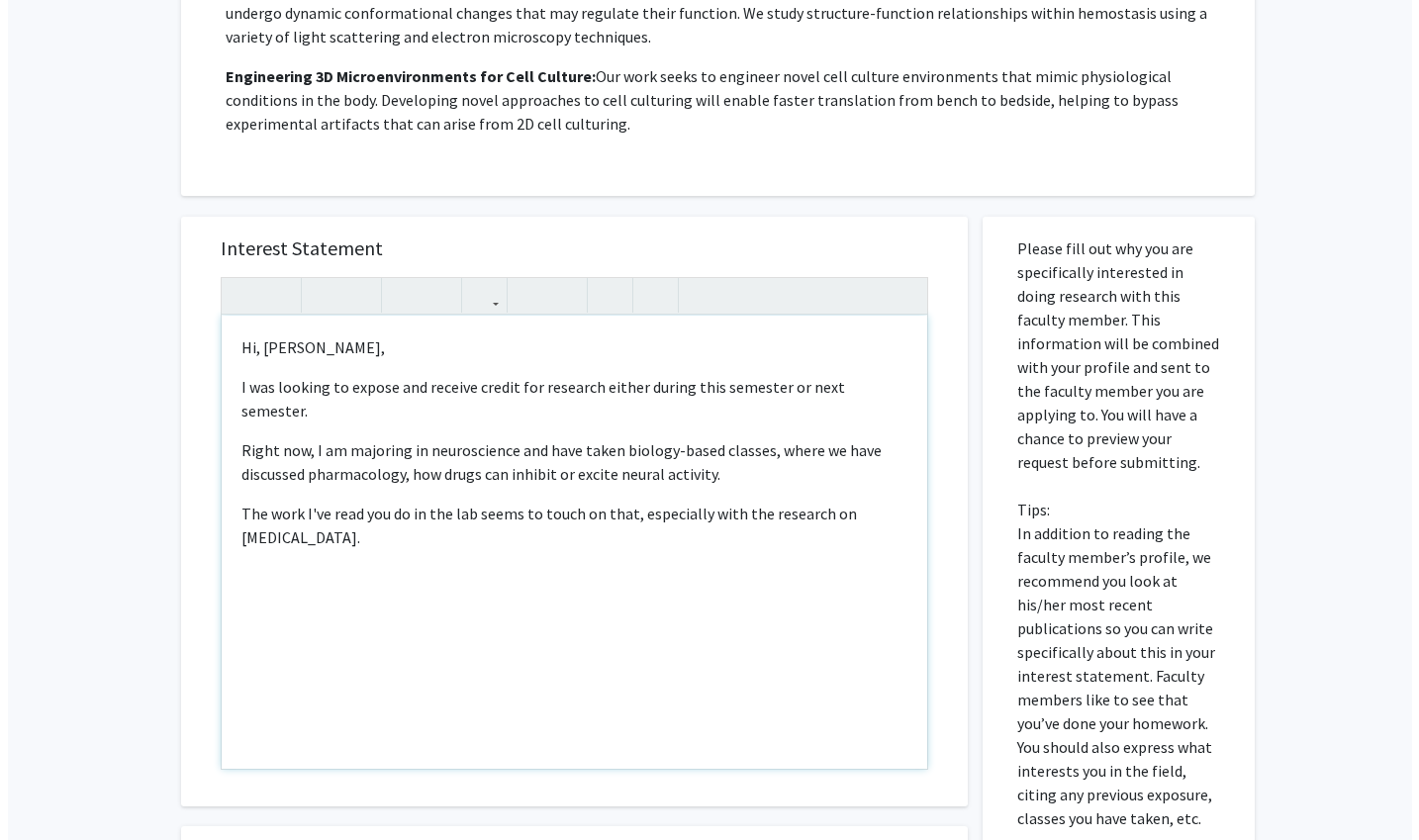 scroll, scrollTop: 932, scrollLeft: 0, axis: vertical 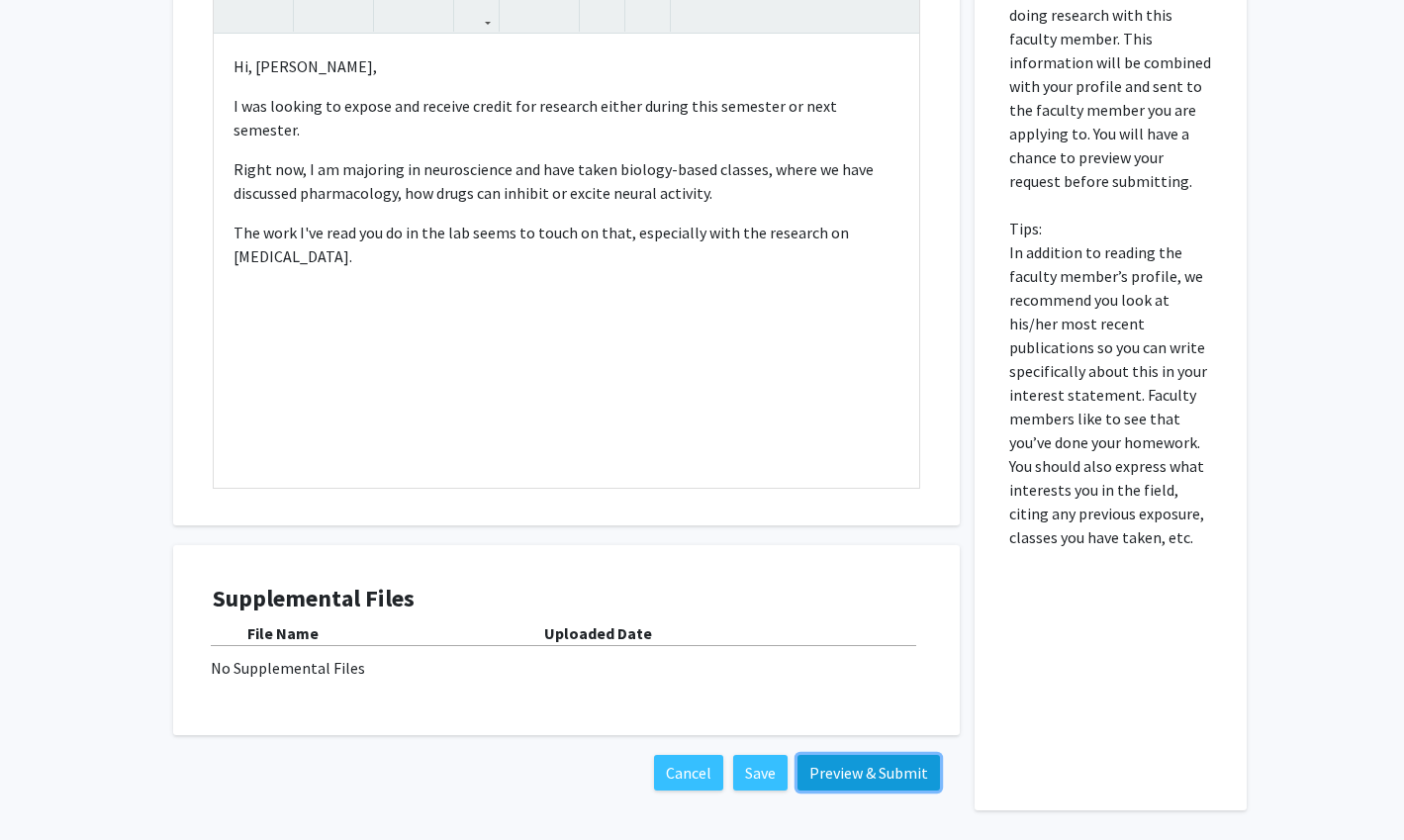 click on "Preview & Submit" at bounding box center [869, 773] 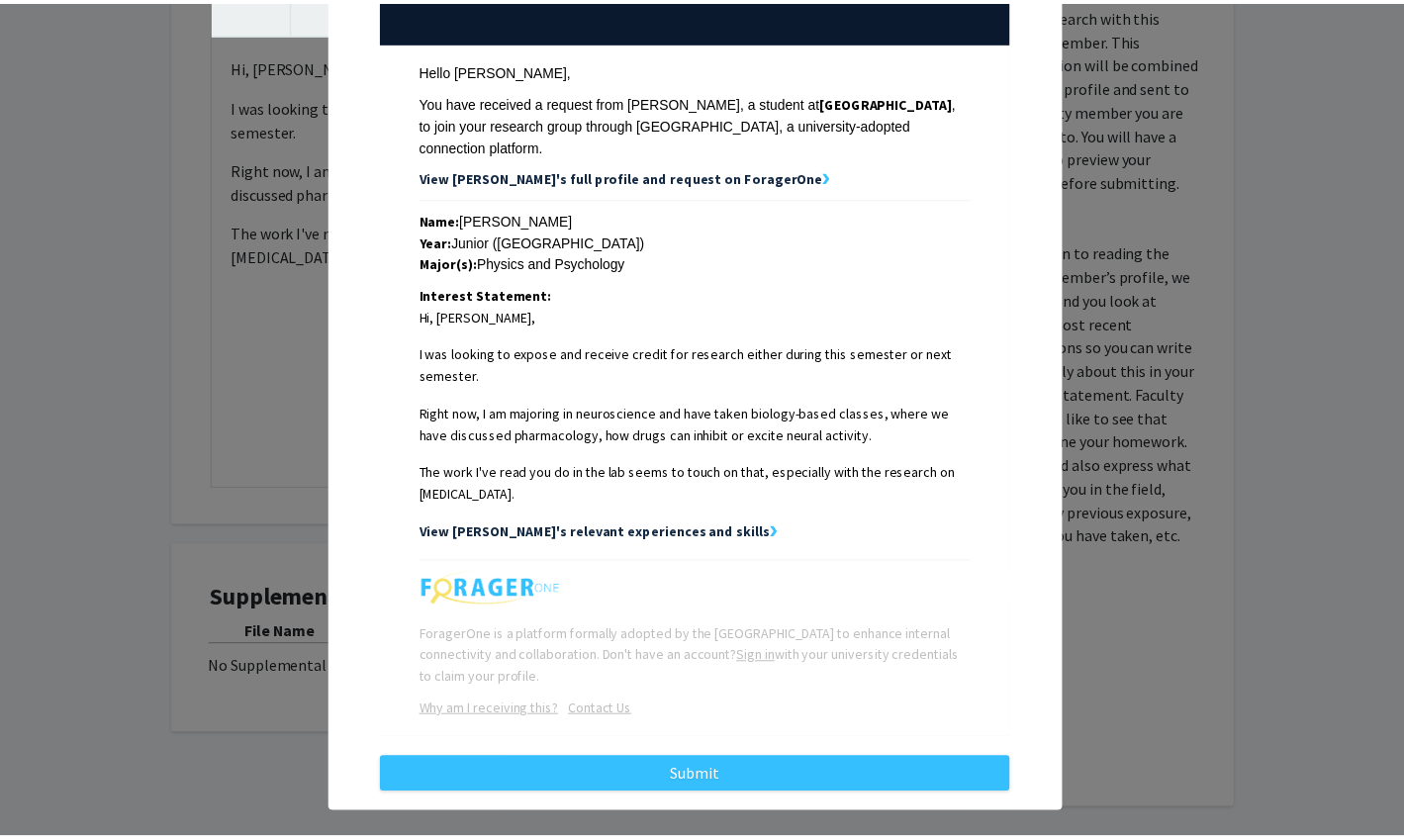 scroll, scrollTop: 0, scrollLeft: 0, axis: both 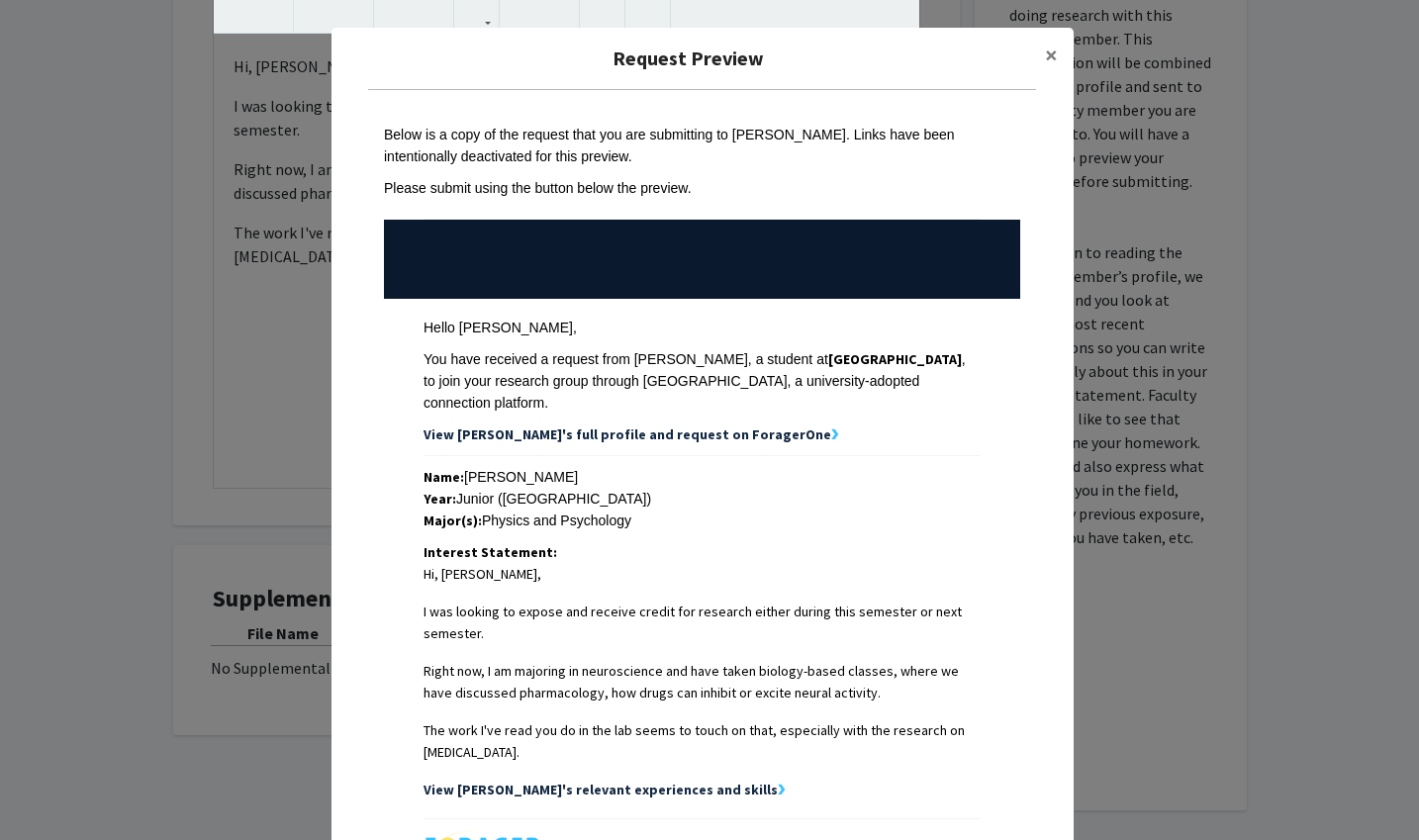 click on "You have received a request from Kam Willingham, a student at  East Carolina University , to join your research group through ForagerOne, a university-adopted connection platform." at bounding box center (702, 381) 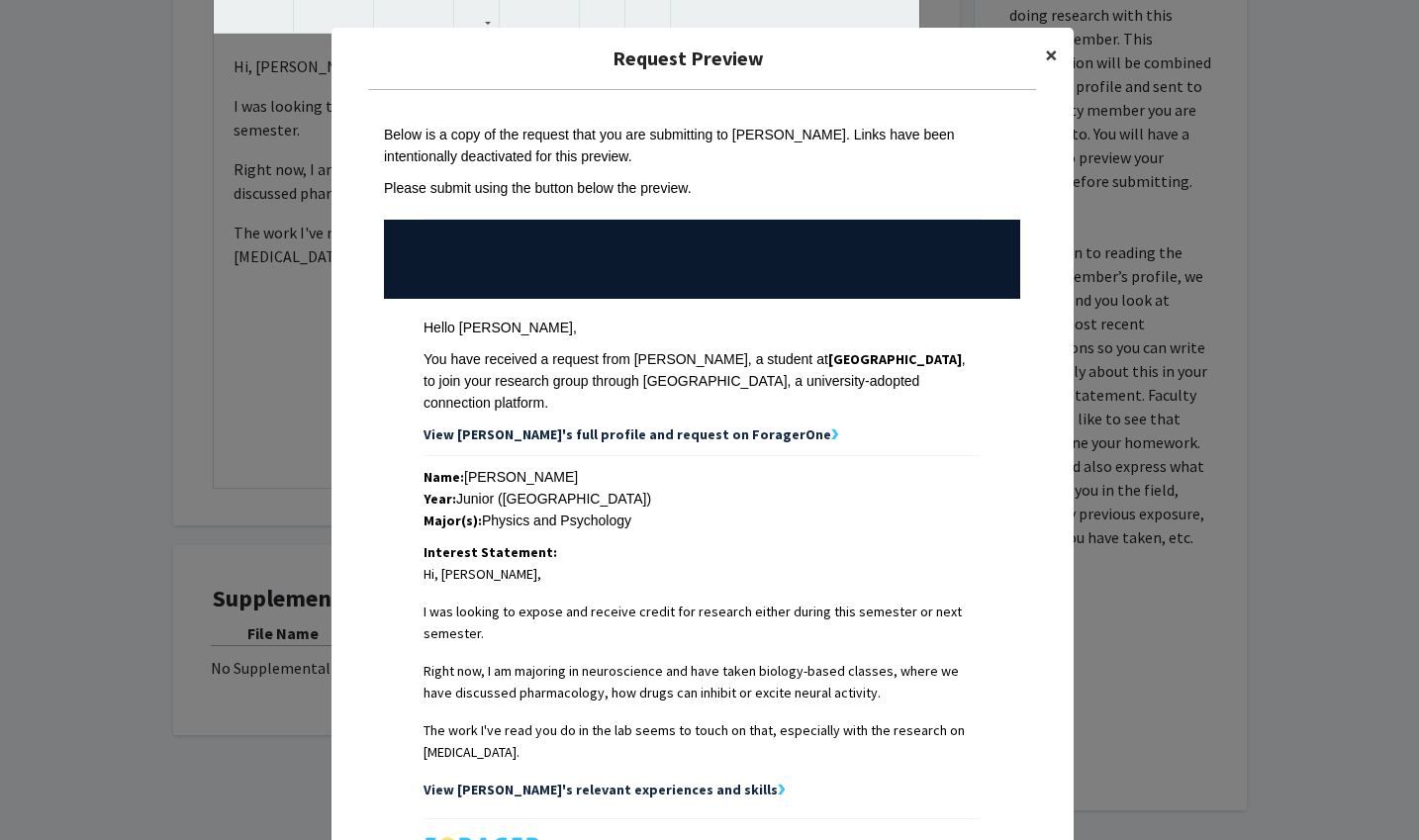 click on "×" at bounding box center [1051, 54] 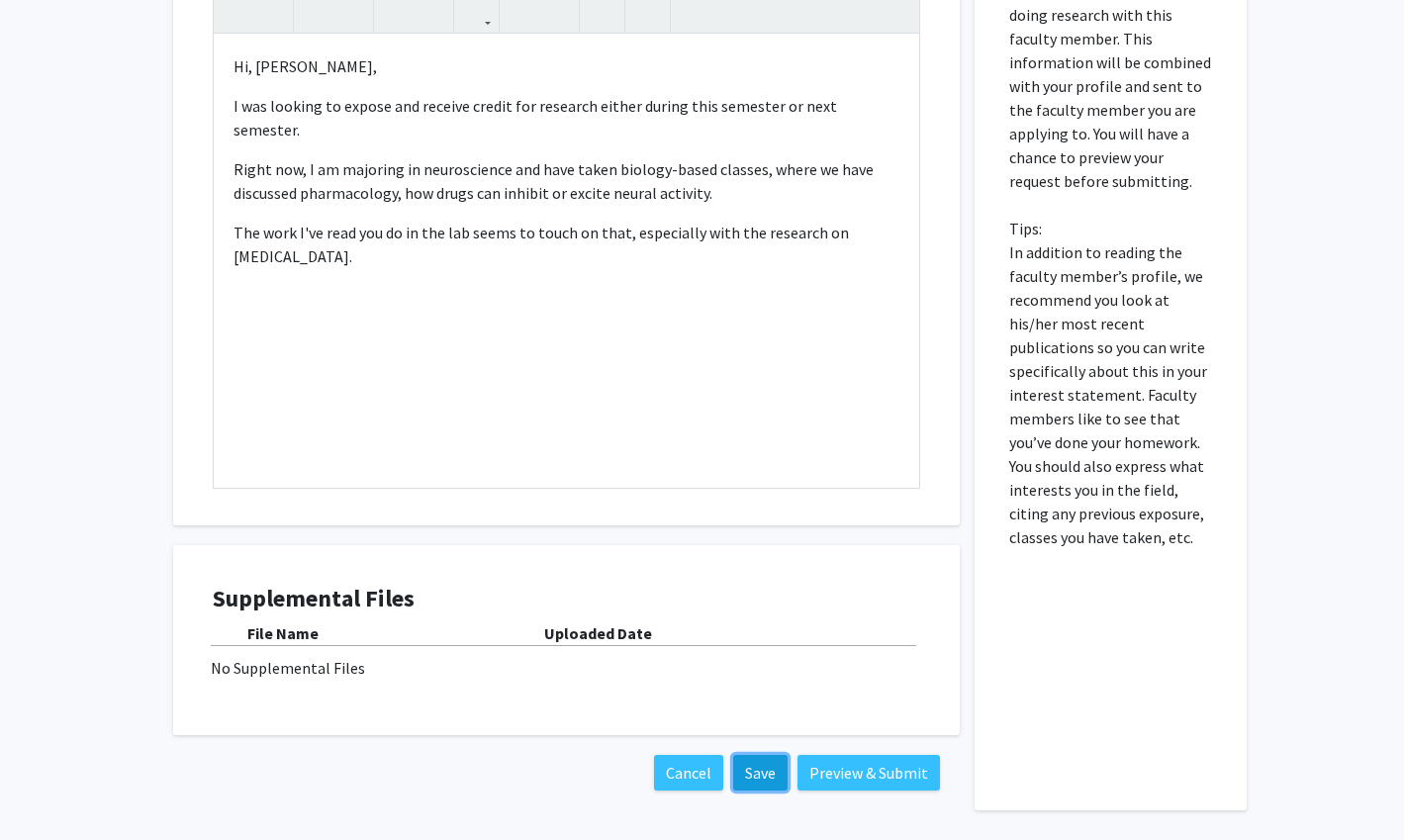 click on "Save" at bounding box center (760, 773) 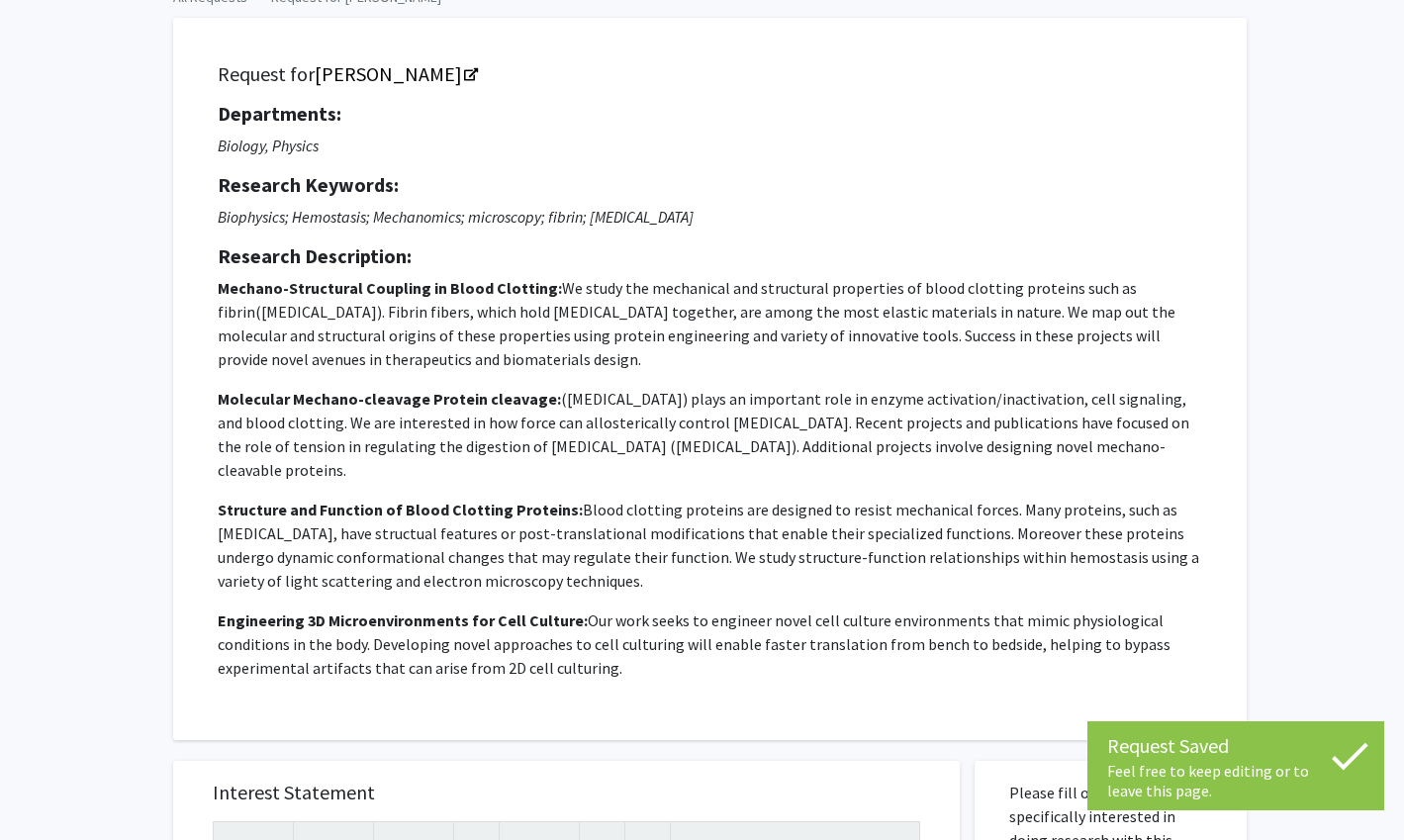 scroll, scrollTop: 0, scrollLeft: 0, axis: both 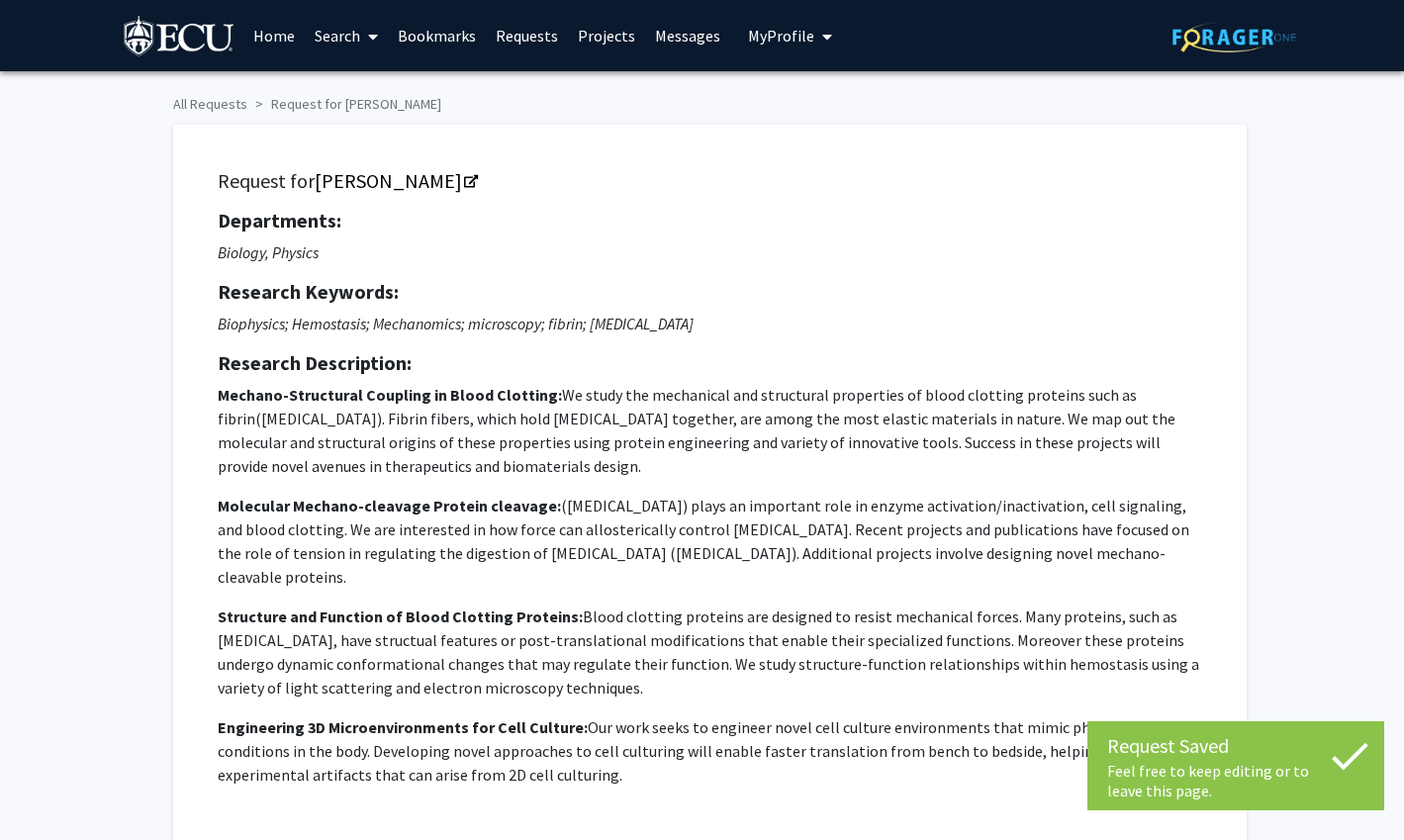 click on "My   Profile" at bounding box center (781, 36) 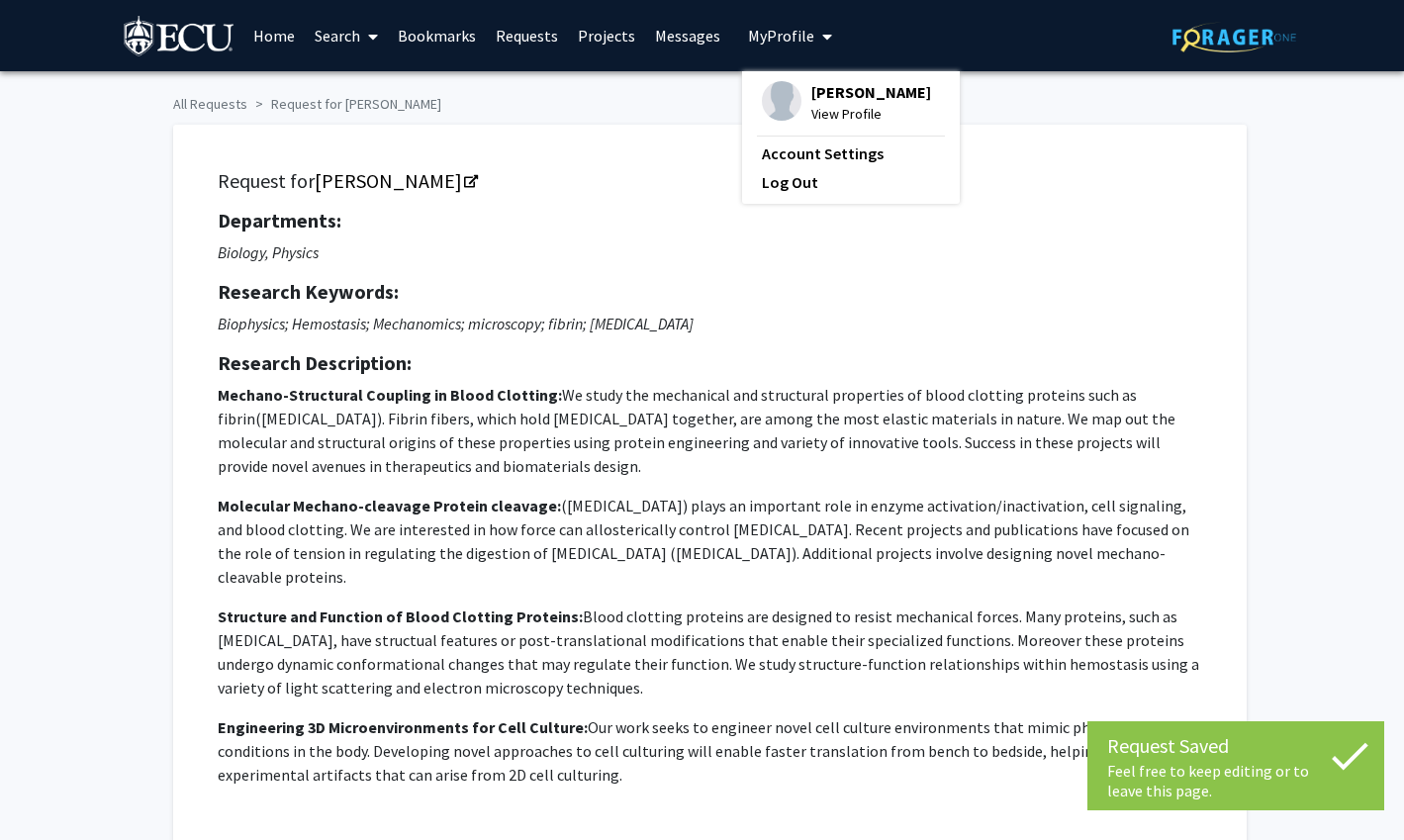 click on "Kam Willingham" at bounding box center (871, 92) 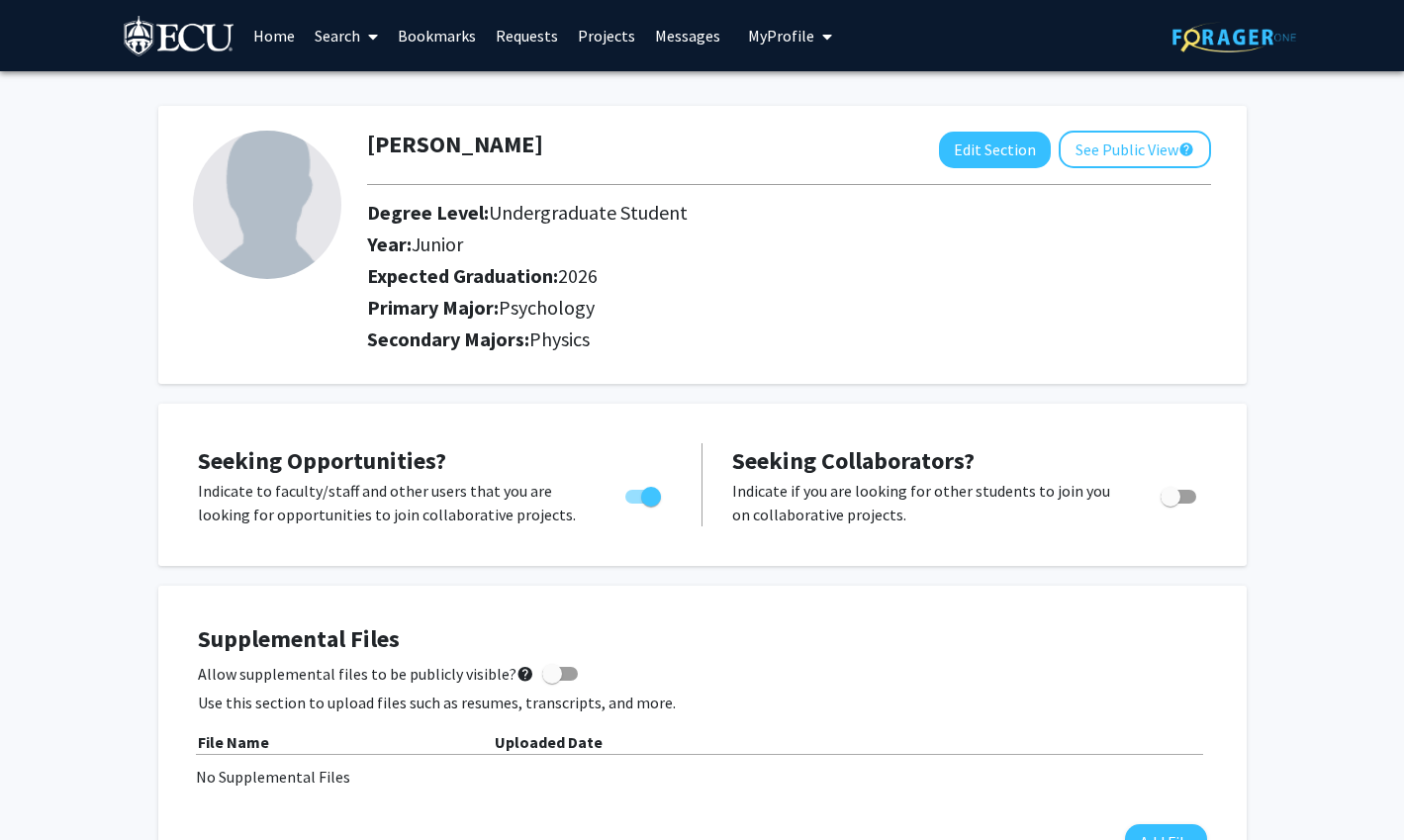 click on "Psychology" 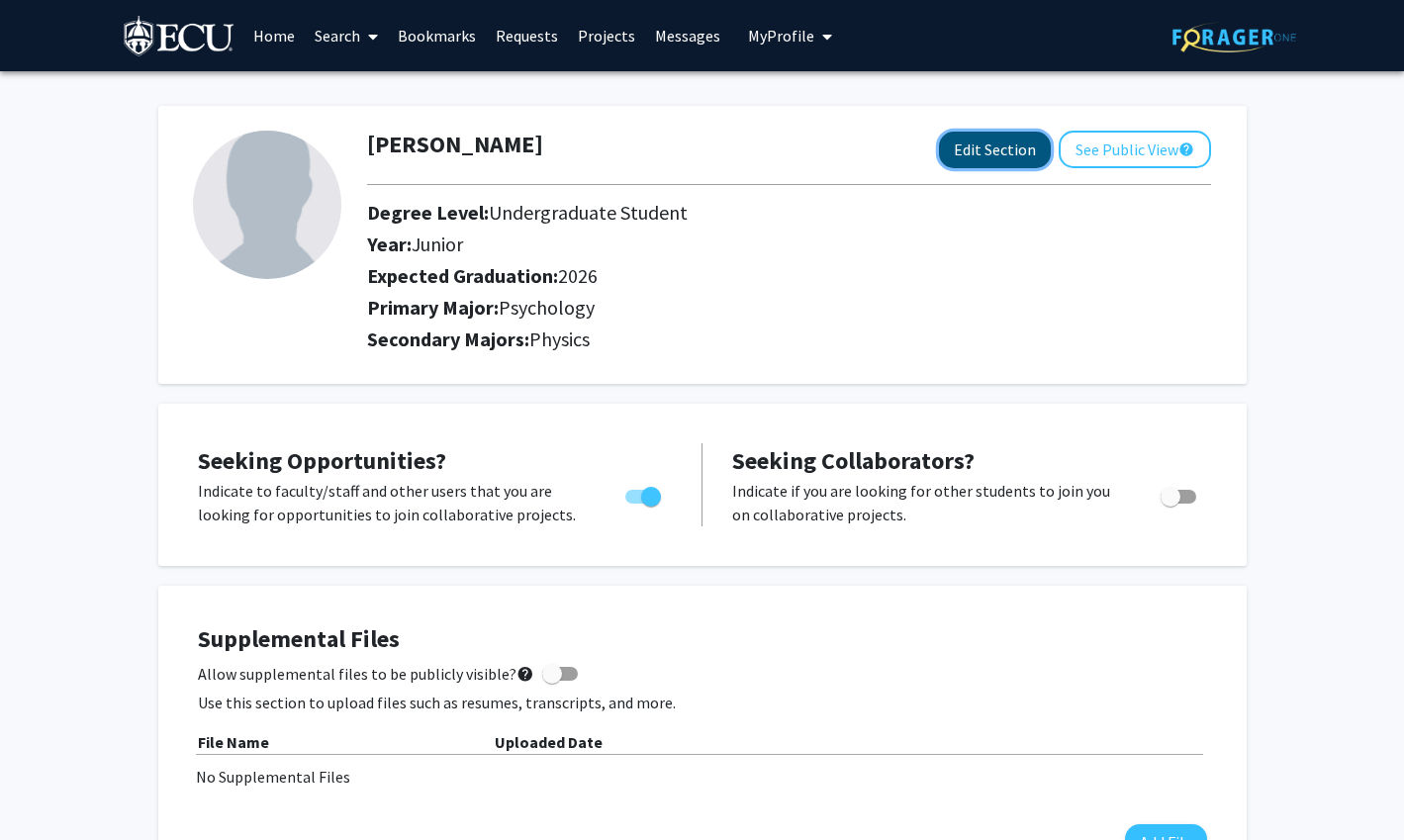 click on "Edit Section" 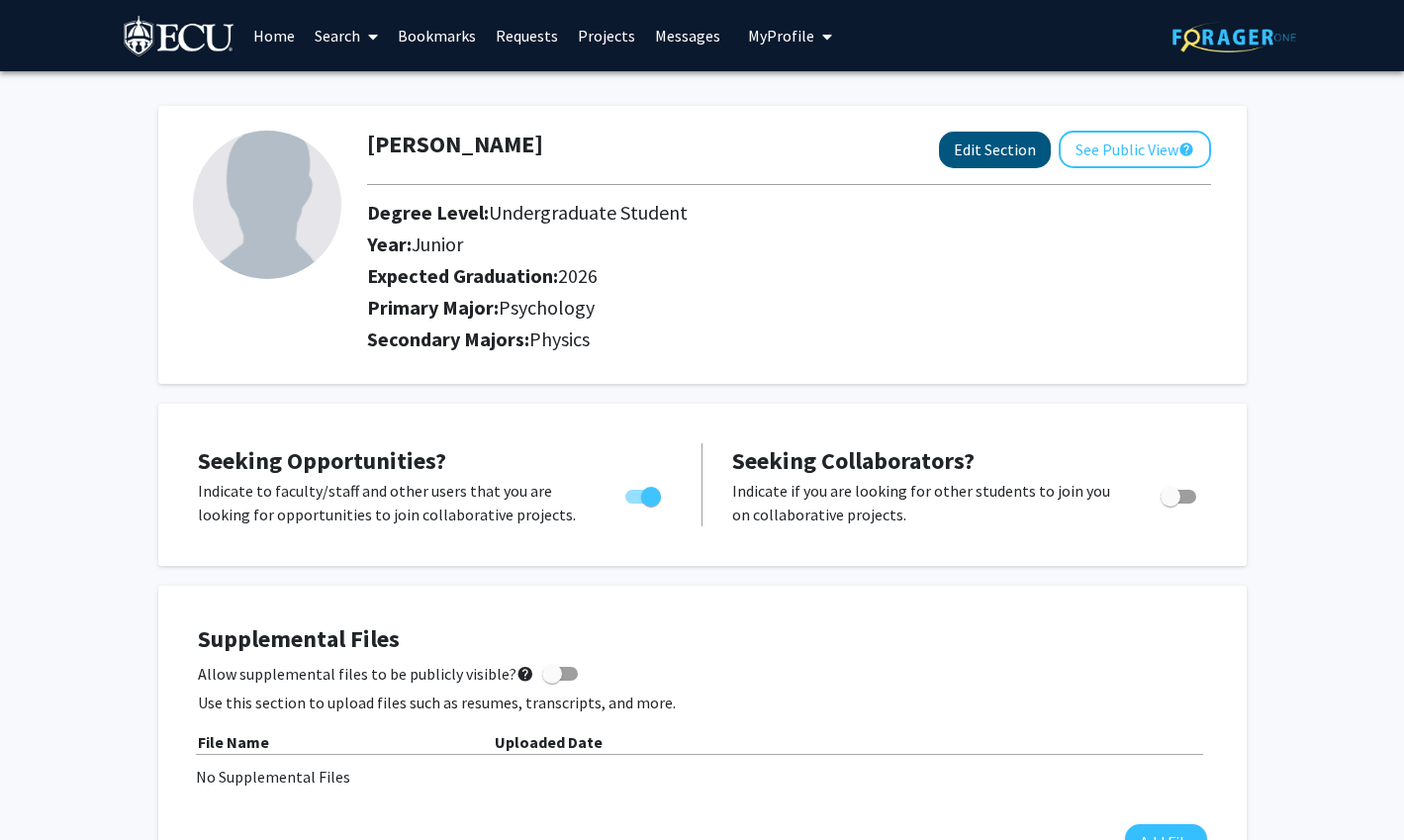 select on "junior" 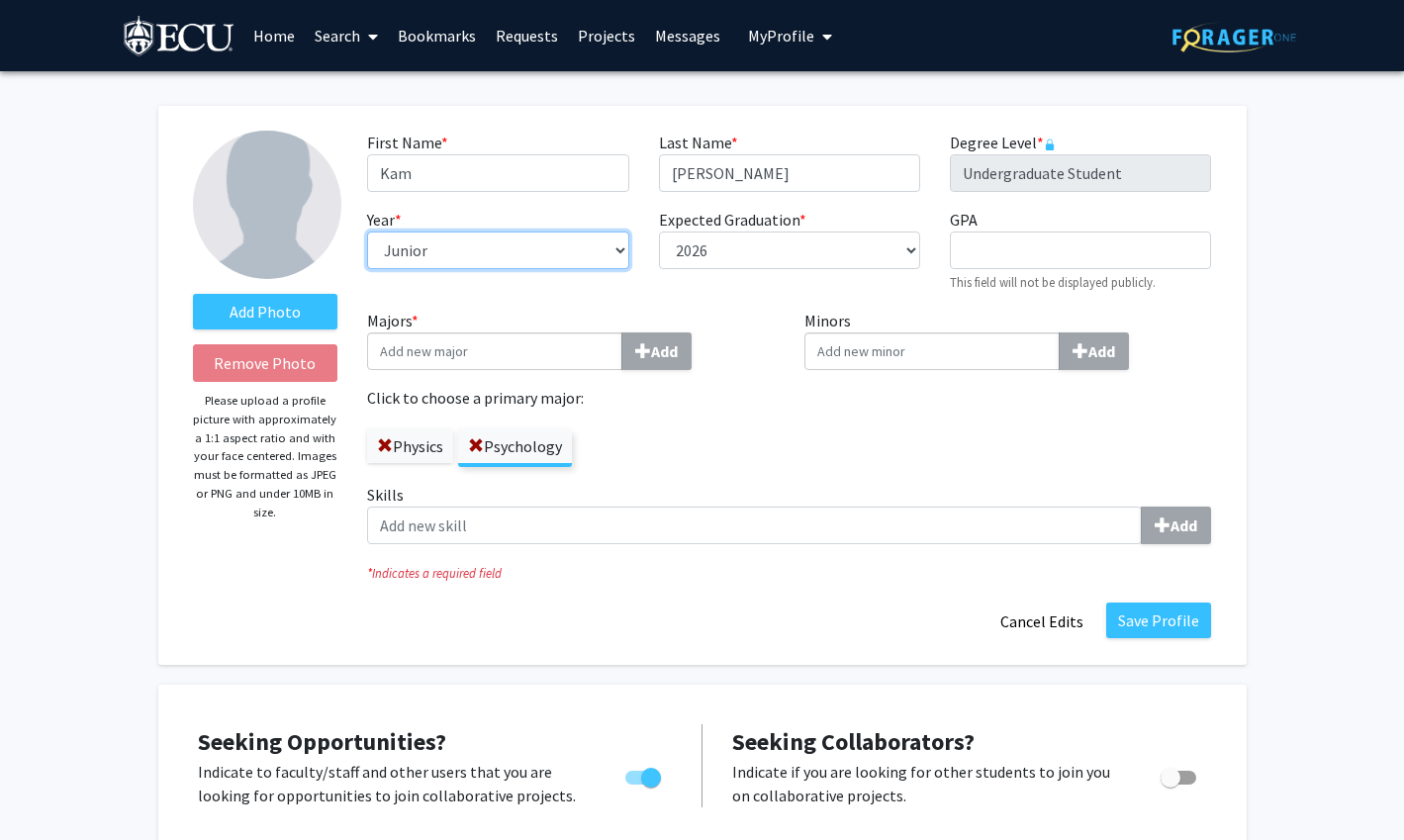 click on "---  First-year   Sophomore   Junior   Senior   Postbaccalaureate Certificate" at bounding box center [498, 250] 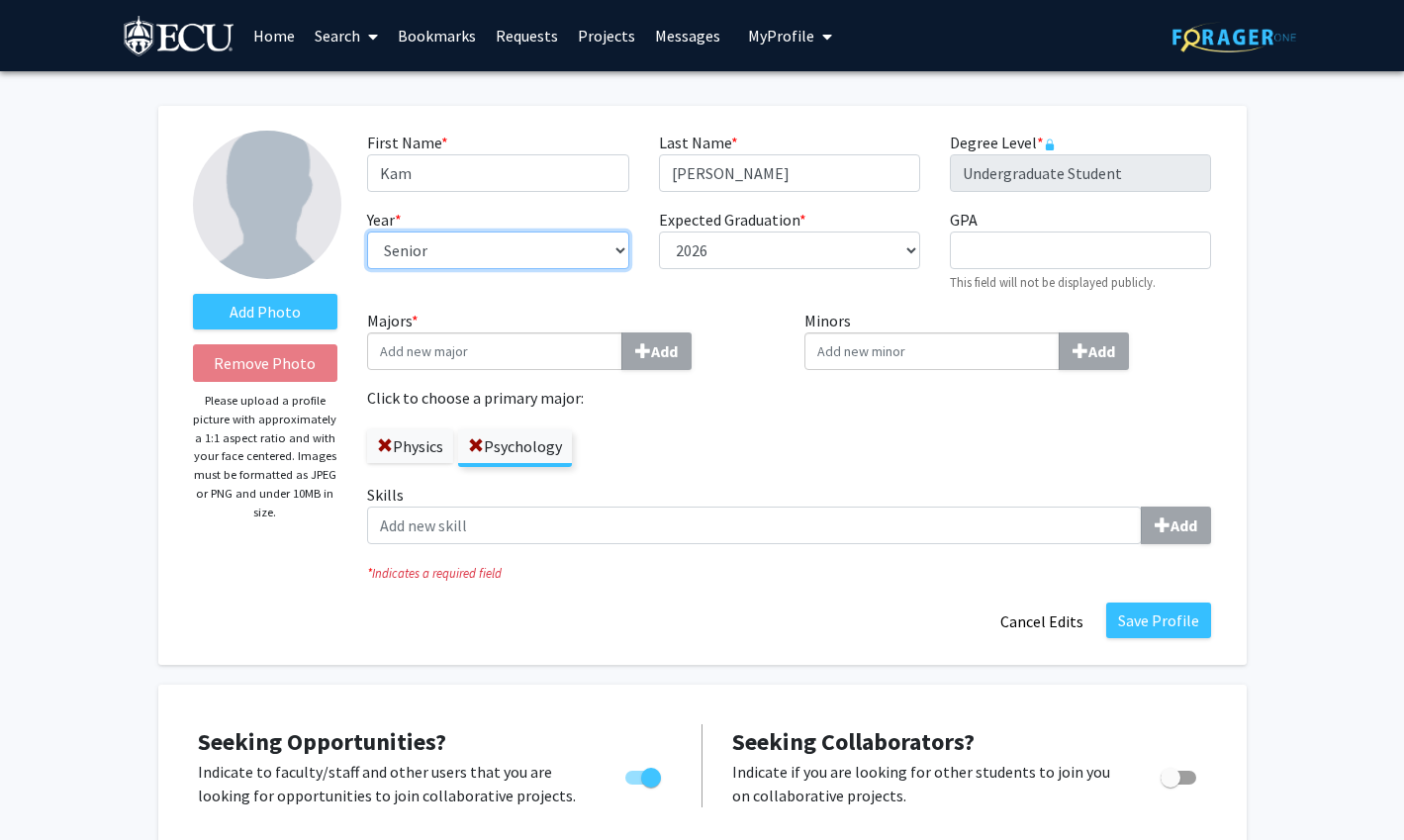 click on "---  First-year   Sophomore   Junior   Senior   Postbaccalaureate Certificate" at bounding box center [498, 250] 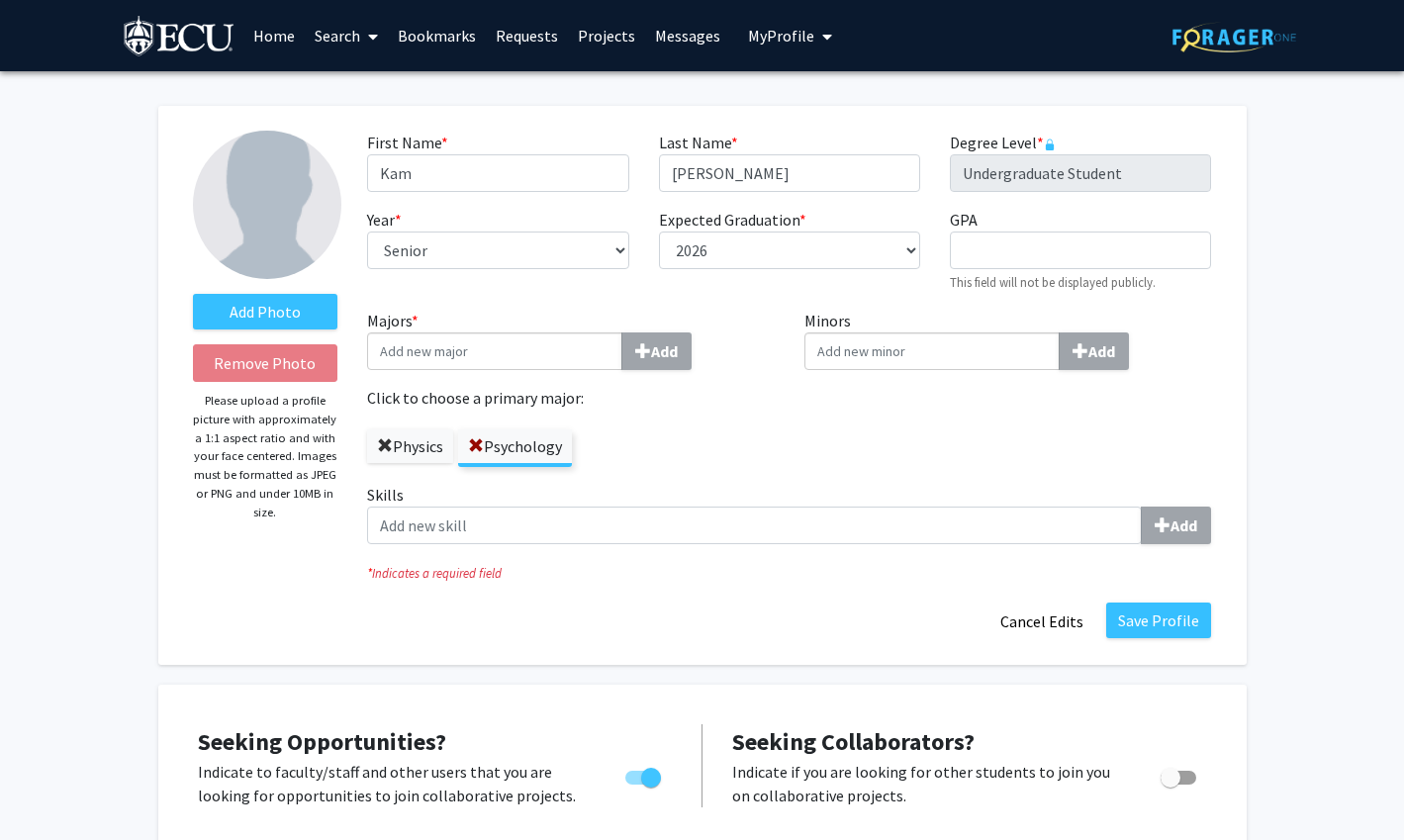 click 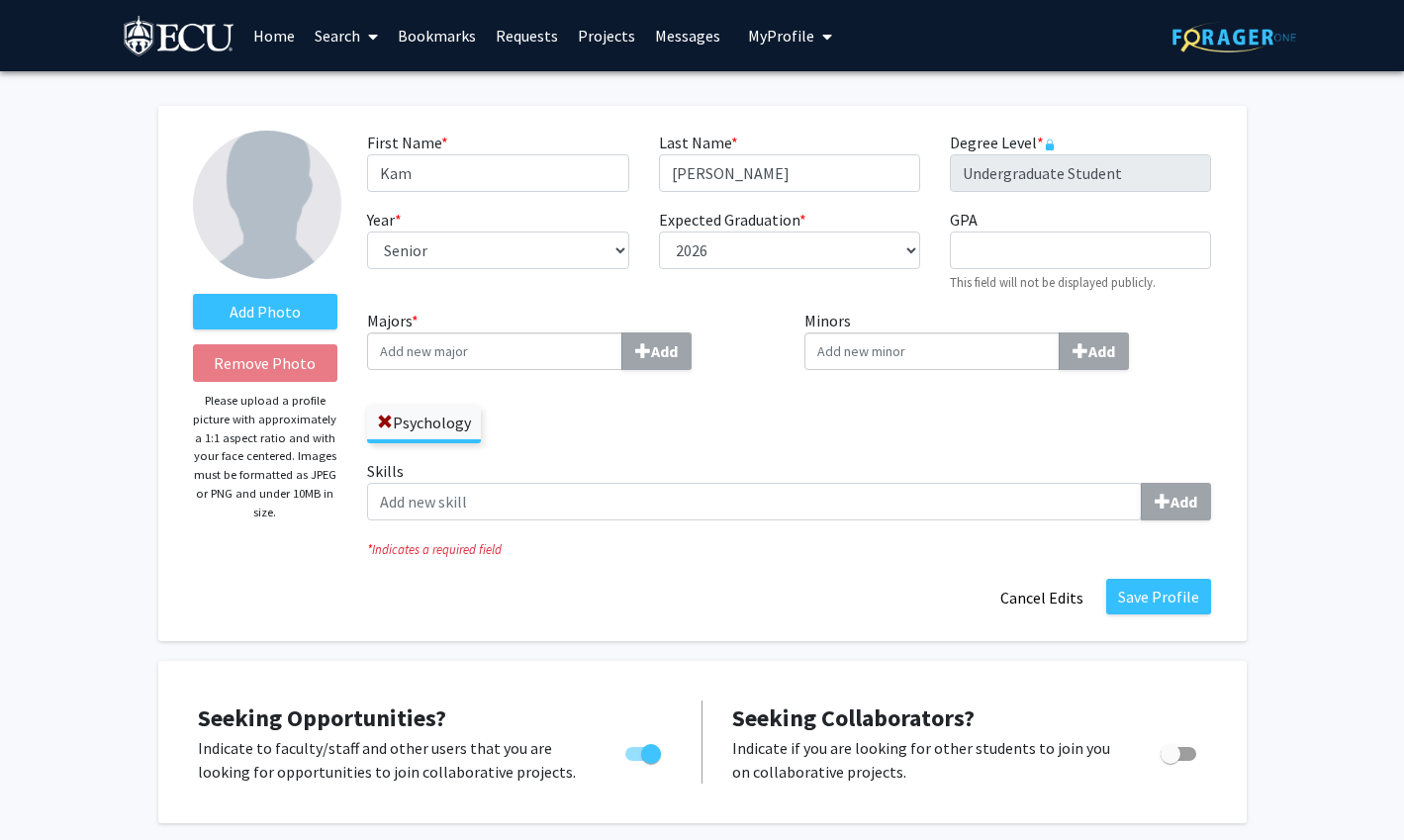 click on "Majors  * Add" at bounding box center [495, 351] 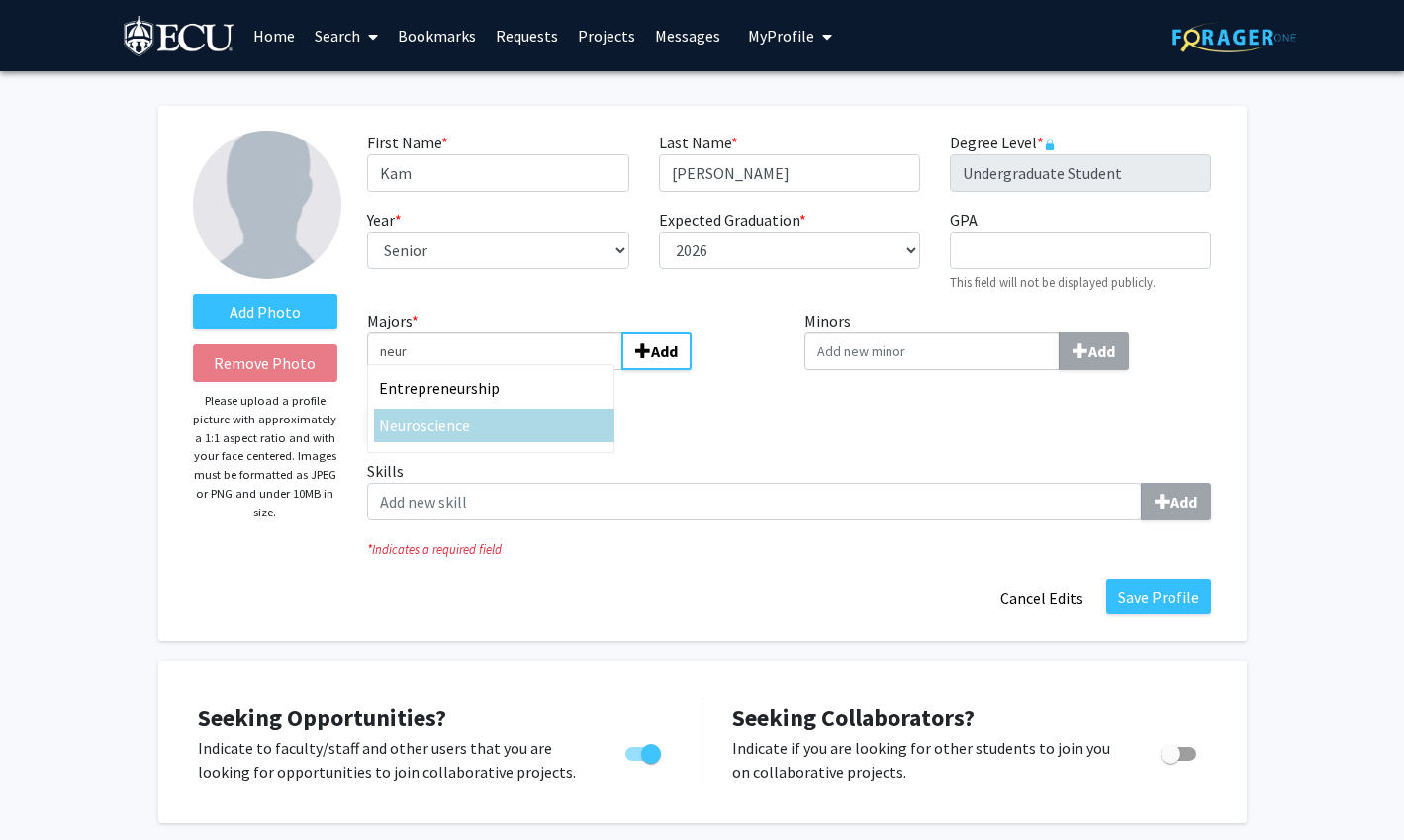 type on "neur" 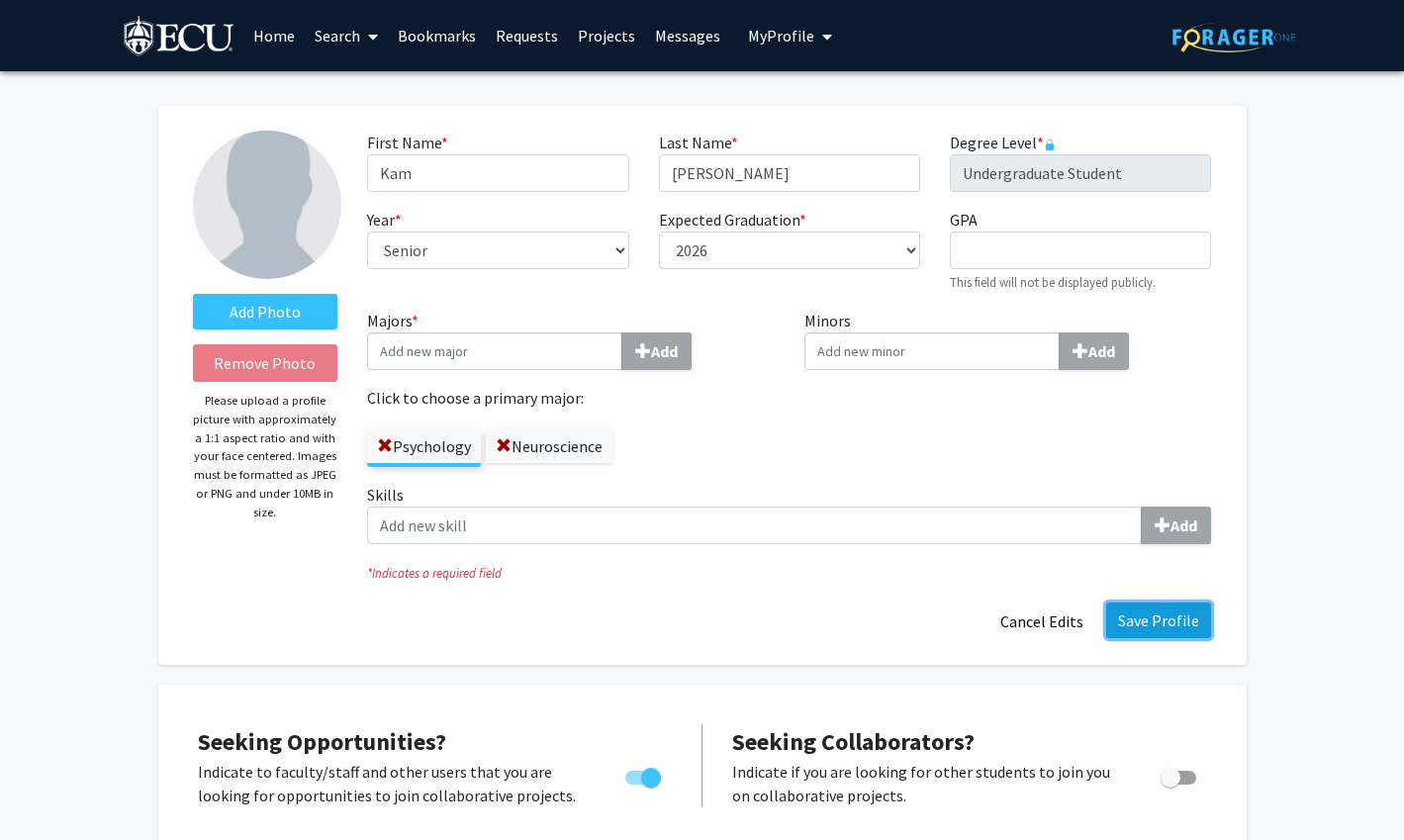 click on "Save Profile" 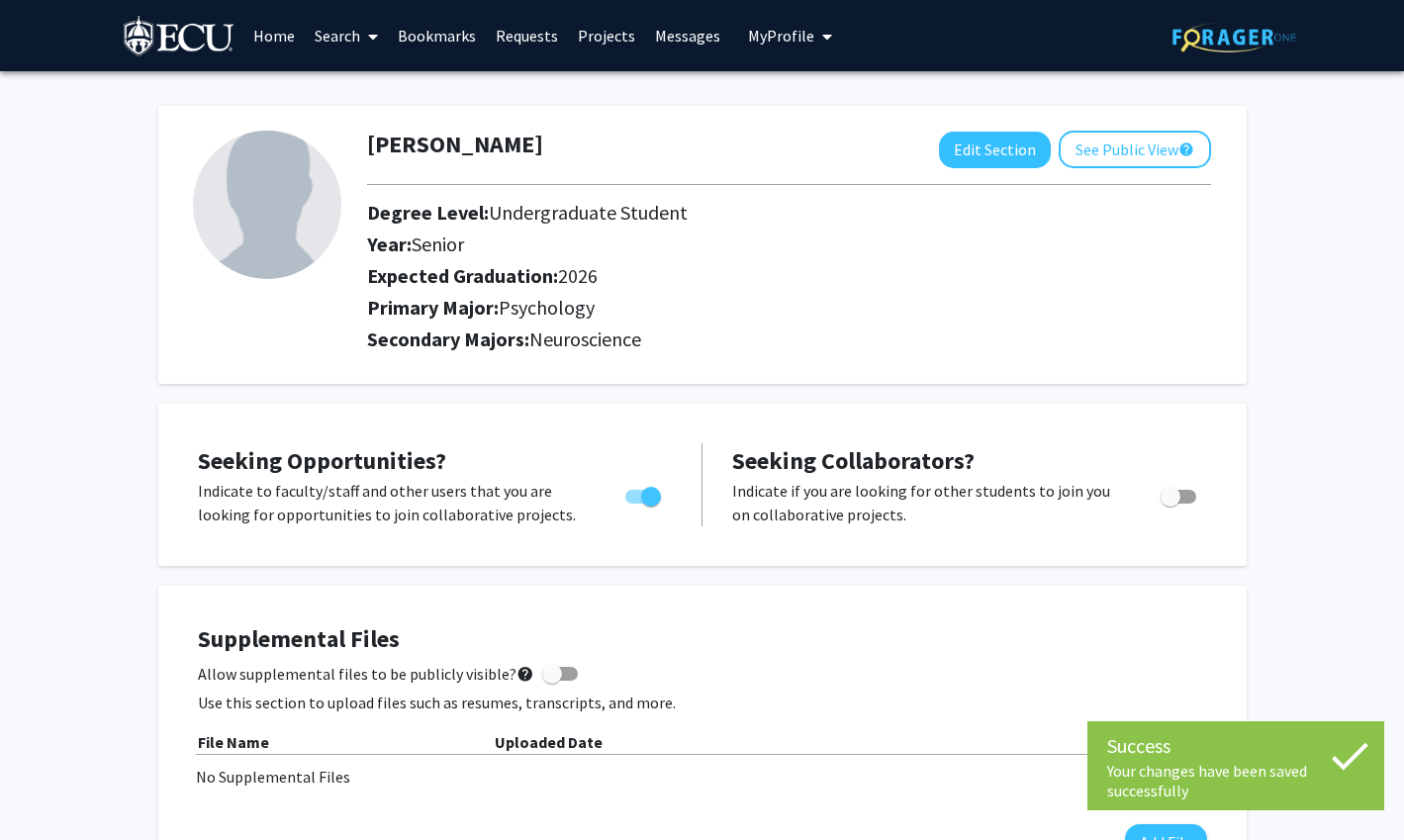 click on "Requests" at bounding box center (526, 36) 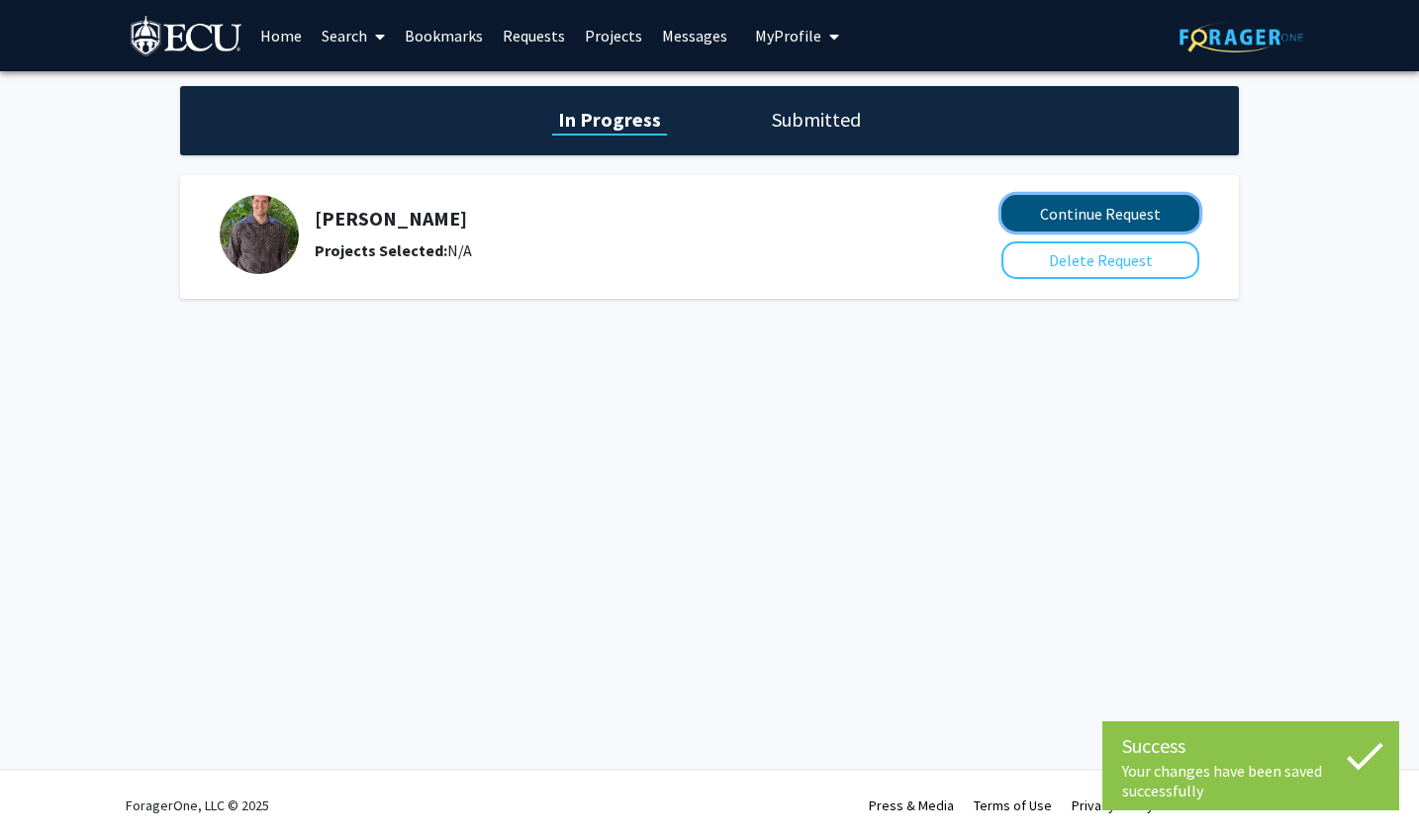 click on "Continue Request" 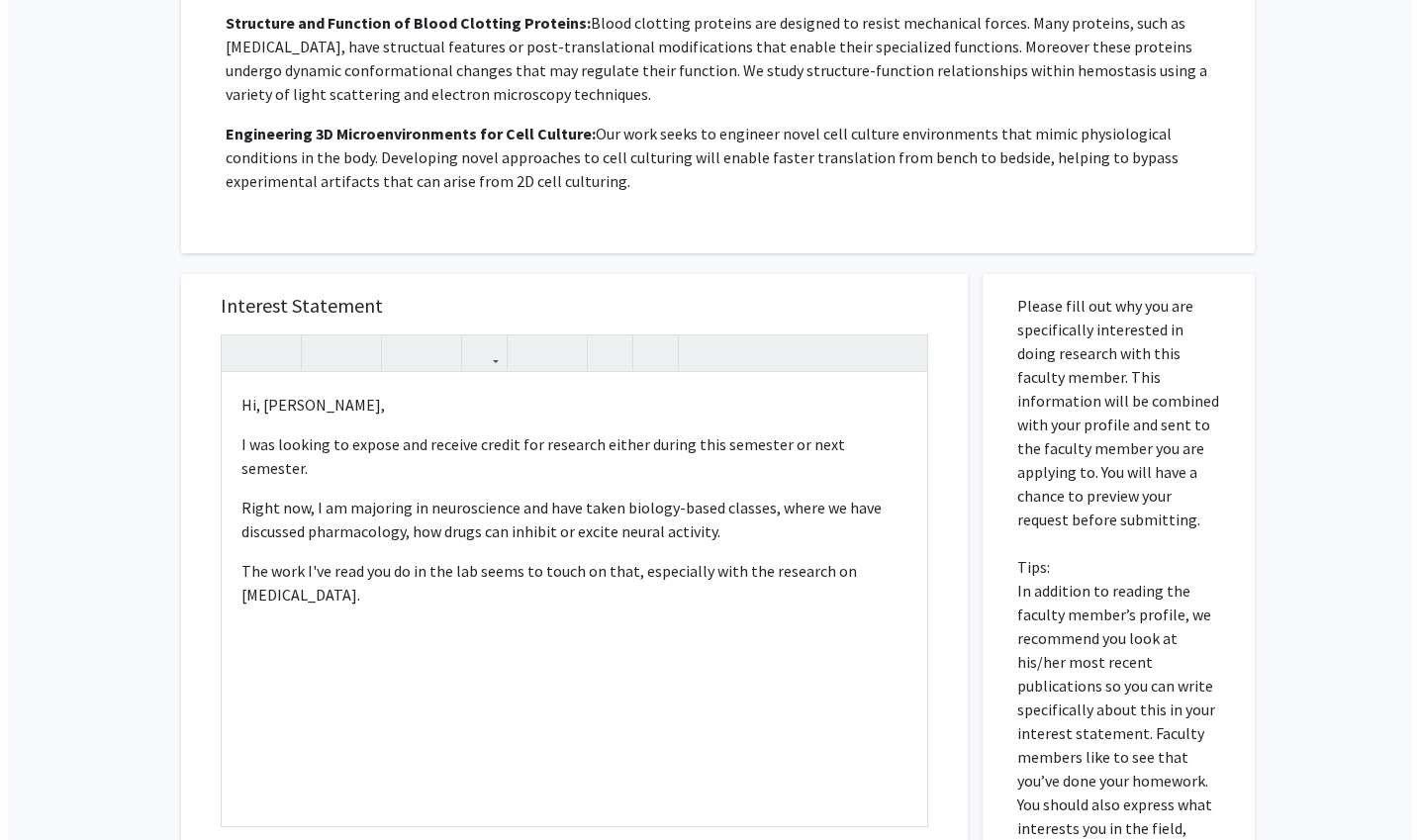 scroll, scrollTop: 982, scrollLeft: 0, axis: vertical 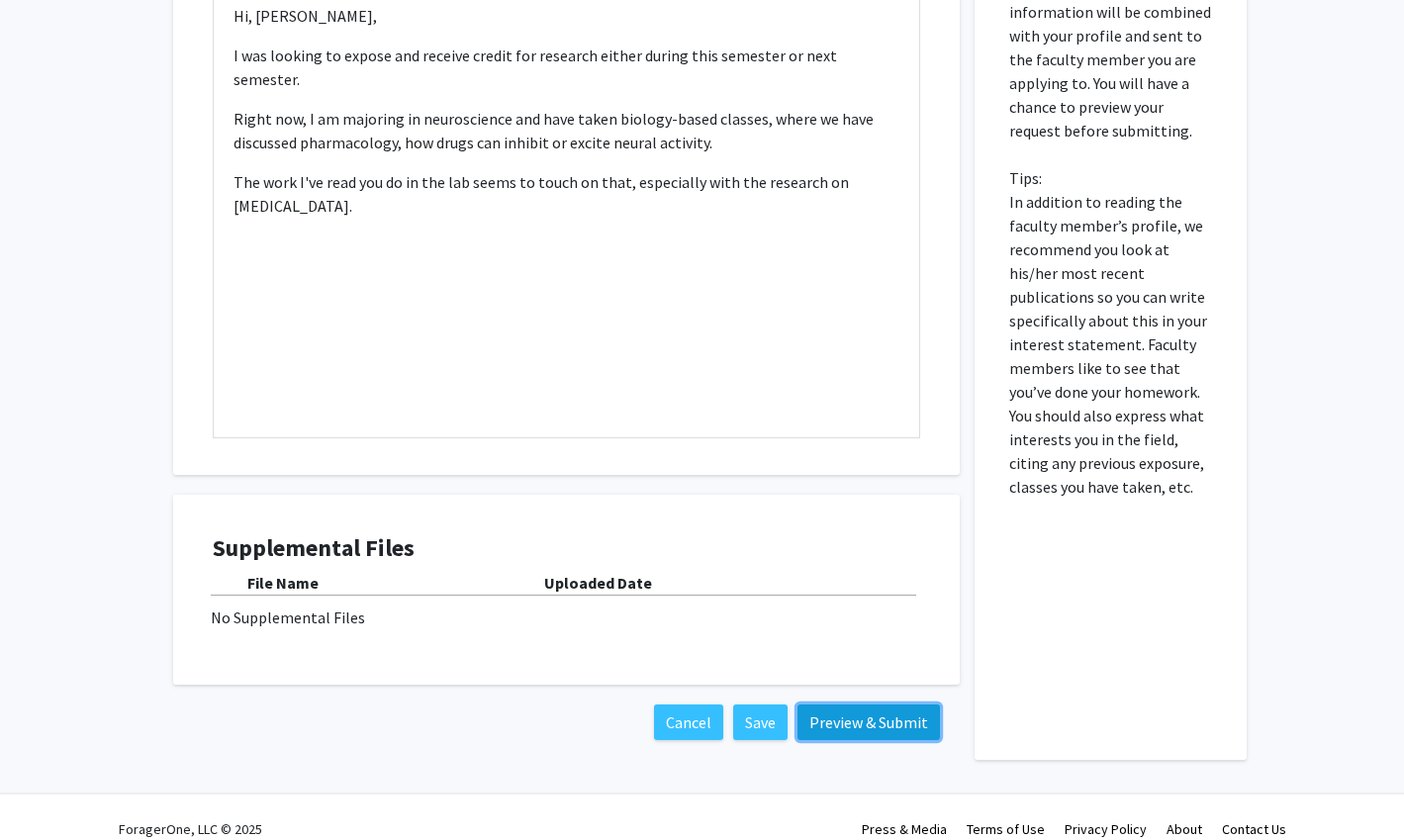 click on "Preview & Submit" at bounding box center [869, 722] 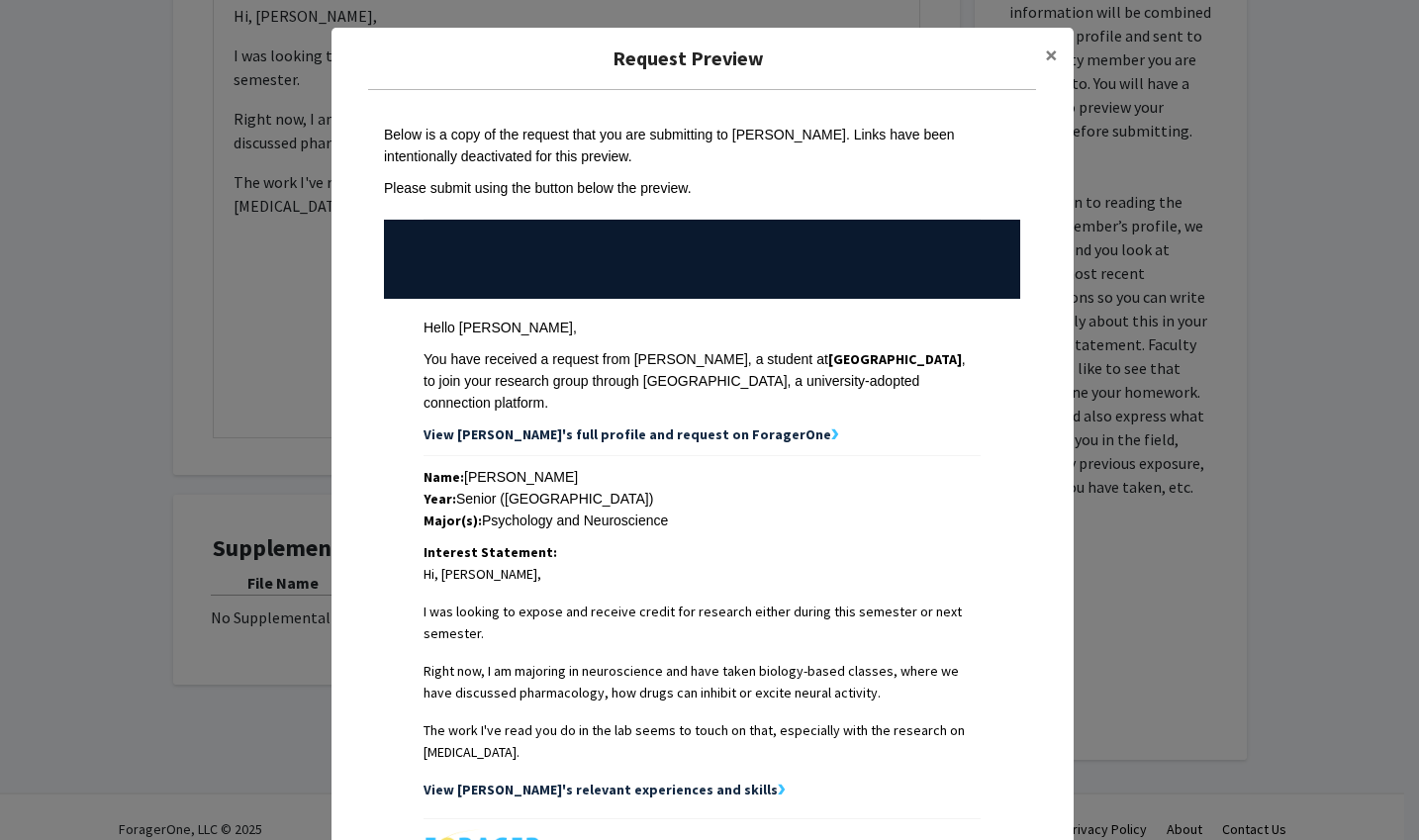 scroll, scrollTop: 257, scrollLeft: 0, axis: vertical 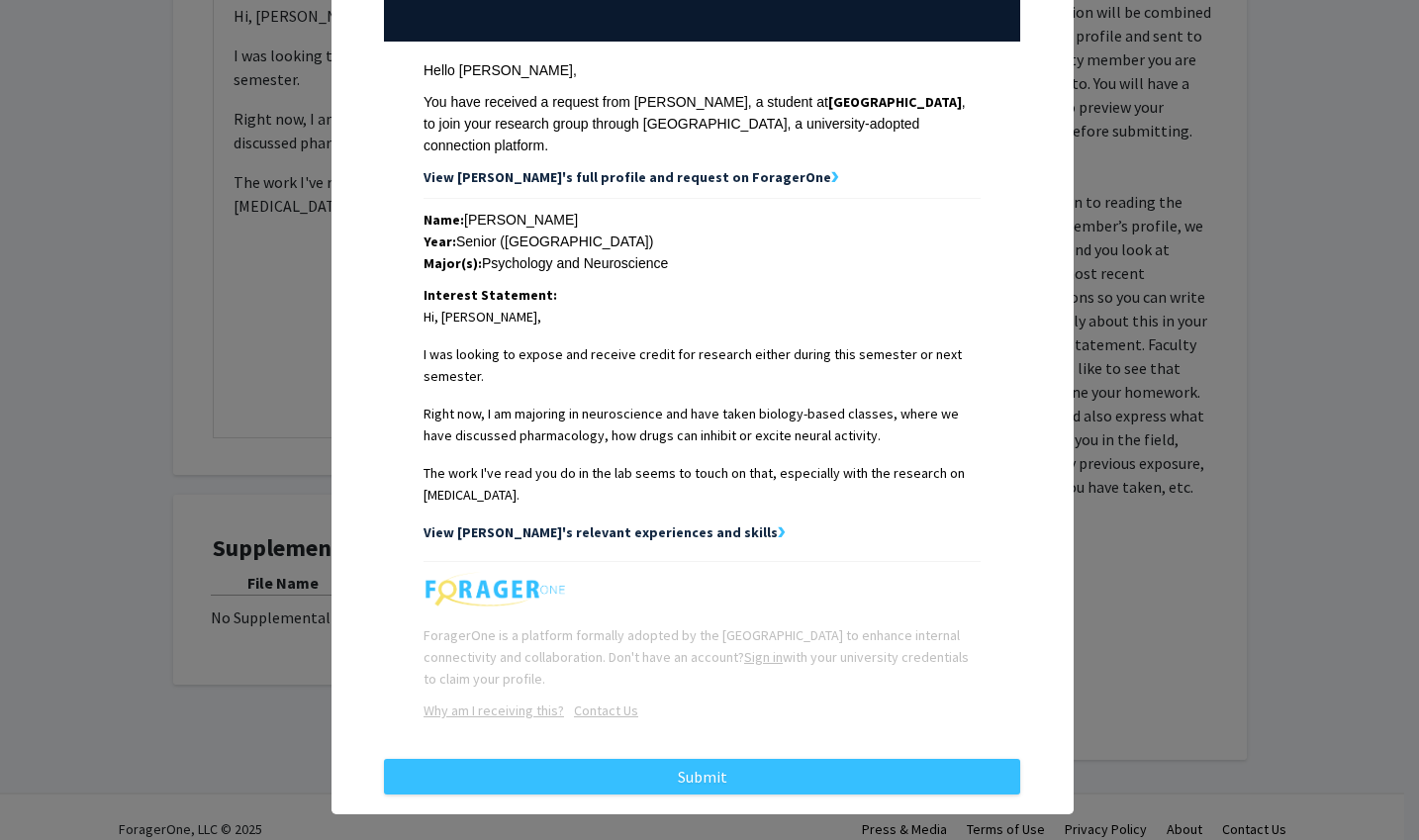 click on "View Kam's relevant experiences and skills" at bounding box center [601, 532] 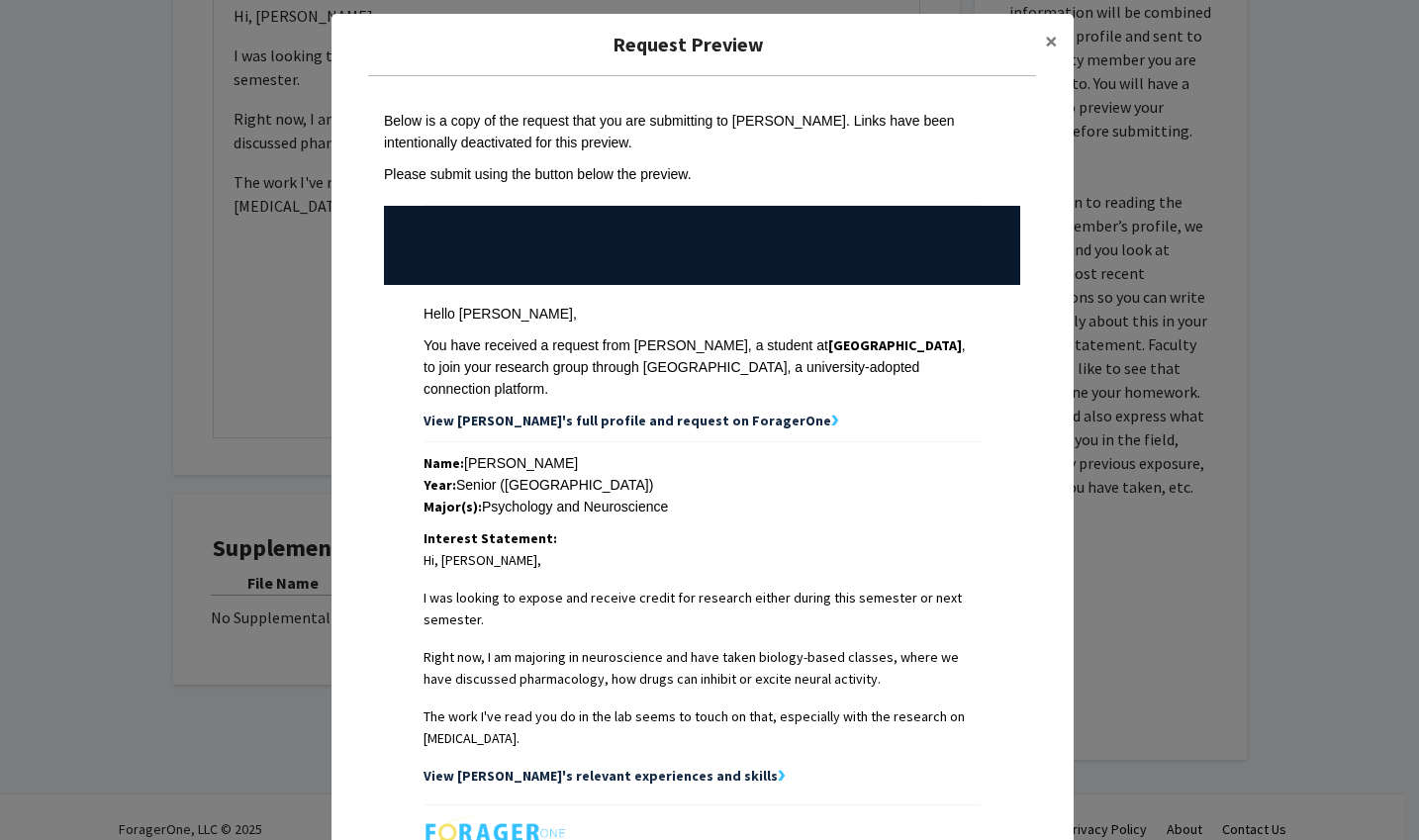 scroll, scrollTop: 0, scrollLeft: 0, axis: both 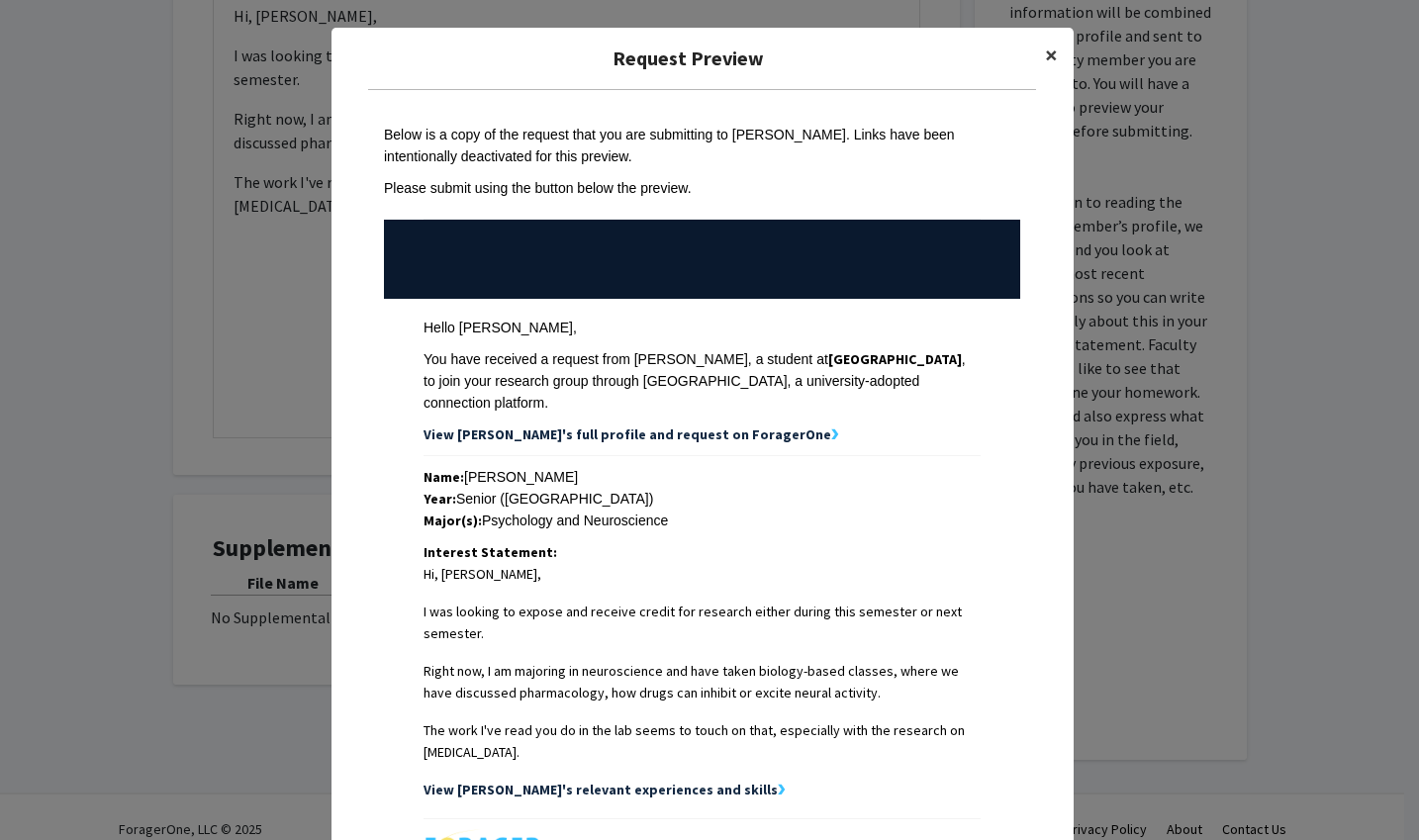 click on "×" at bounding box center (1051, 54) 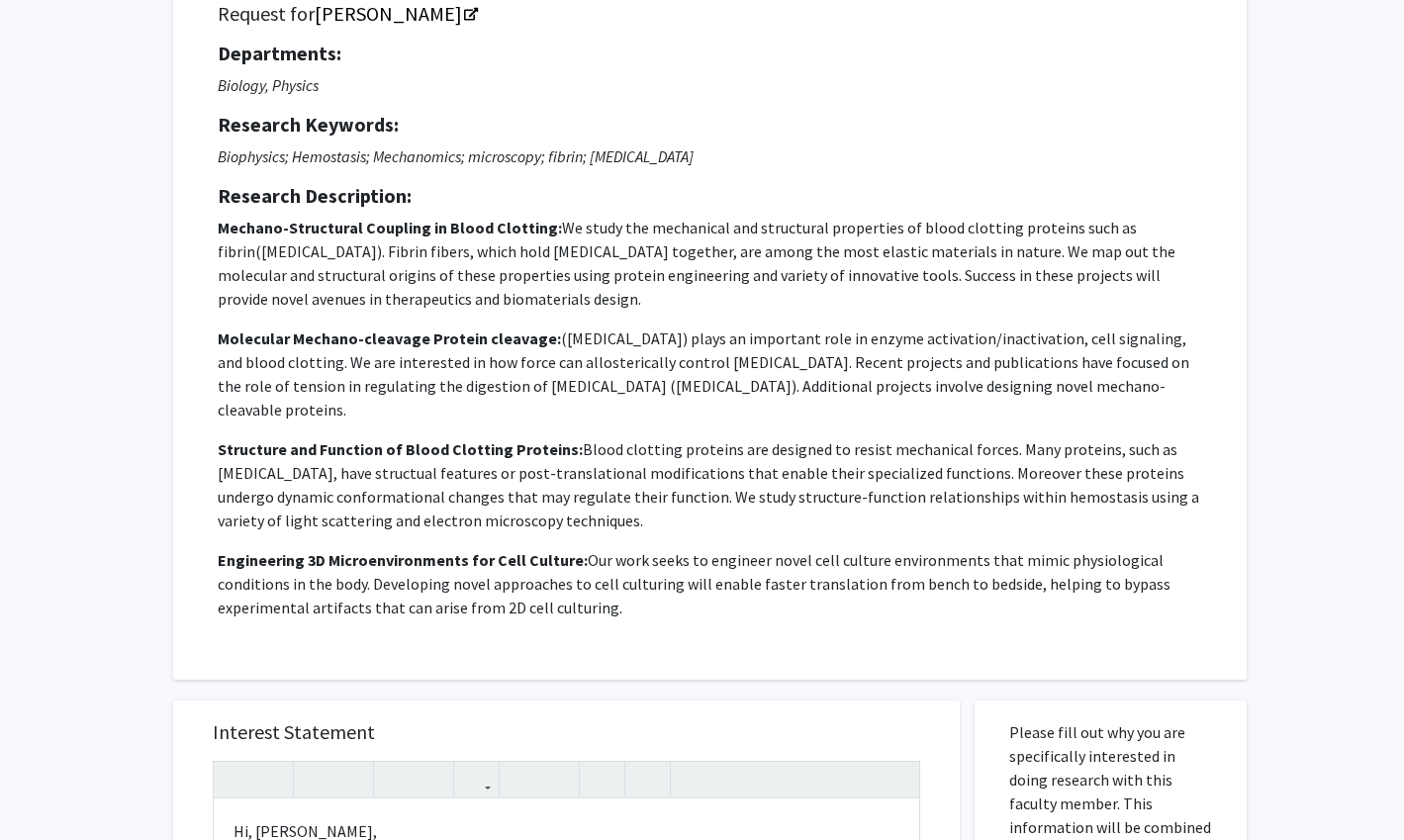 scroll, scrollTop: 0, scrollLeft: 0, axis: both 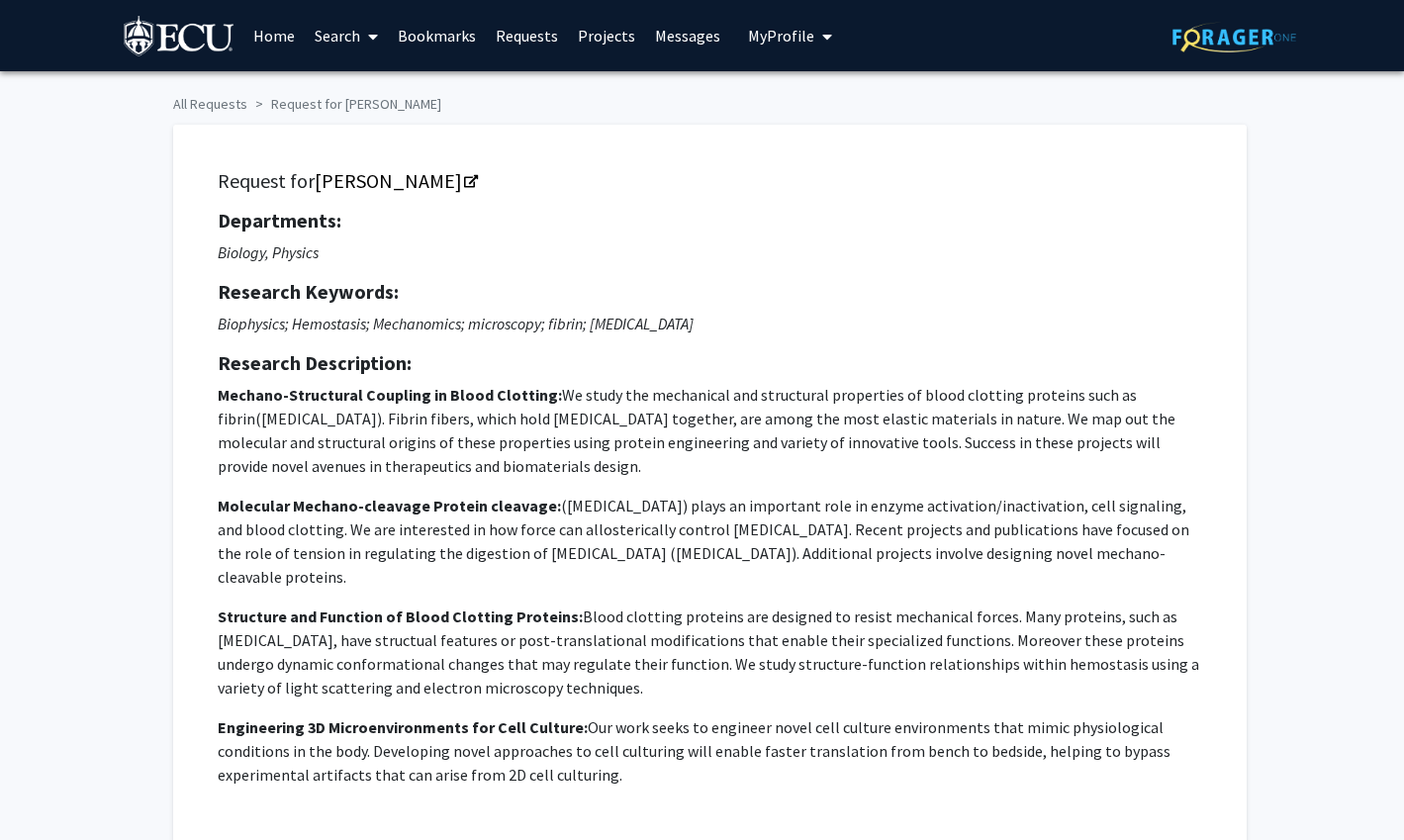 click on "My   Profile" at bounding box center [781, 36] 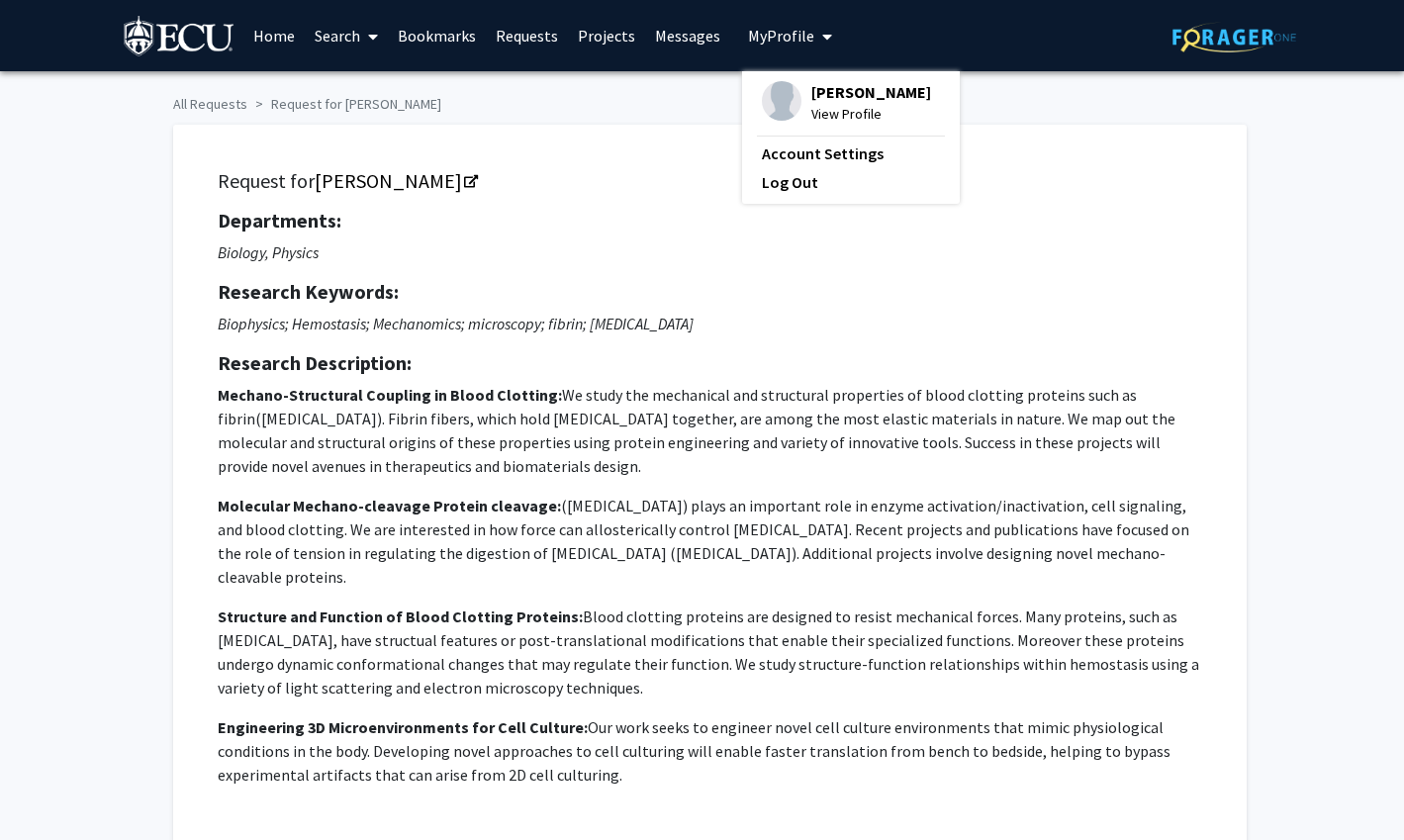 click on "View Profile" at bounding box center [871, 114] 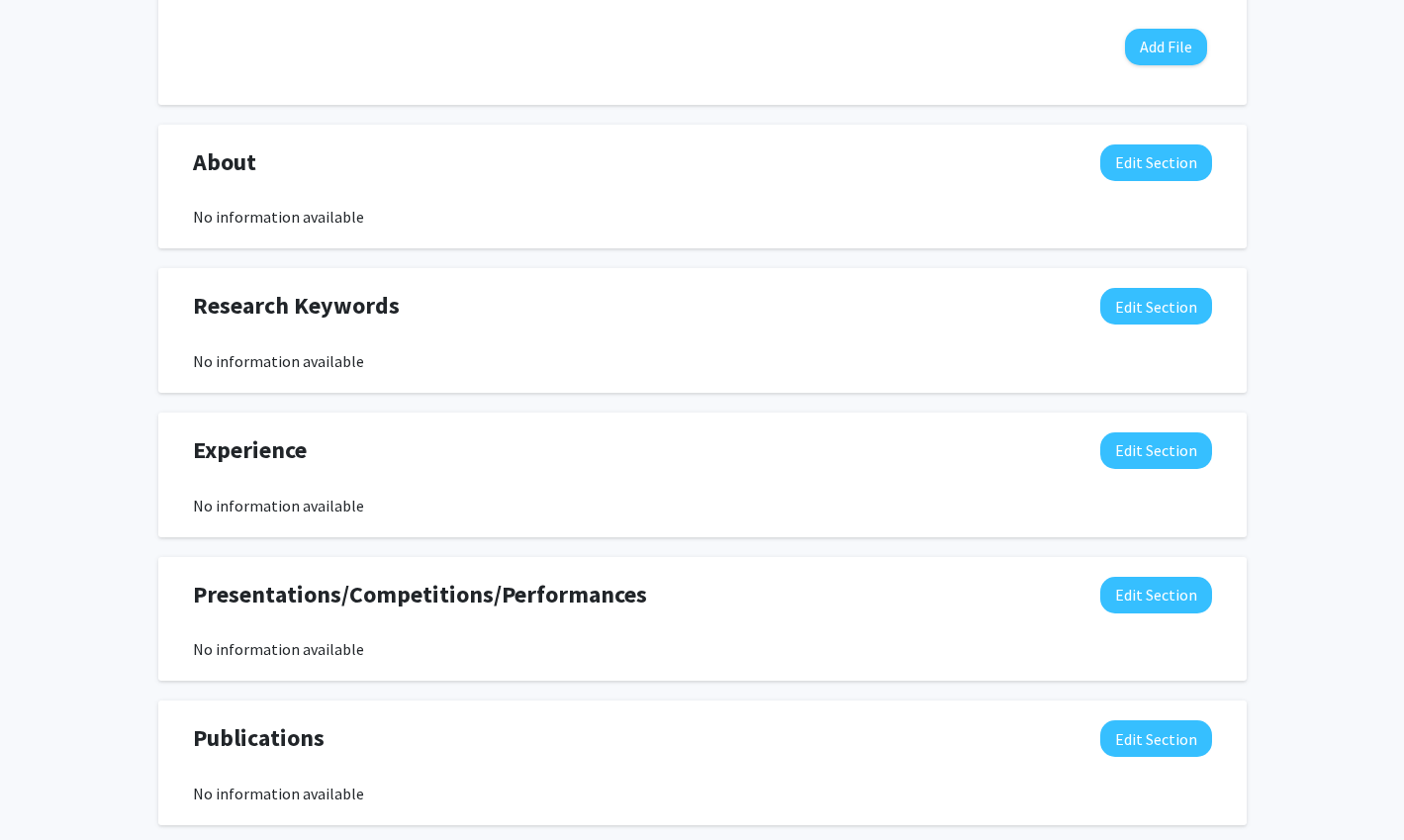 scroll, scrollTop: 792, scrollLeft: 0, axis: vertical 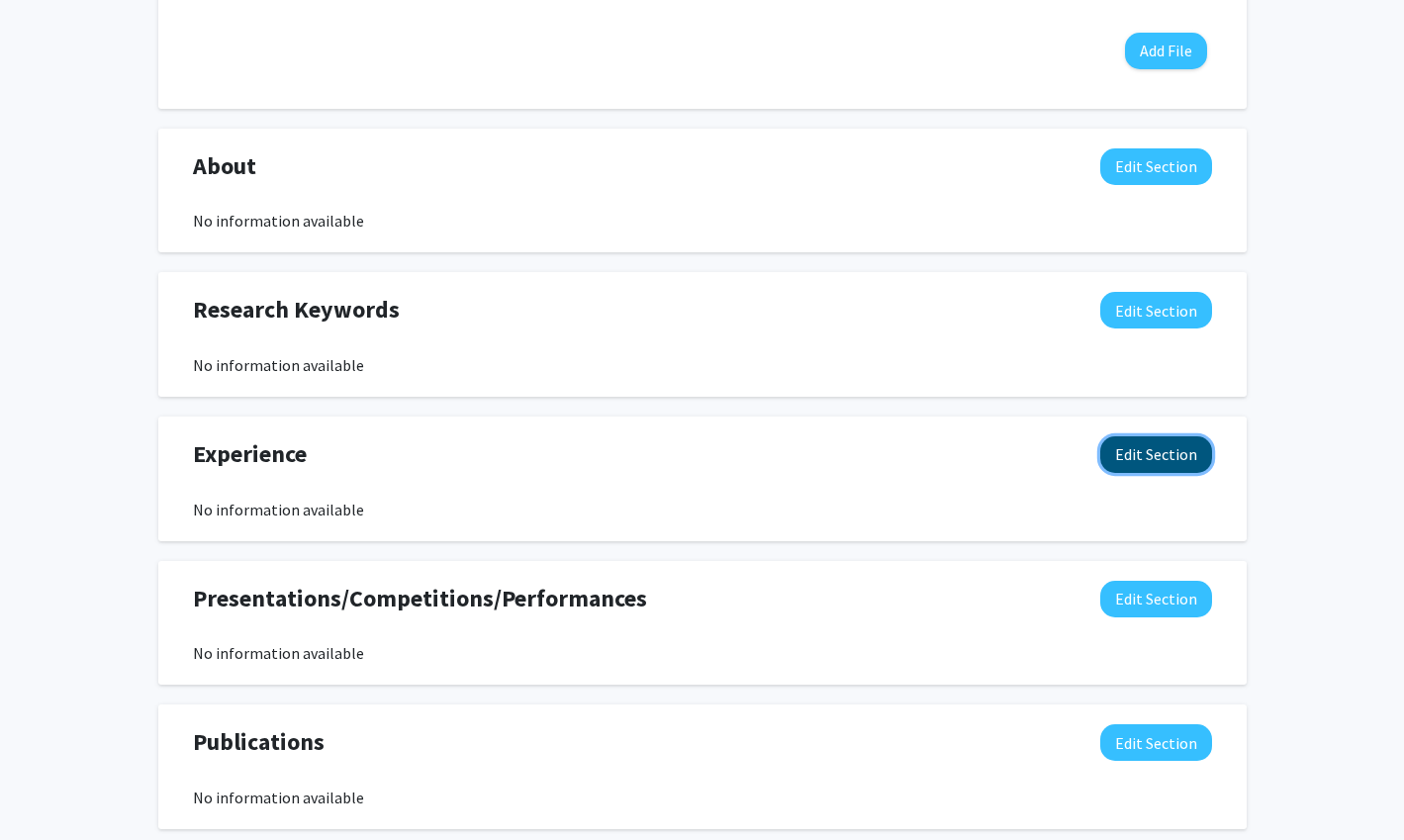 click on "Edit Section" 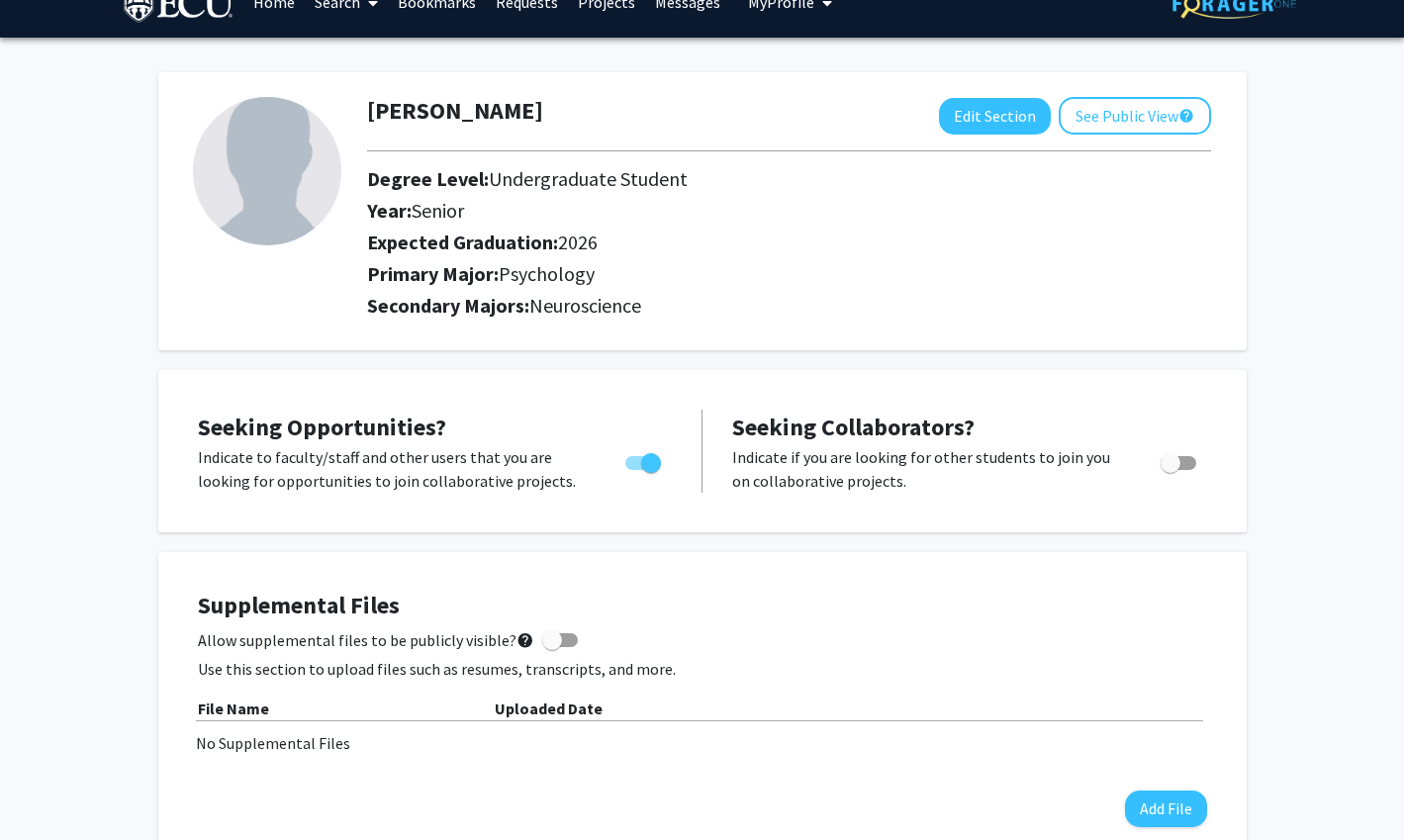 scroll, scrollTop: 0, scrollLeft: 0, axis: both 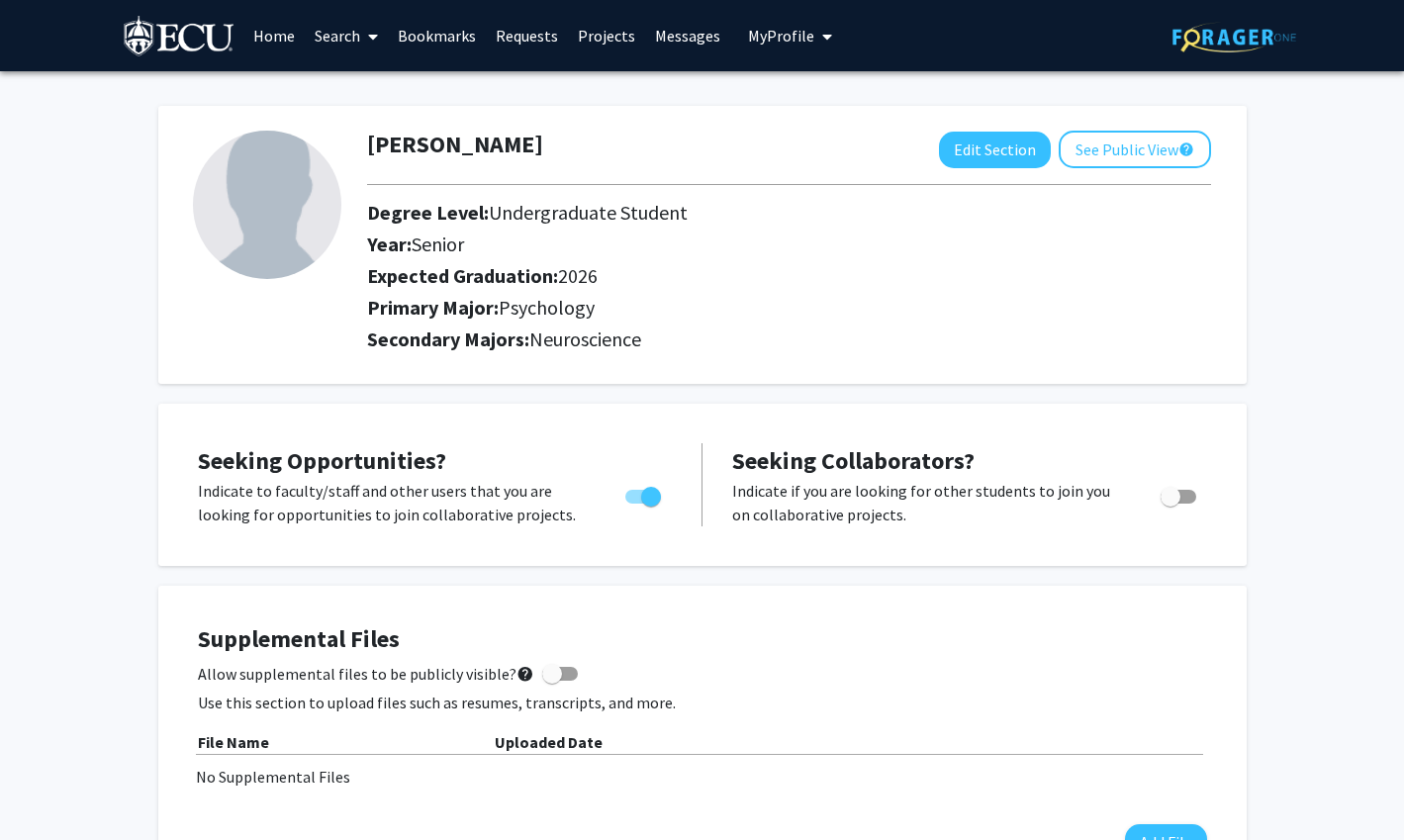 click on "My   Profile" at bounding box center (790, 36) 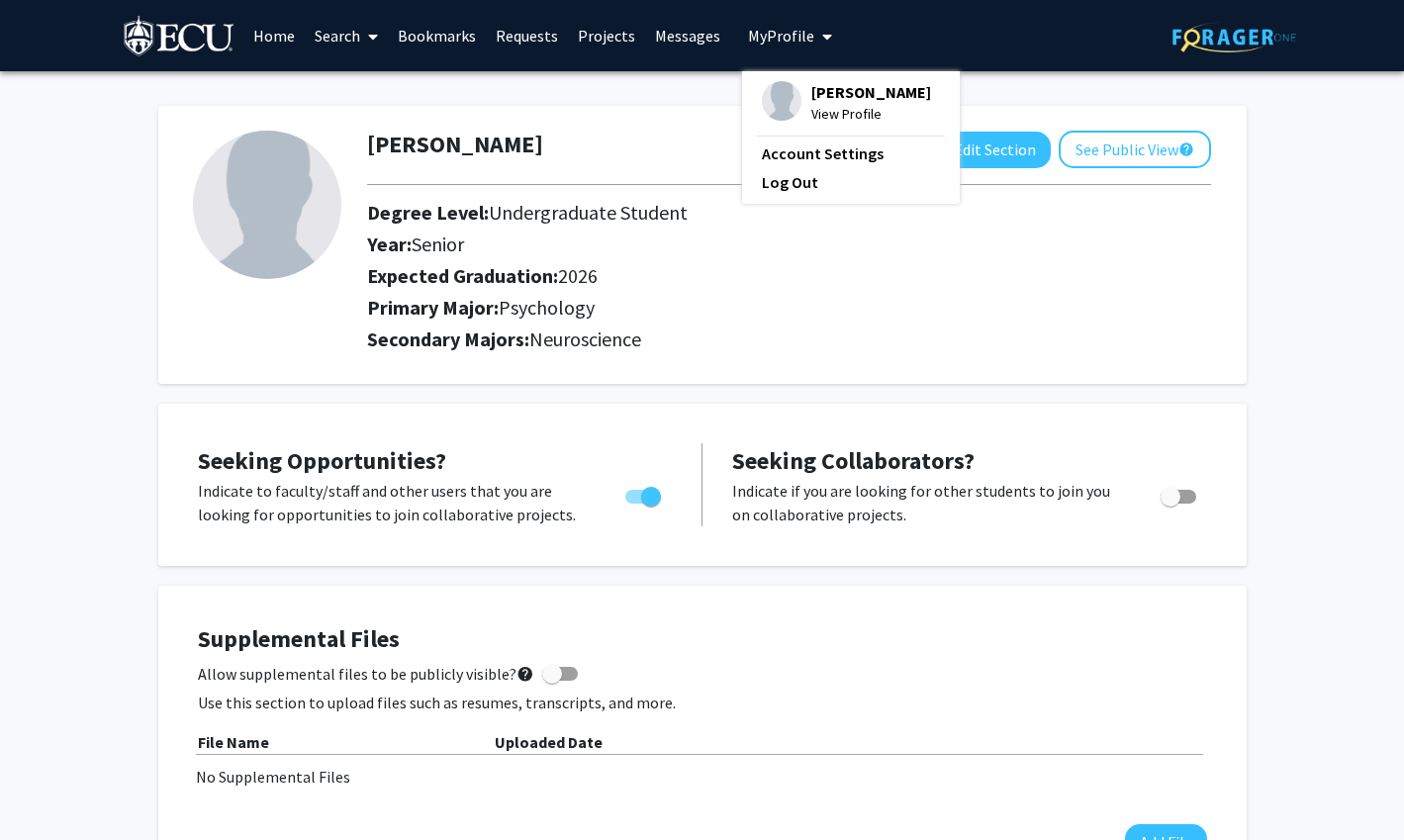 click on "Requests" at bounding box center (526, 36) 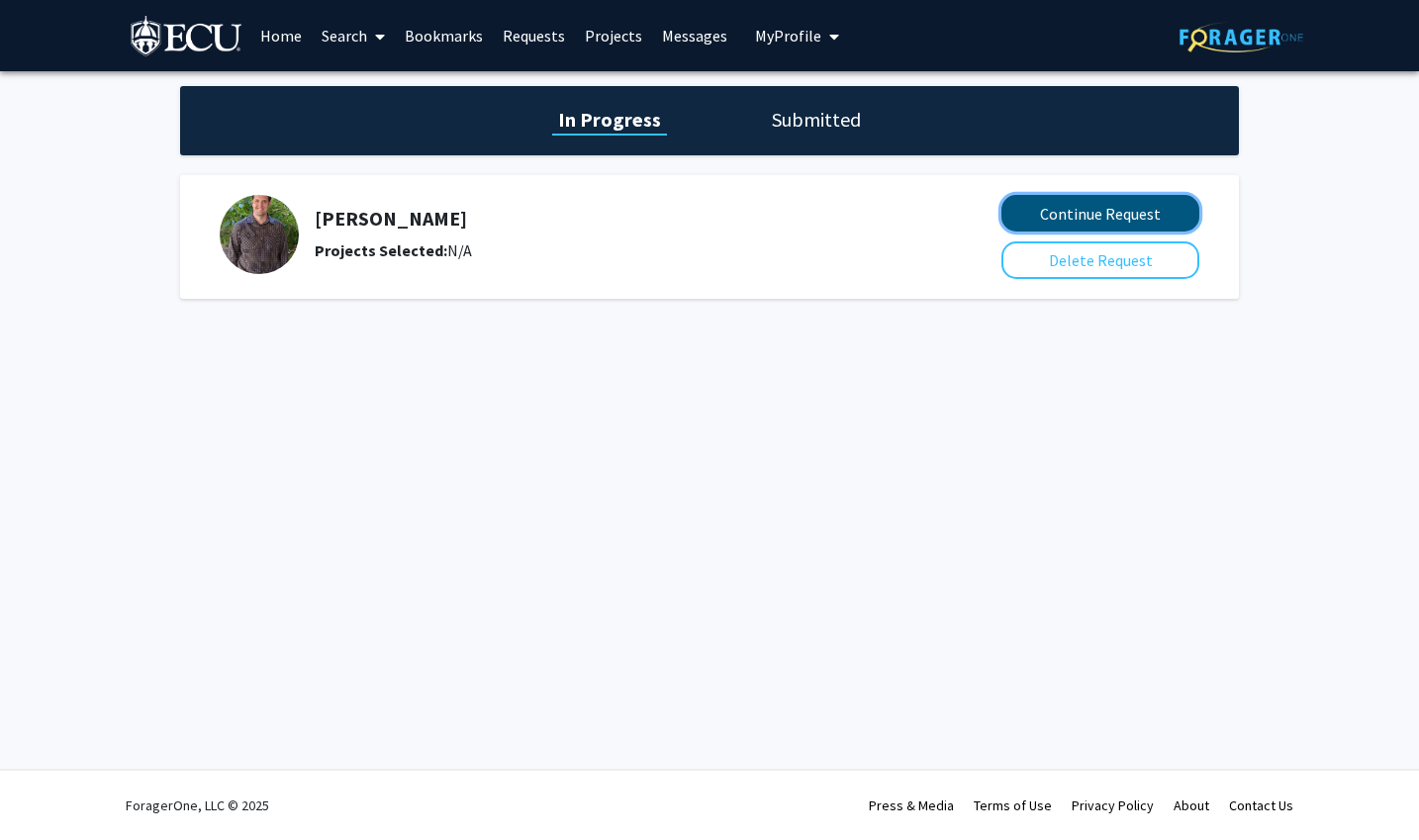 click on "Continue Request" 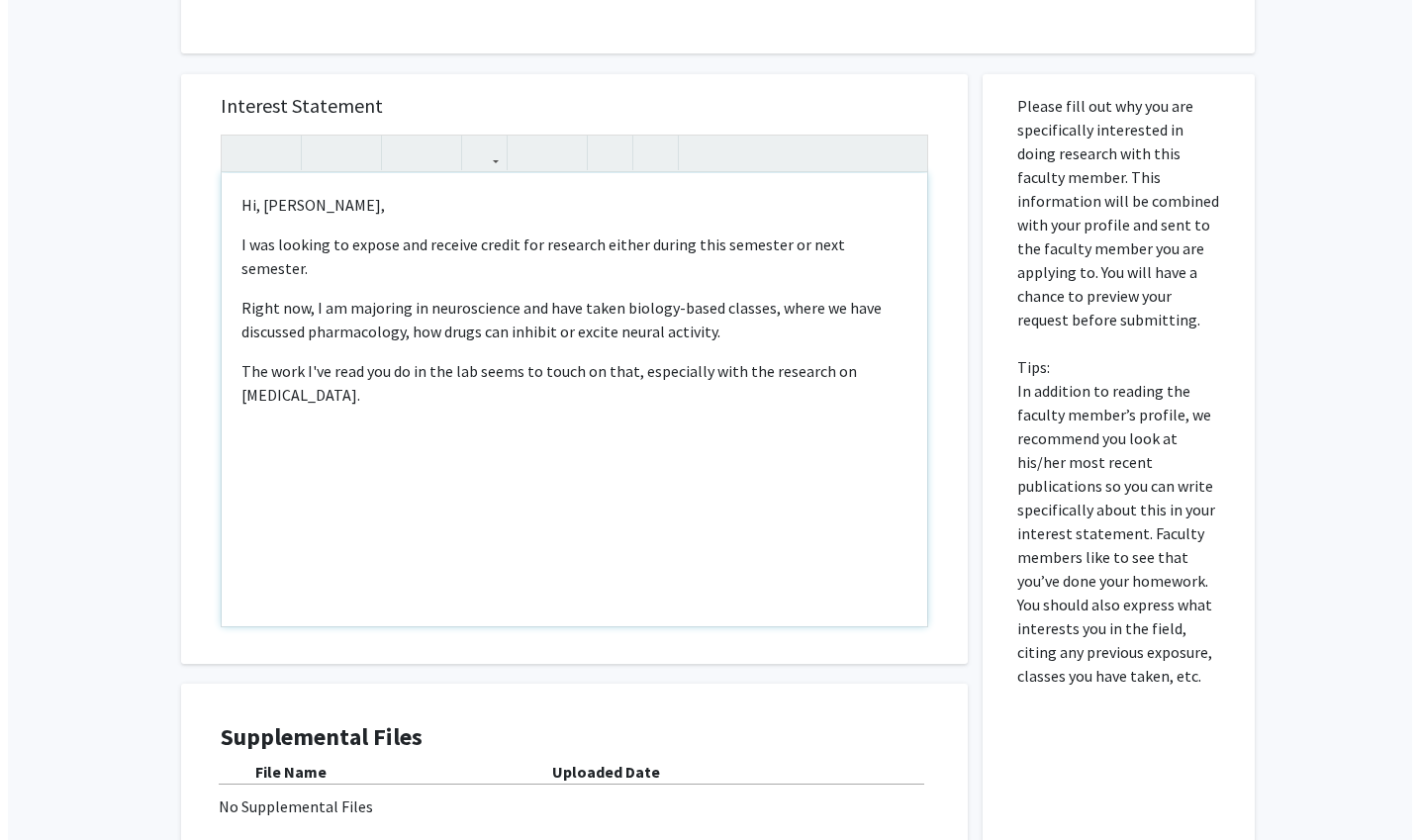 scroll, scrollTop: 982, scrollLeft: 0, axis: vertical 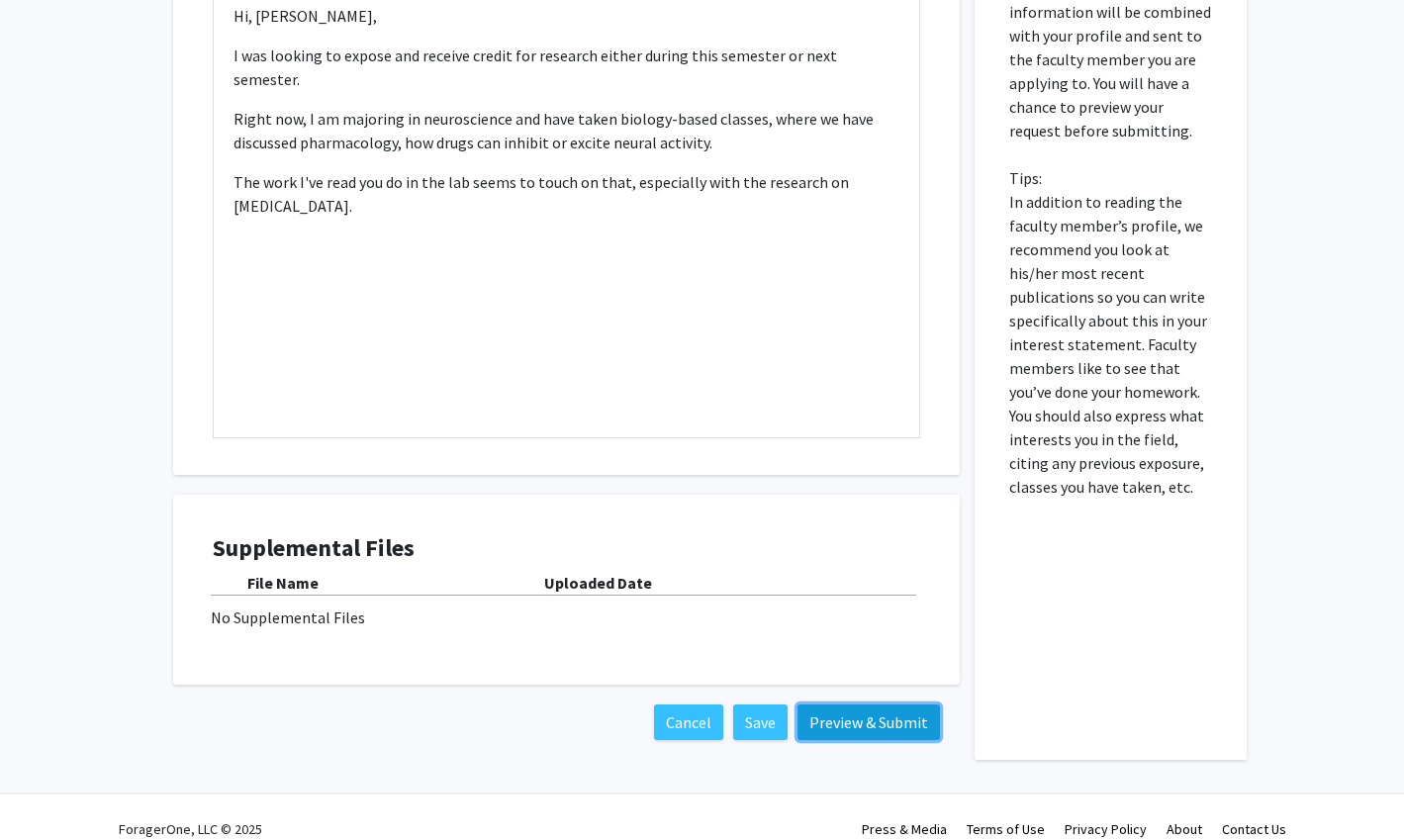 click on "Preview & Submit" at bounding box center [869, 722] 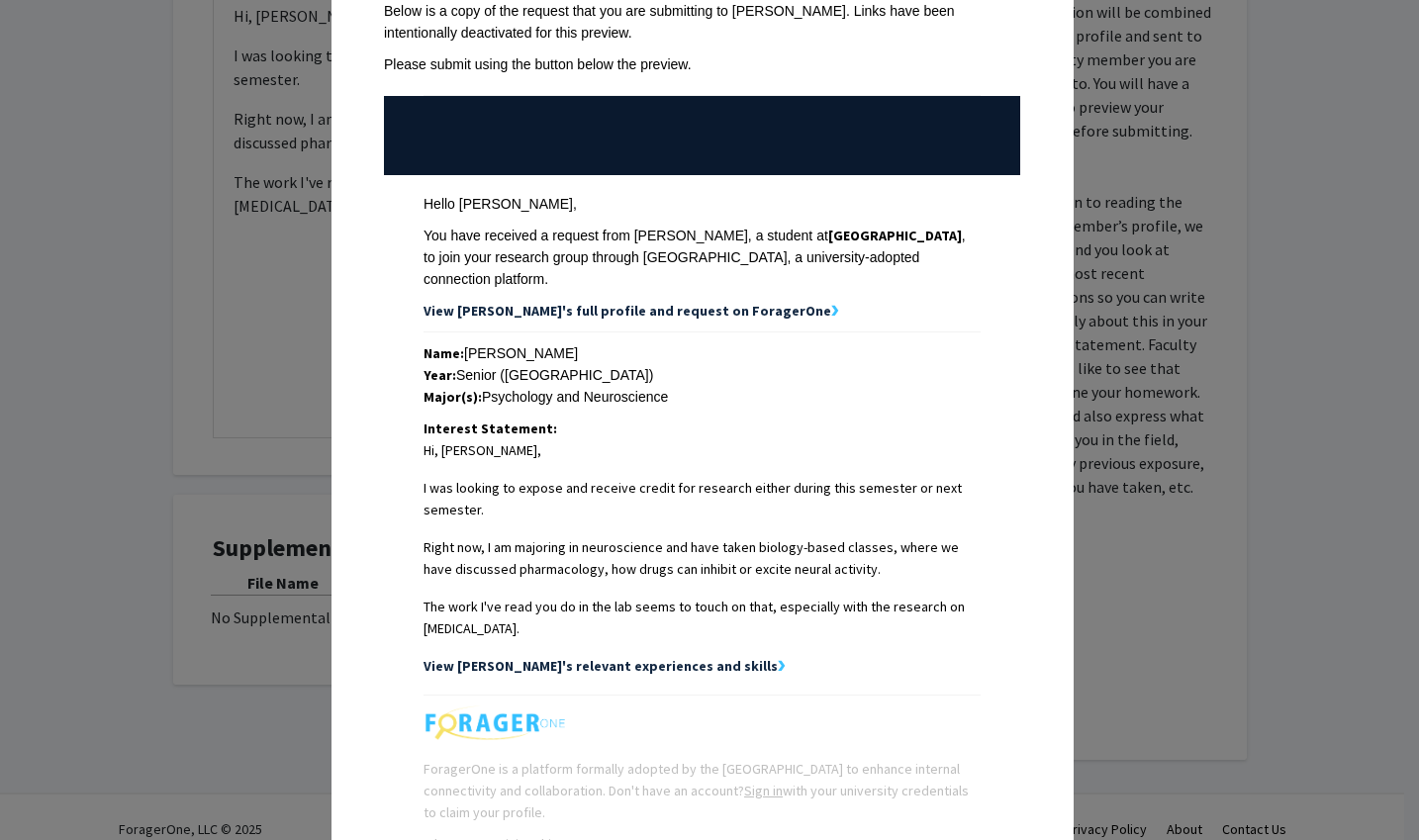 scroll, scrollTop: 257, scrollLeft: 0, axis: vertical 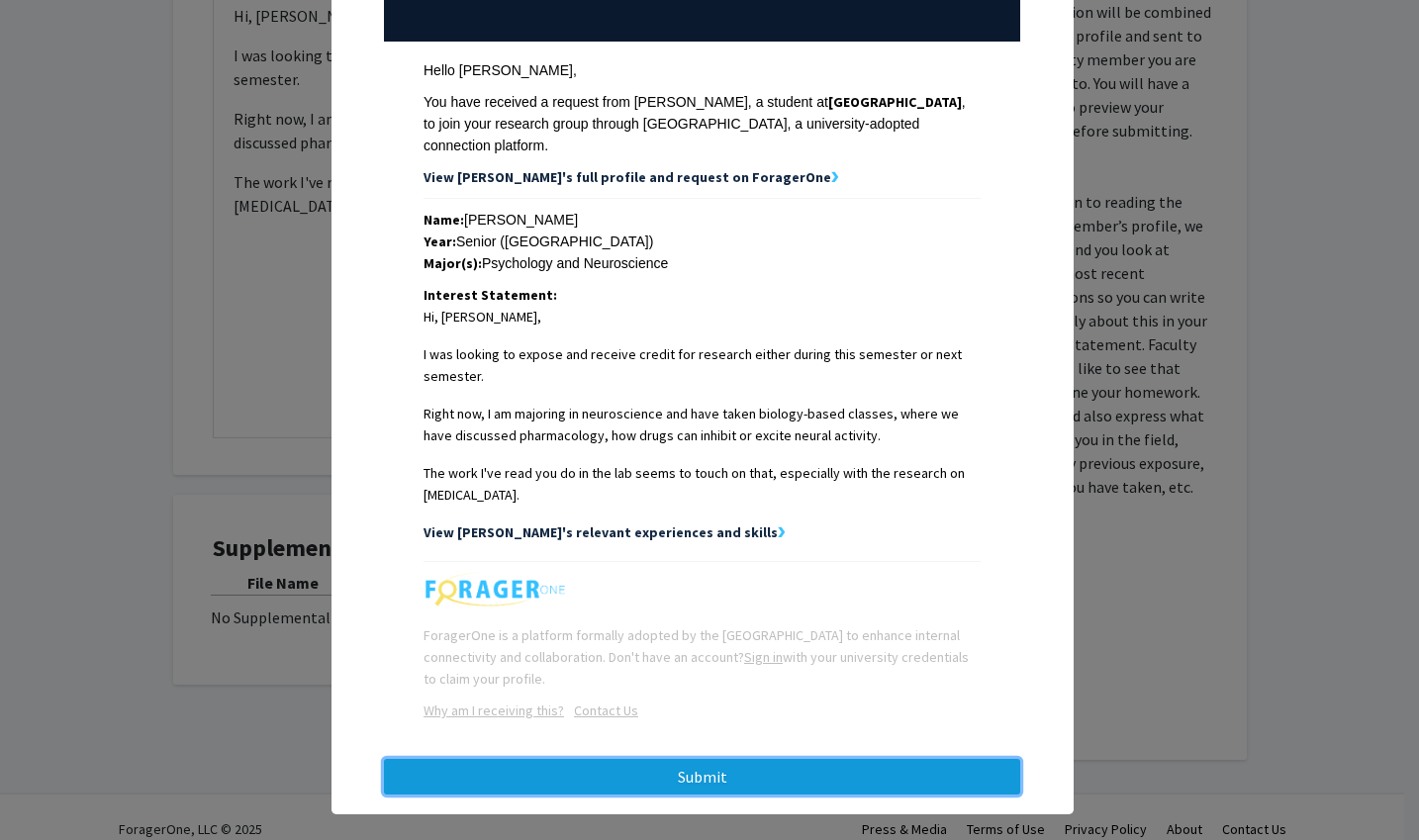 click on "Submit" at bounding box center [702, 777] 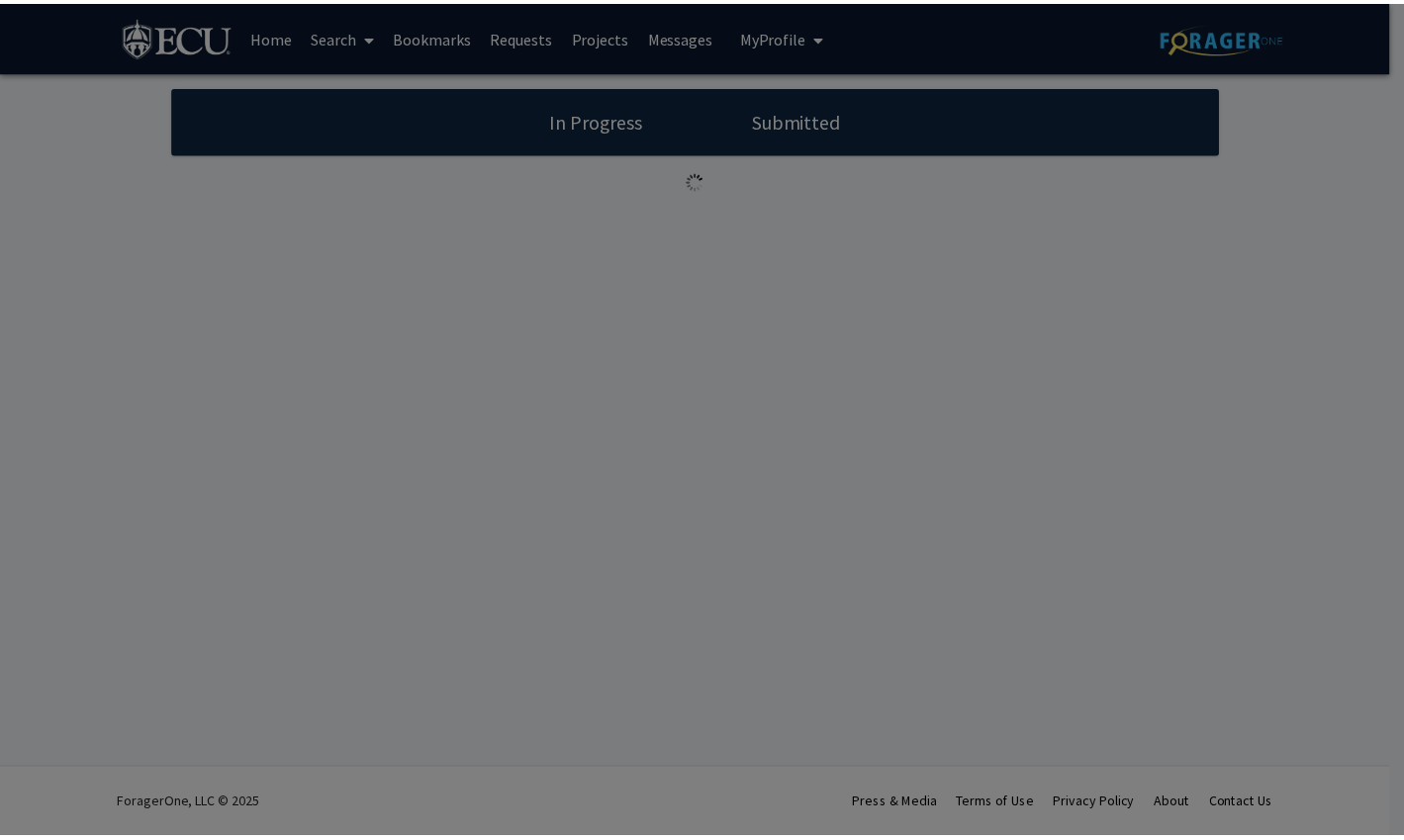 scroll, scrollTop: 0, scrollLeft: 0, axis: both 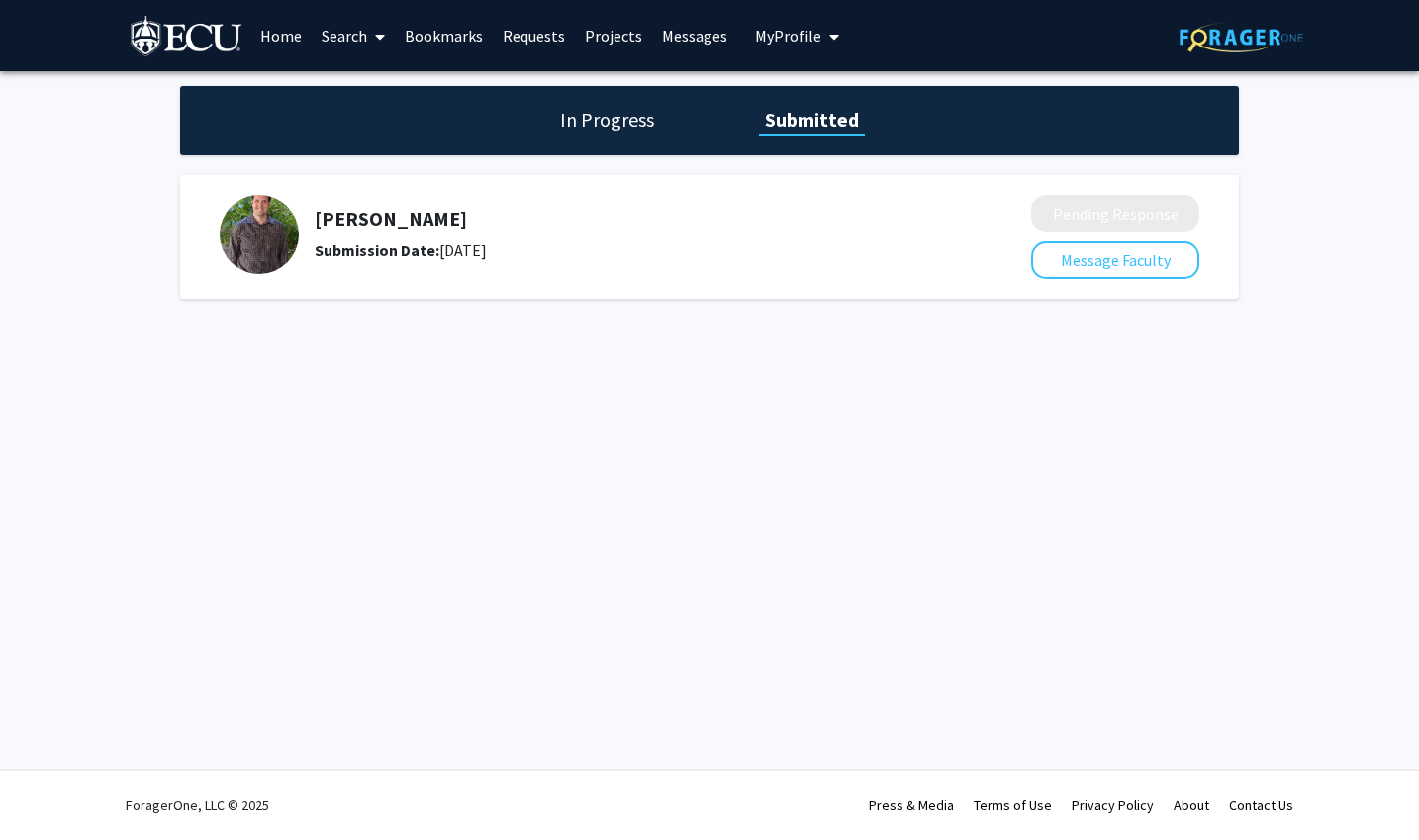 click on "Home" at bounding box center (281, 36) 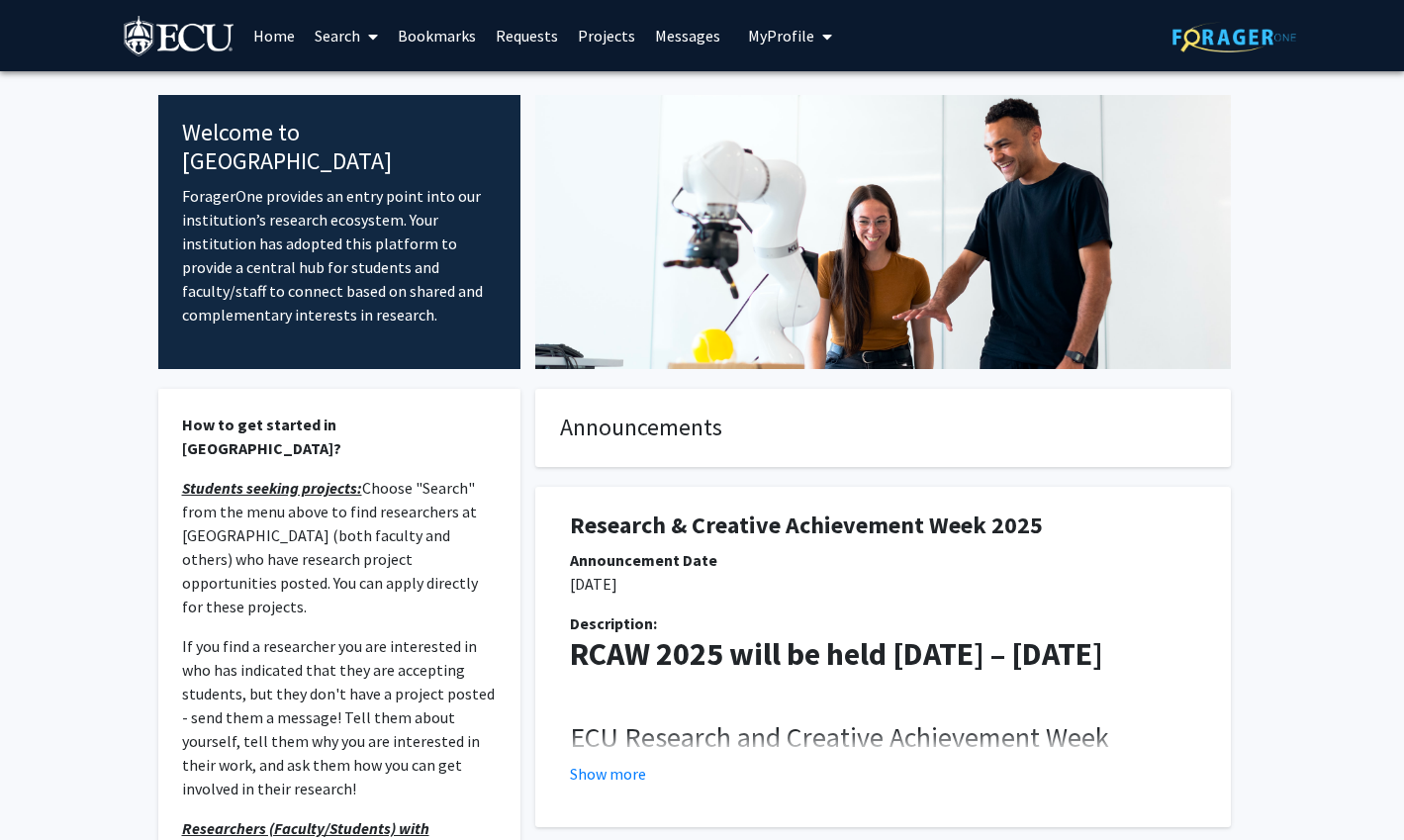 click on "Search" at bounding box center (346, 36) 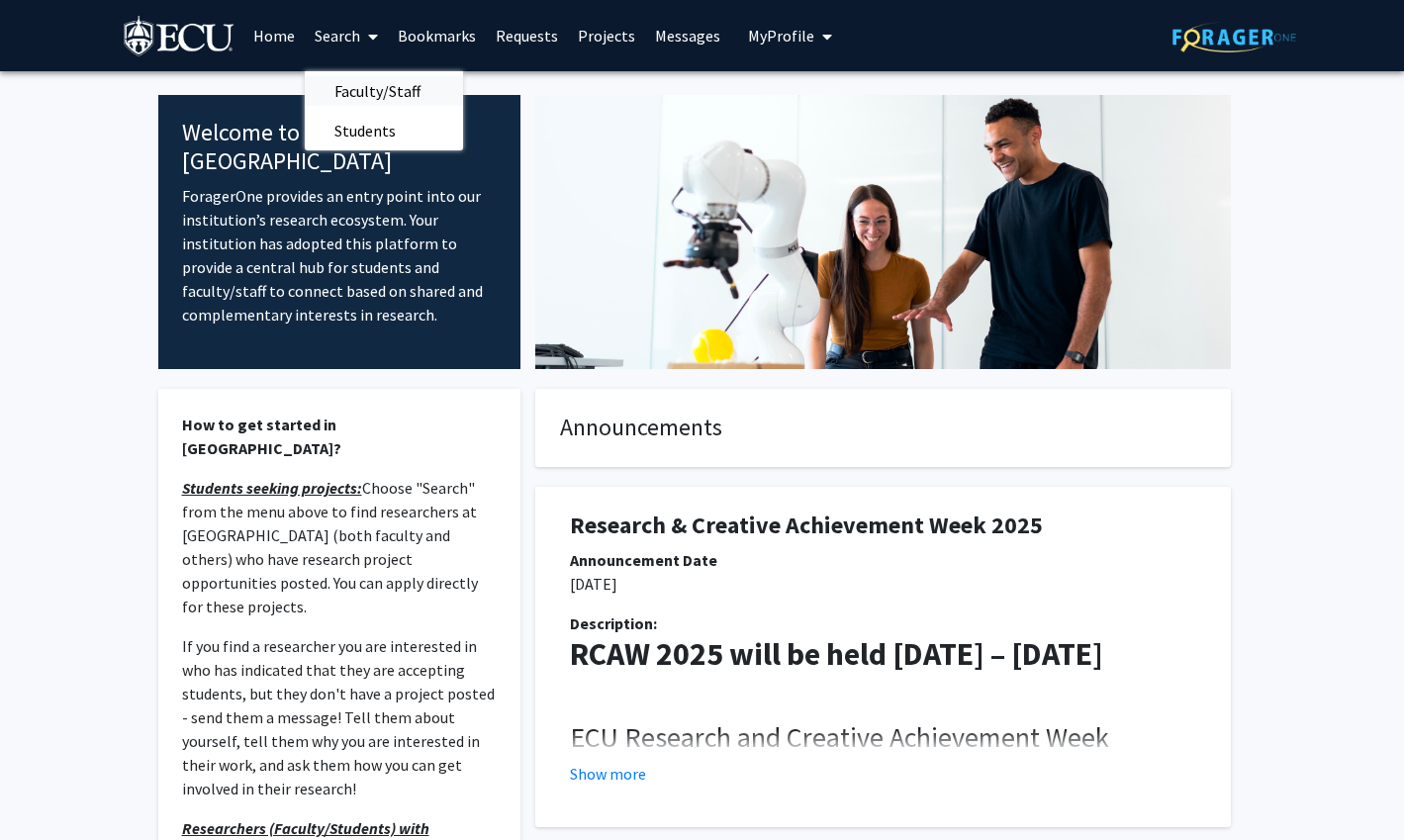 click on "Faculty/Staff" at bounding box center (377, 91) 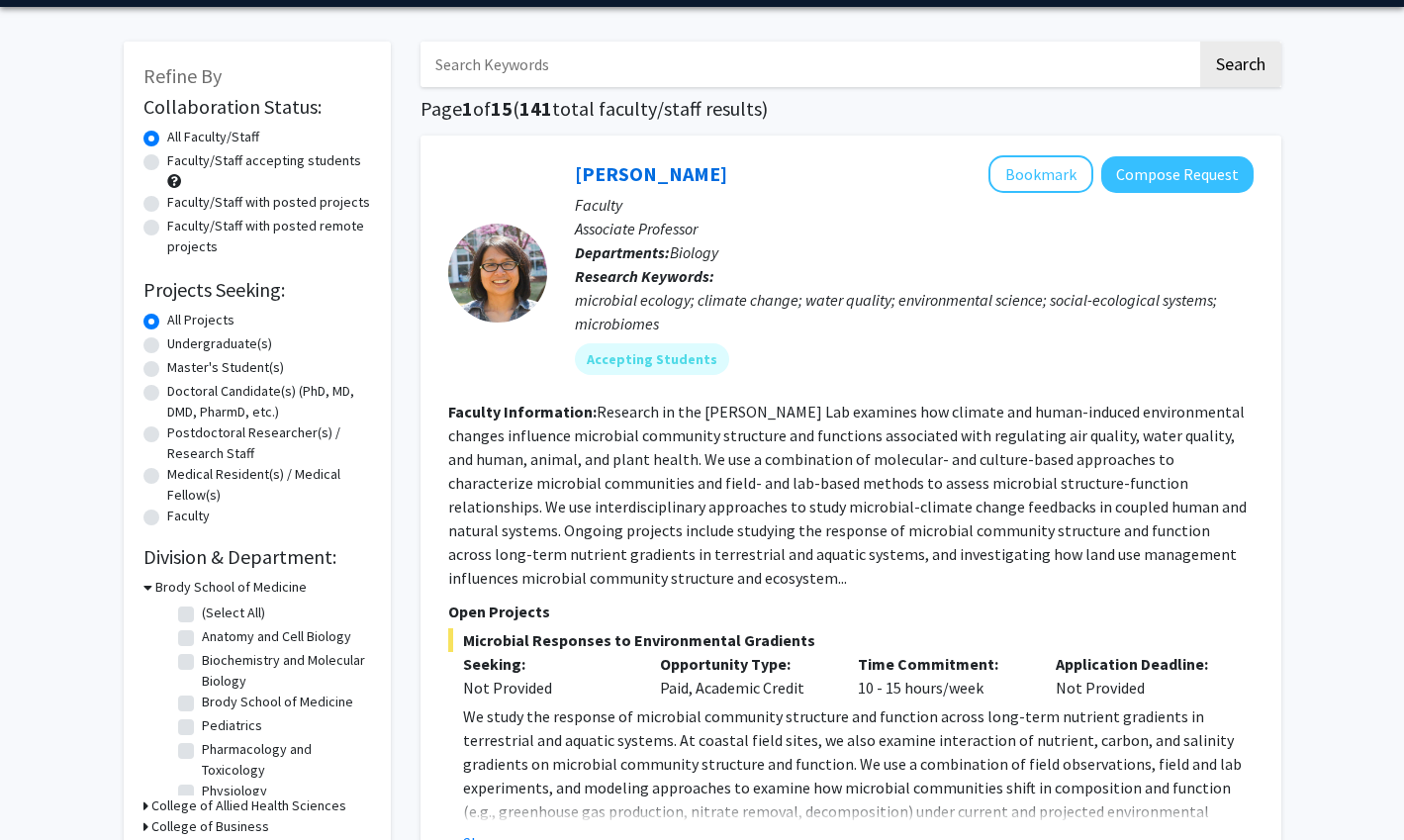 scroll, scrollTop: 99, scrollLeft: 0, axis: vertical 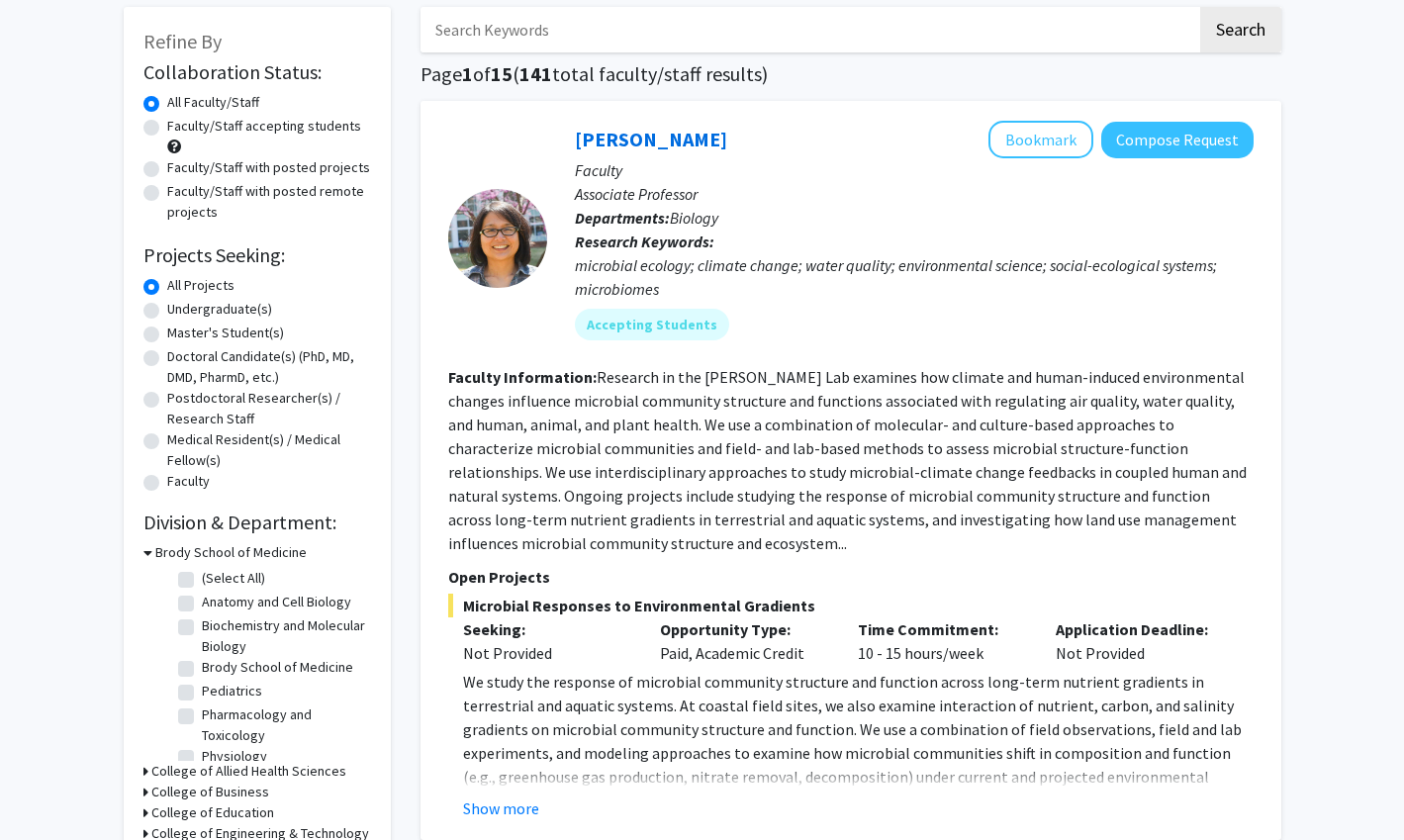 click on "Undergraduate(s)" 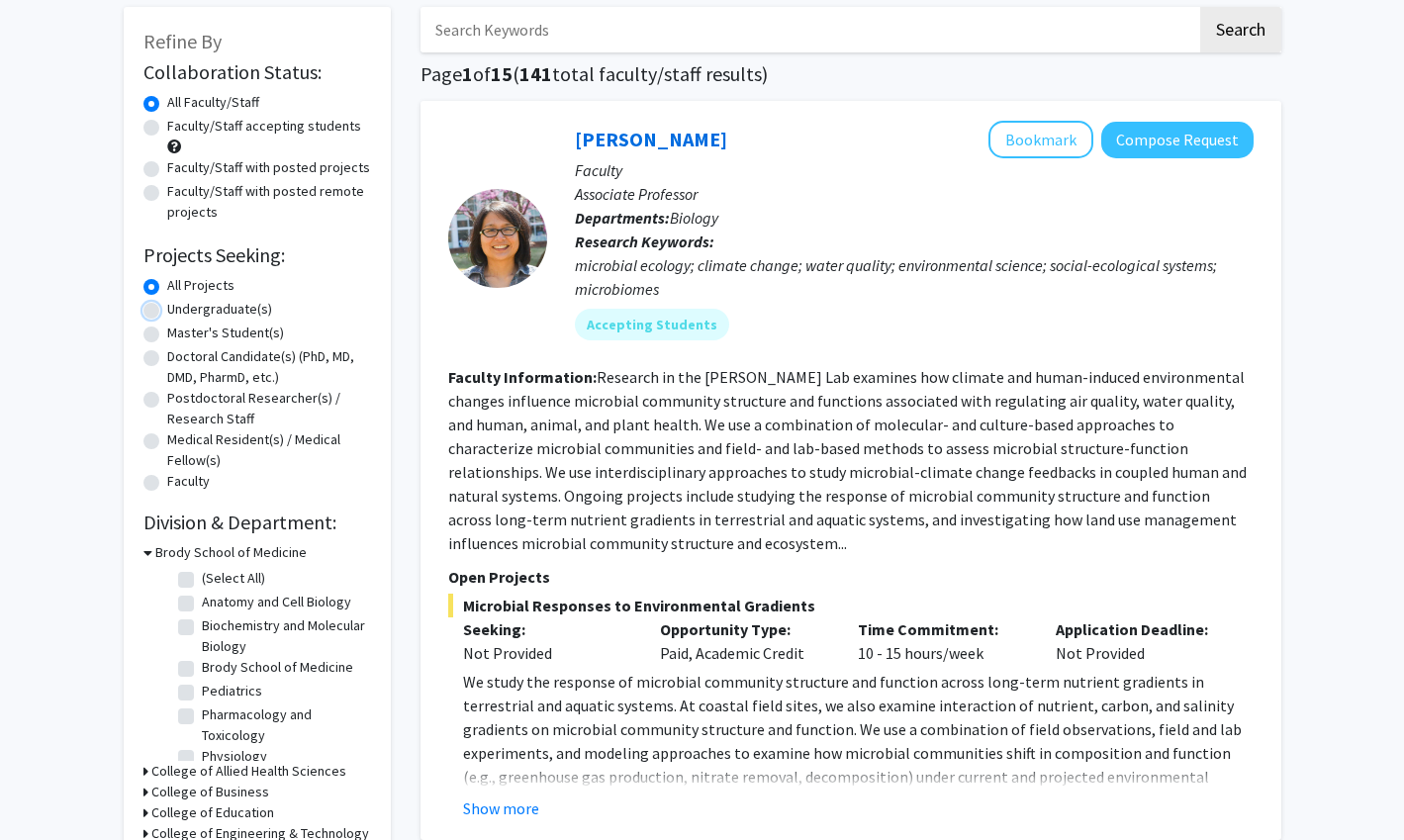 click on "Undergraduate(s)" at bounding box center (173, 305) 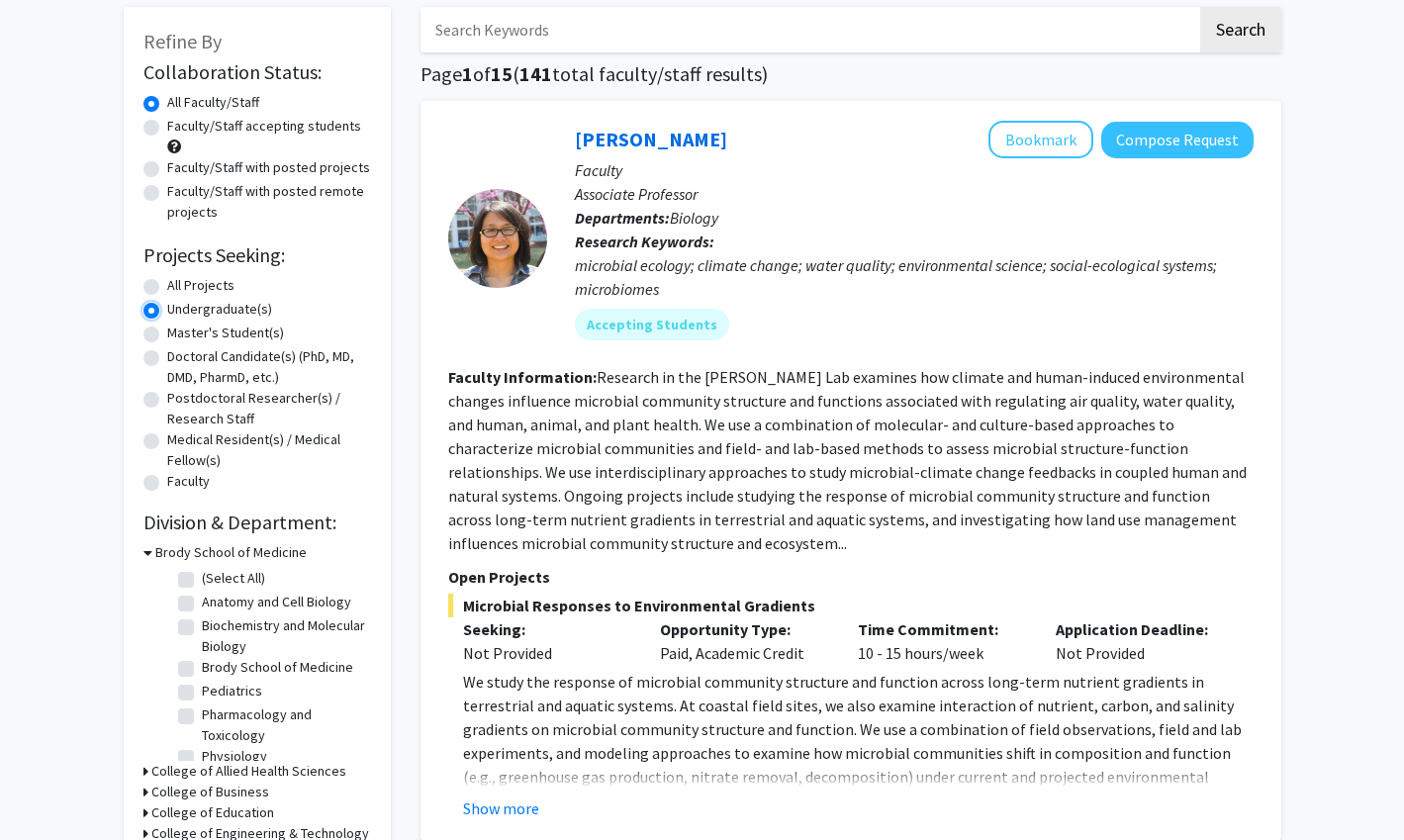 scroll, scrollTop: 0, scrollLeft: 0, axis: both 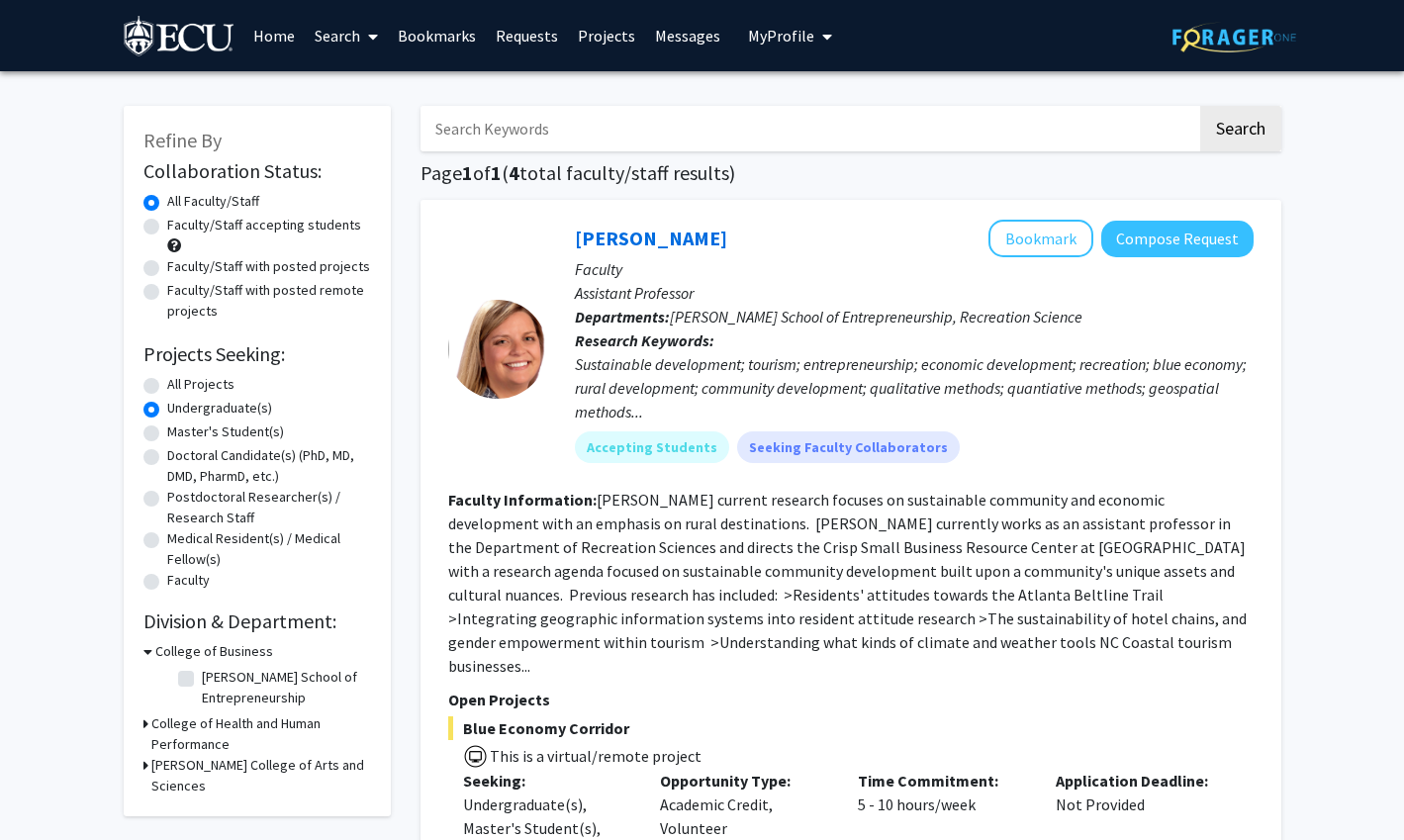 click on "All Projects" 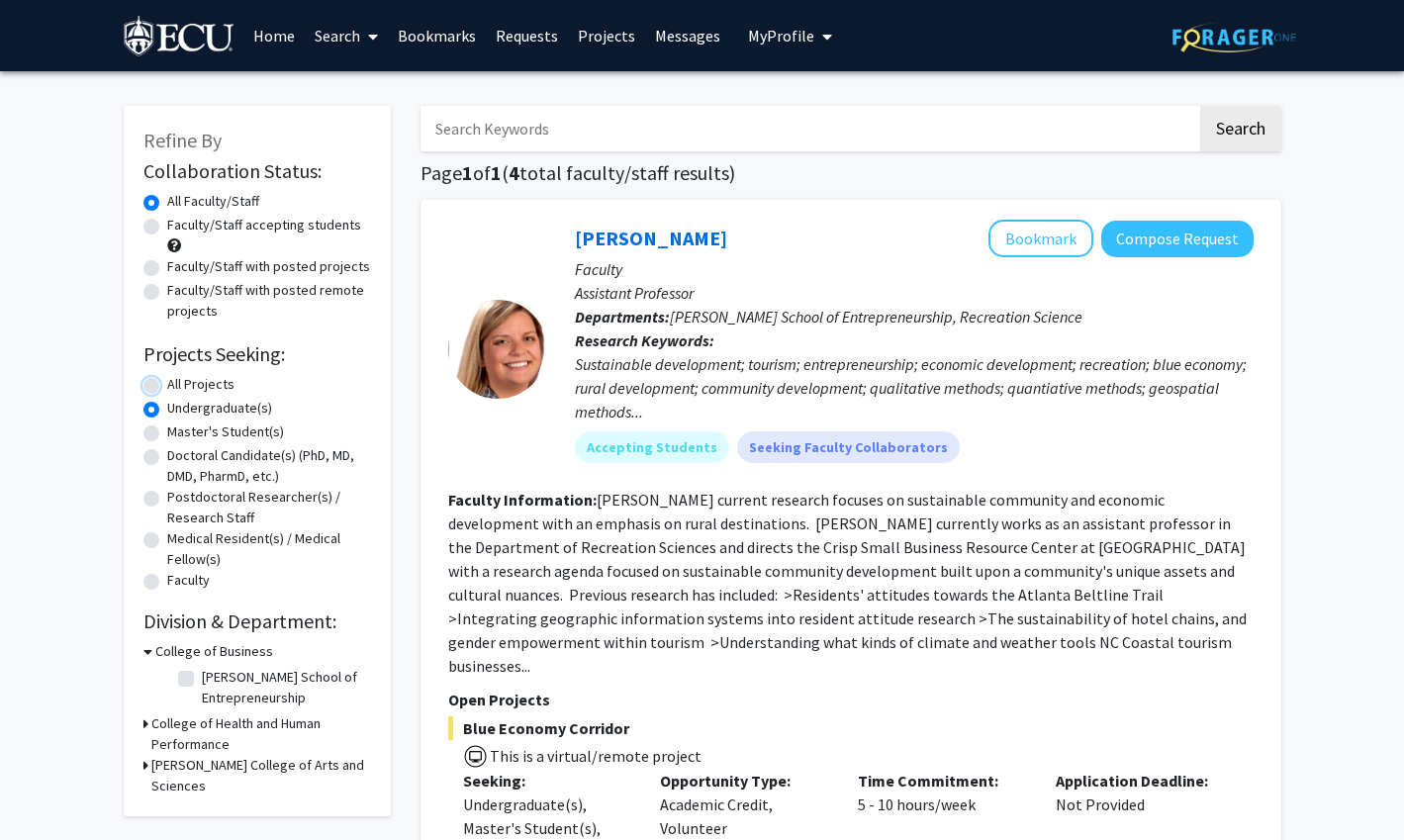 radio on "true" 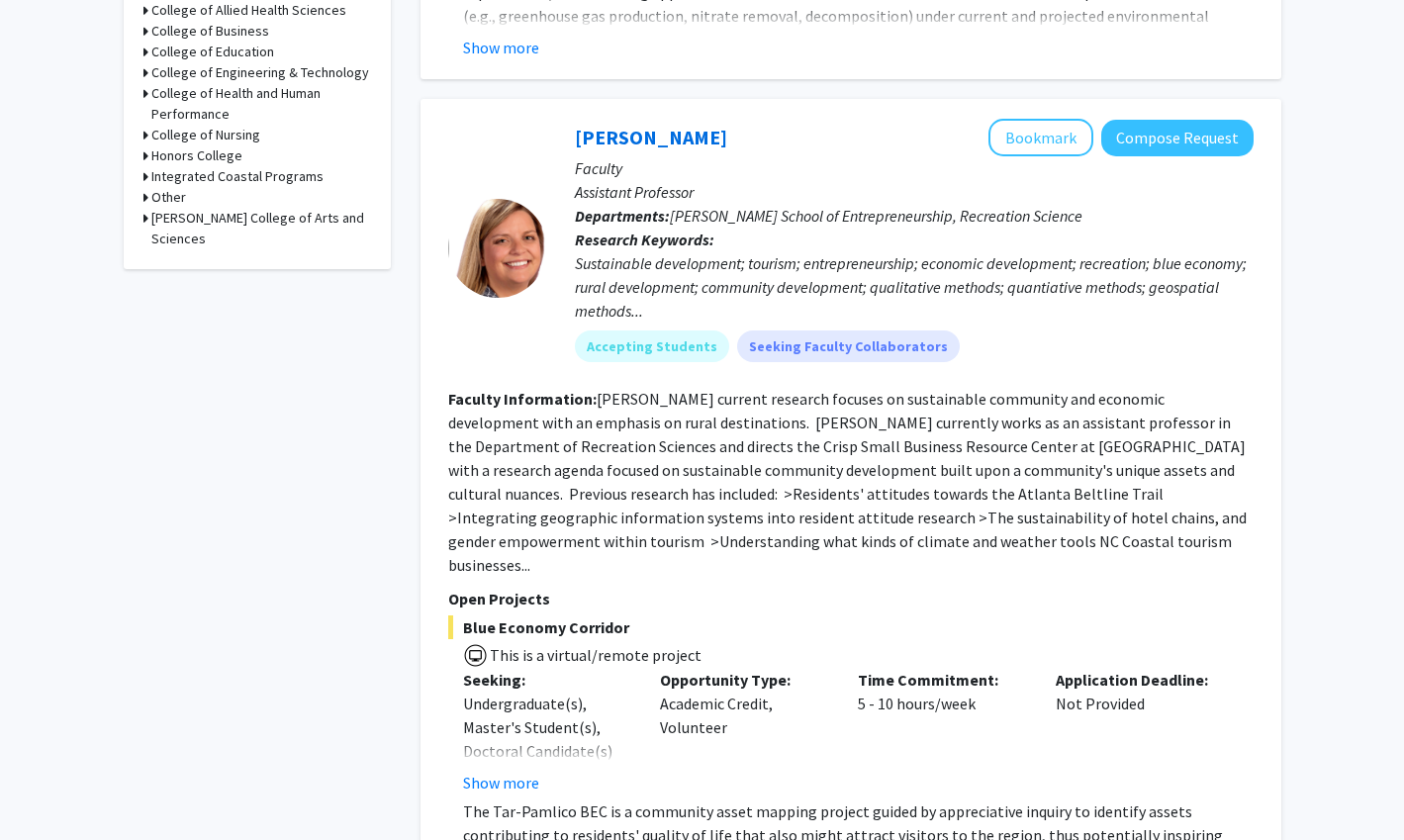 scroll, scrollTop: 890, scrollLeft: 0, axis: vertical 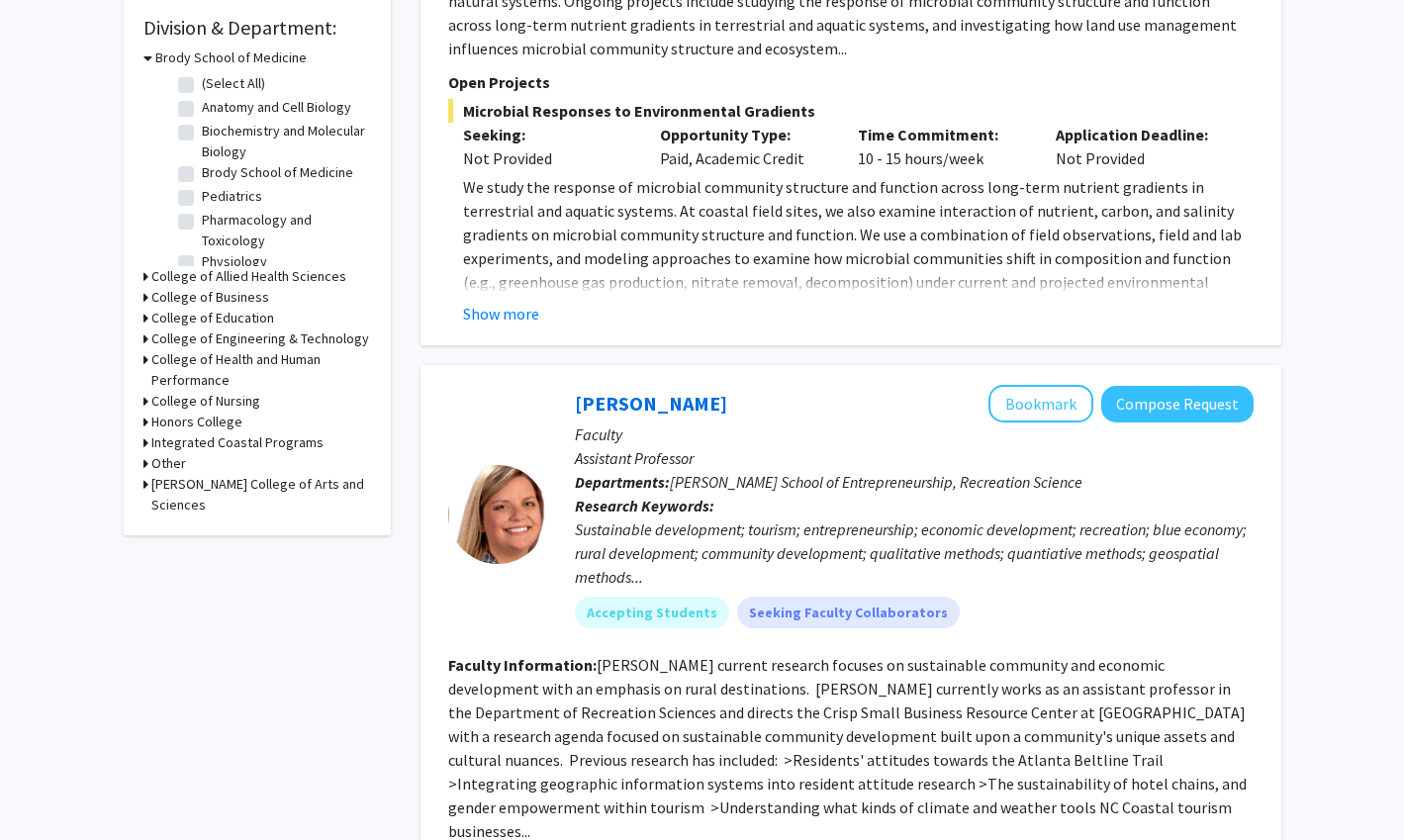 click on "Thomas Harriot College of Arts and Sciences" at bounding box center [261, 495] 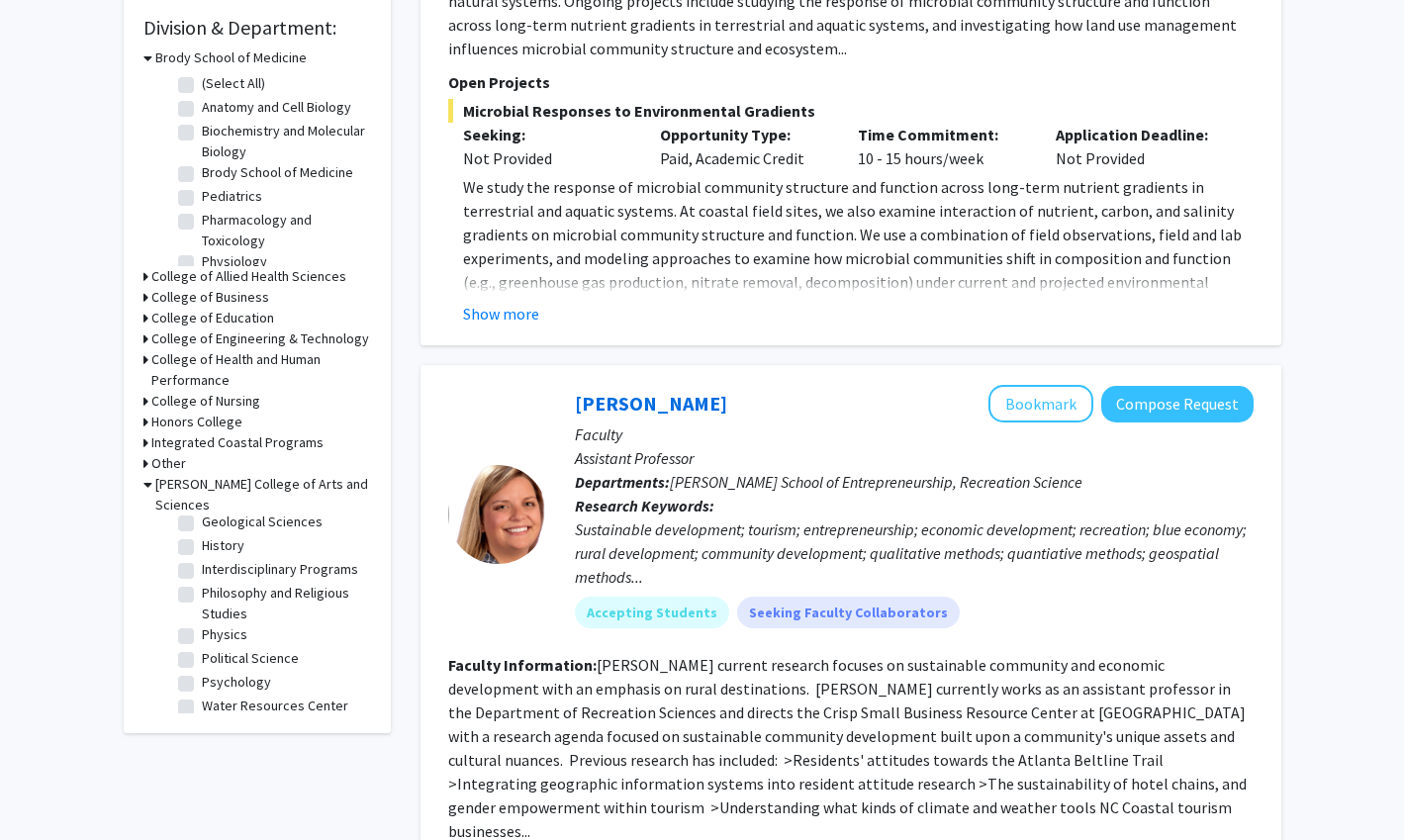 scroll, scrollTop: 287, scrollLeft: 0, axis: vertical 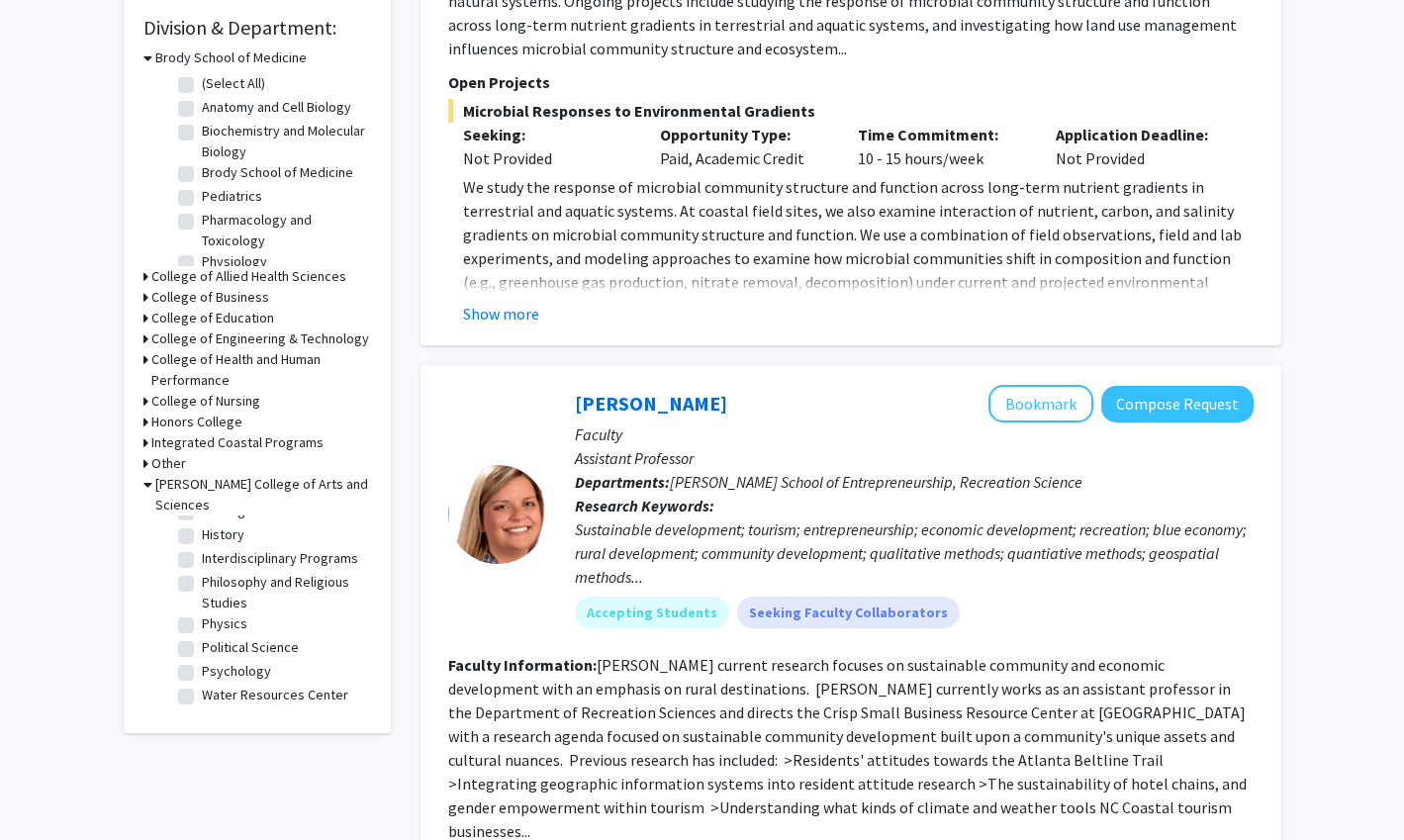 click on "Psychology" 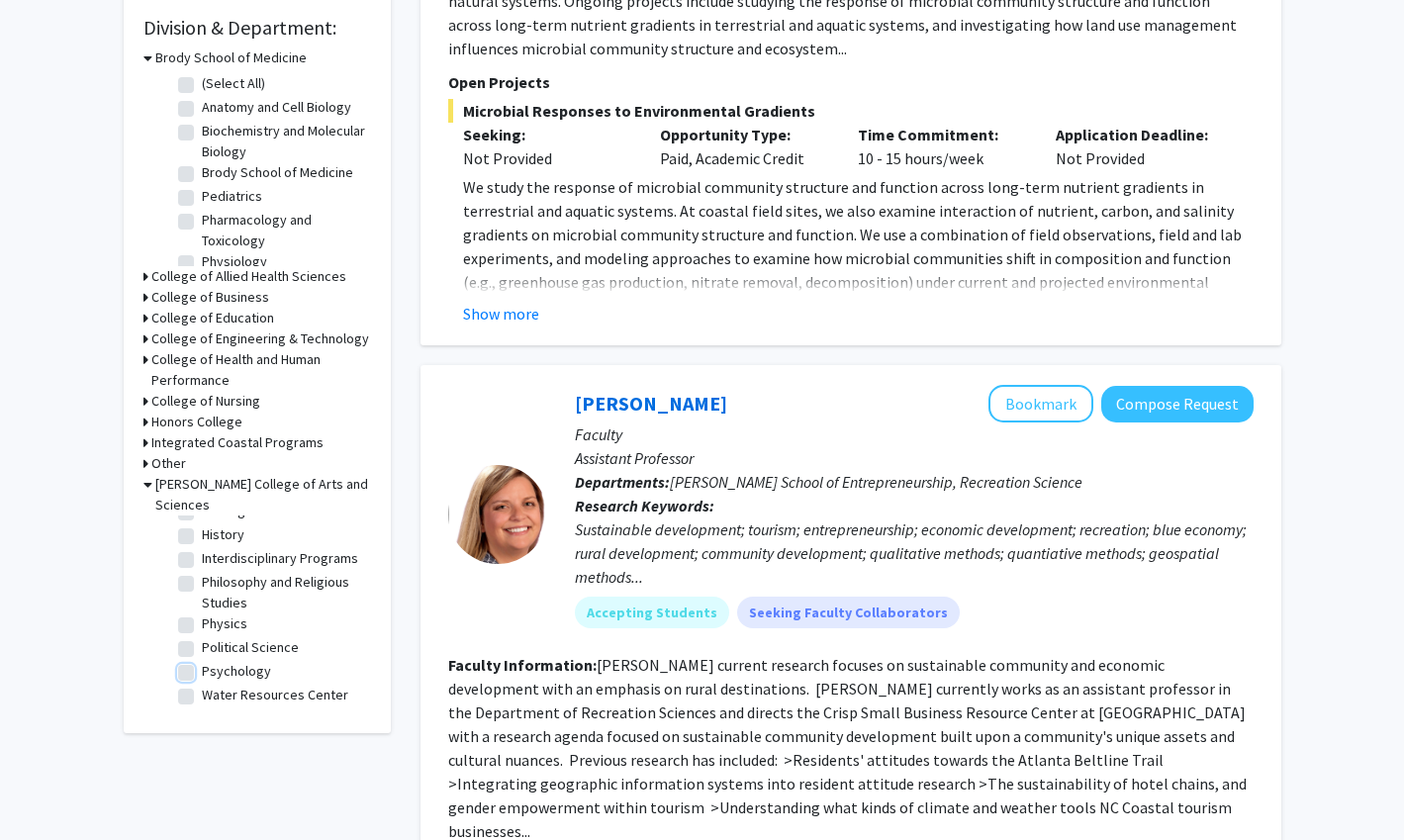 click on "Psychology" at bounding box center [208, 667] 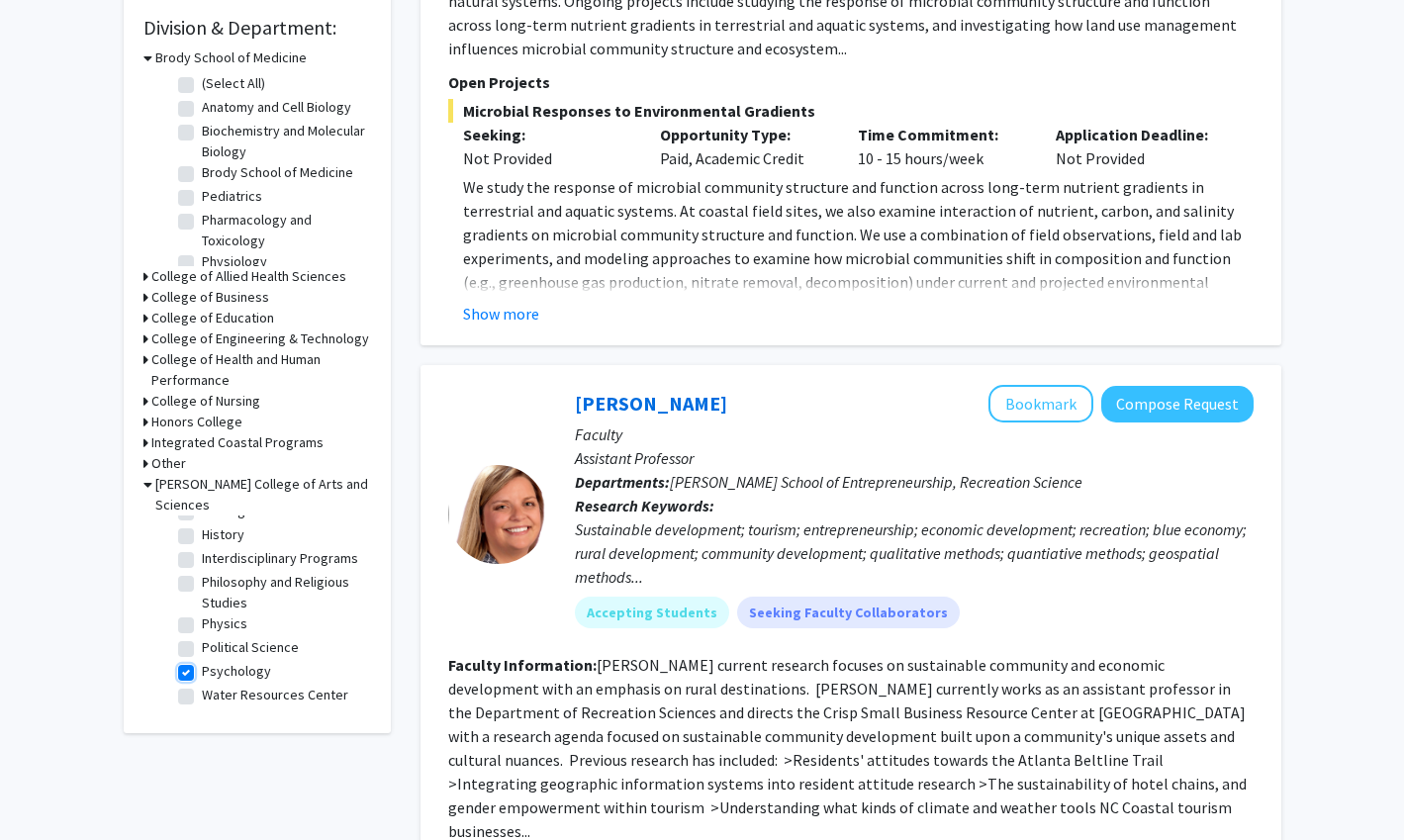 checkbox on "true" 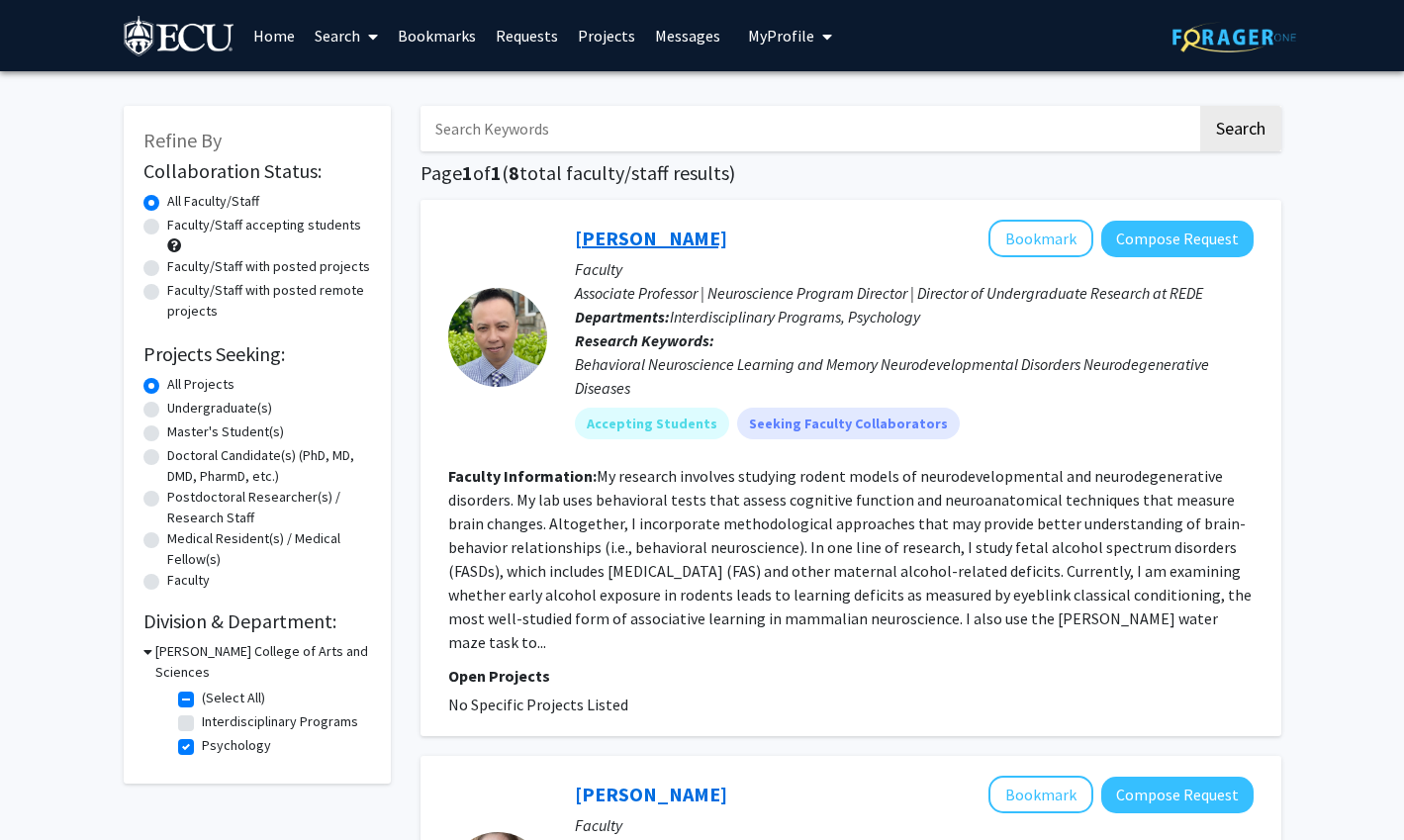 click on "Tuan Tran" 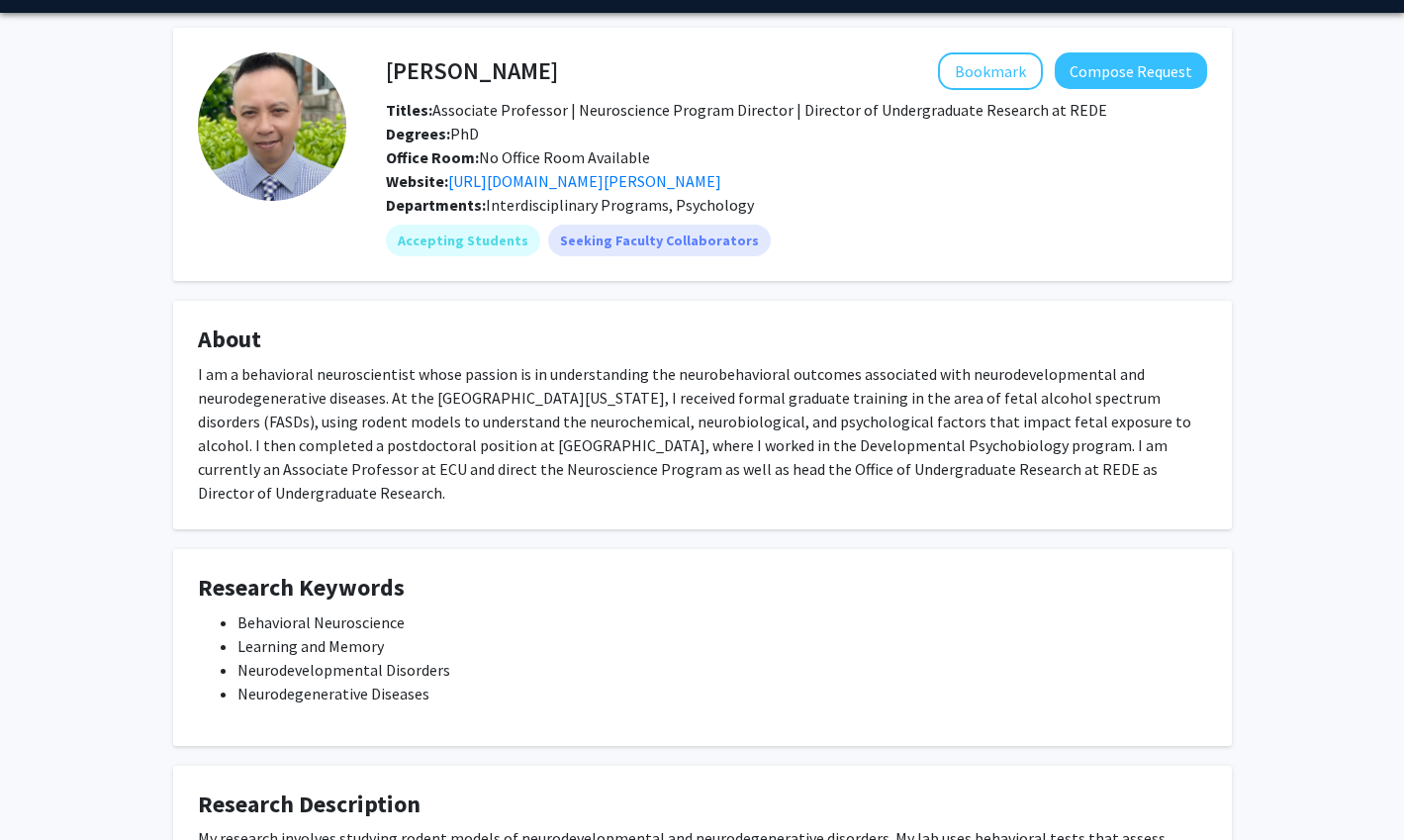 scroll, scrollTop: 0, scrollLeft: 0, axis: both 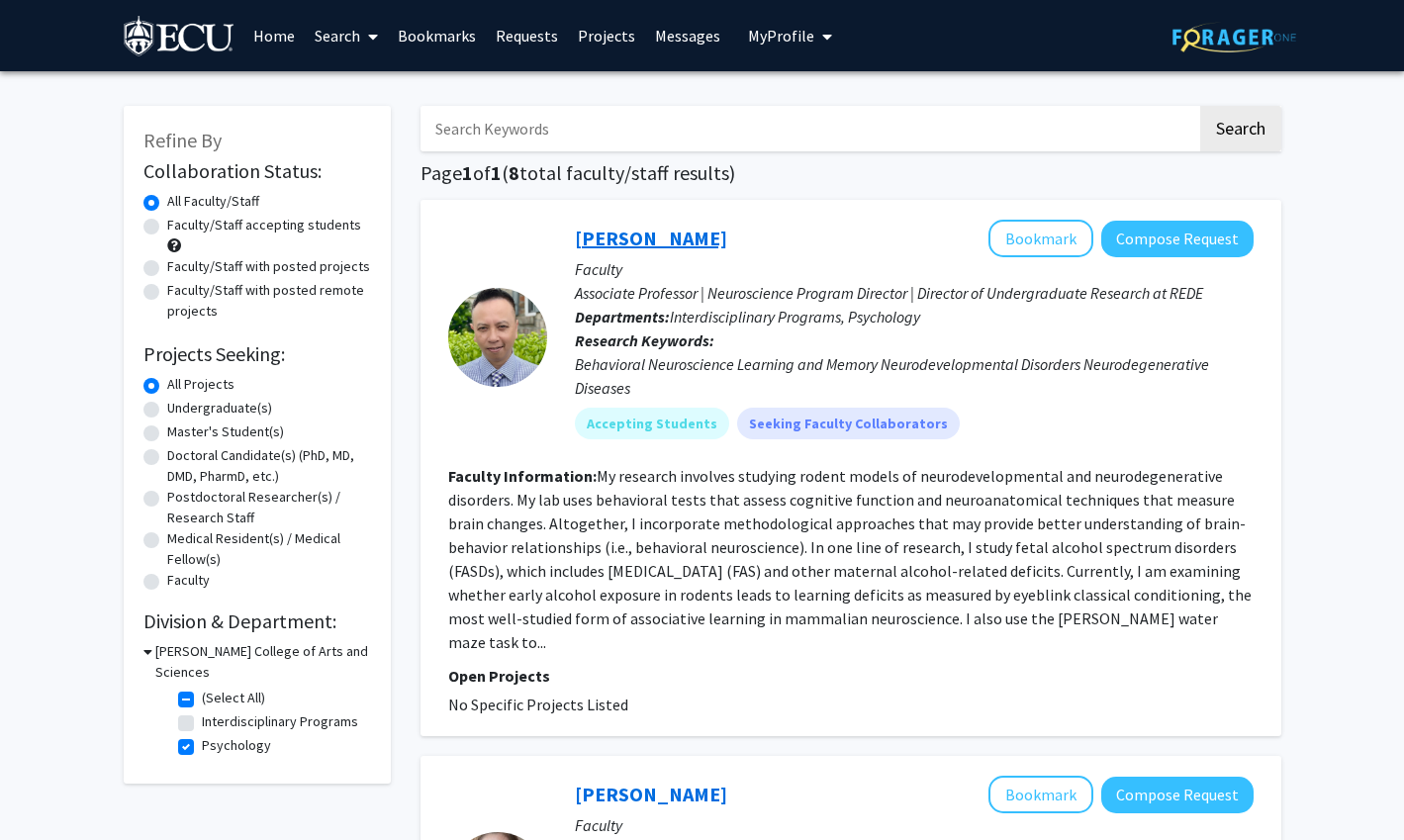 click on "Tuan Tran" 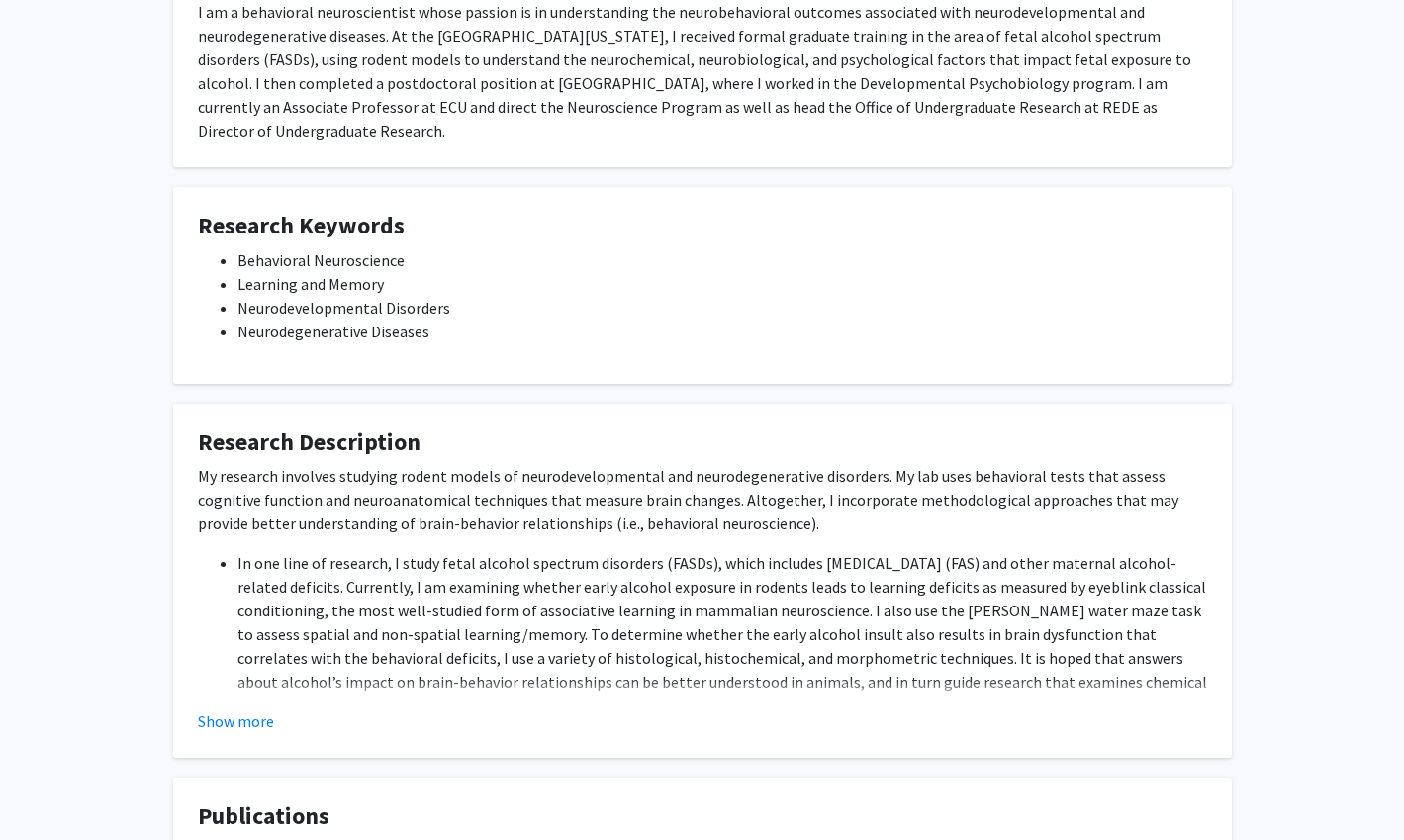 scroll, scrollTop: 693, scrollLeft: 0, axis: vertical 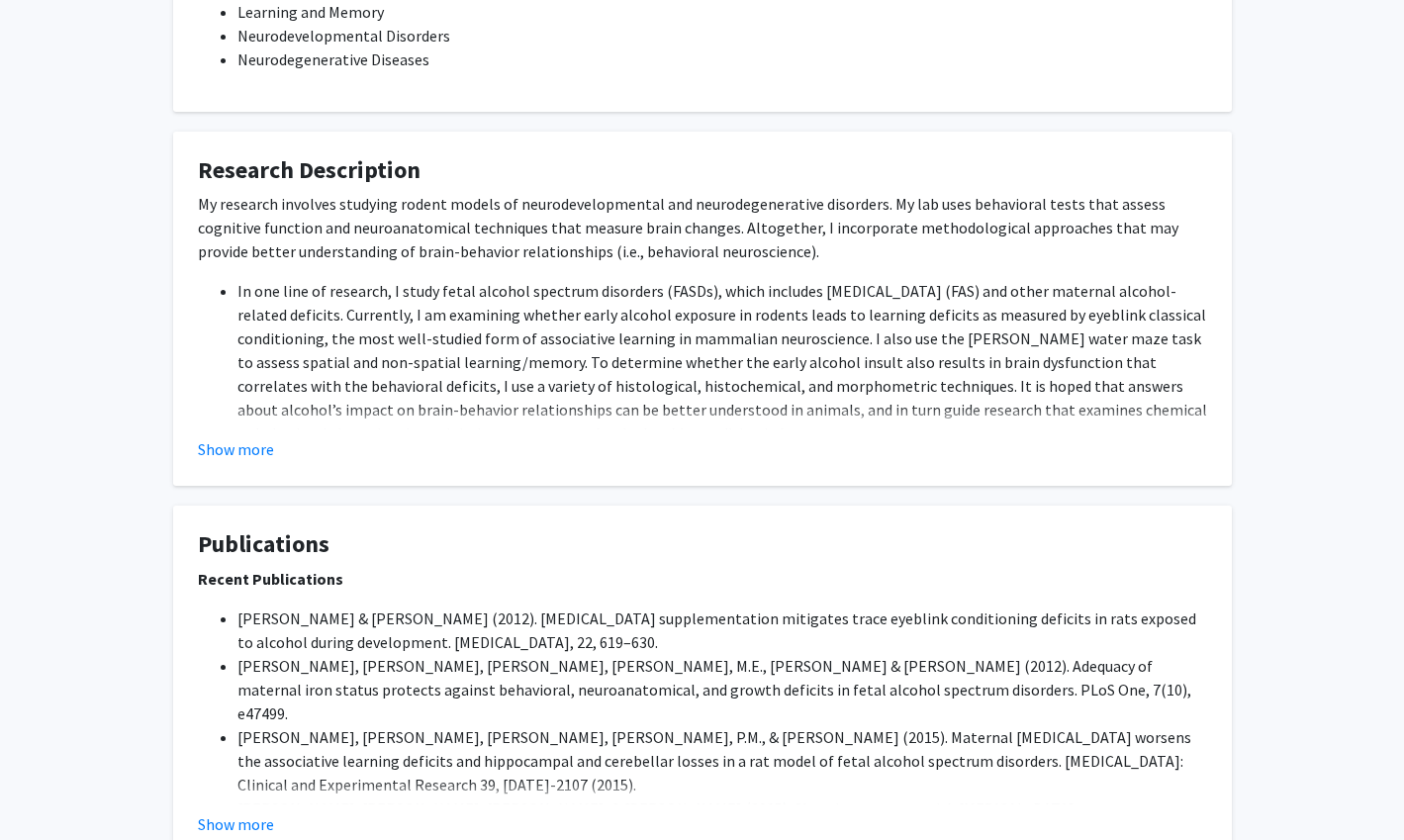 click on "My research involves studying rodent models of neurodevelopmental and neurodegenerative disorders. My lab uses behavioral tests that assess cognitive function and neuroanatomical techniques that measure brain changes. Altogether, I incorporate methodological approaches that may provide better understanding of brain-behavior relationships (i.e., behavioral neuroscience). Show more" 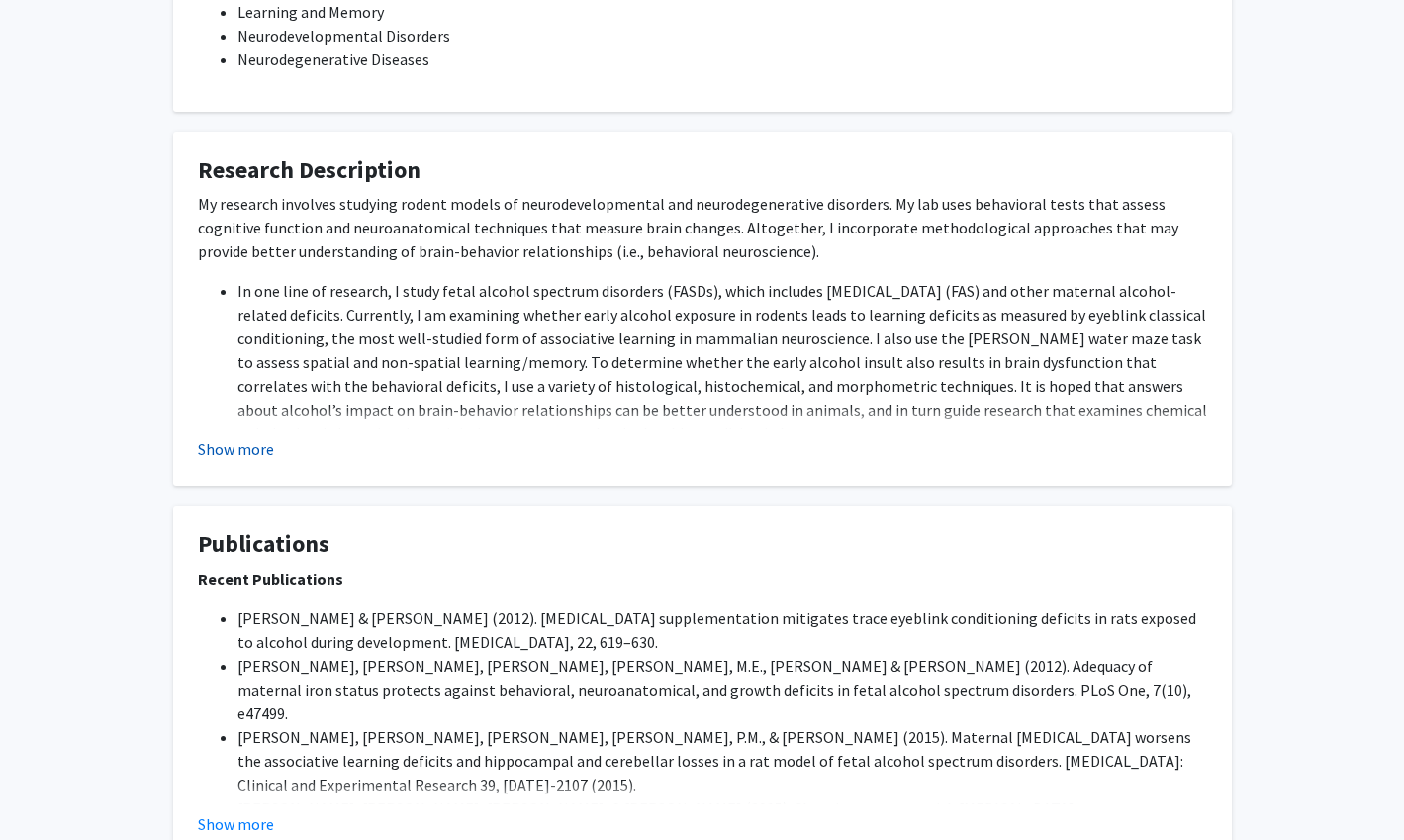 click on "Show more" 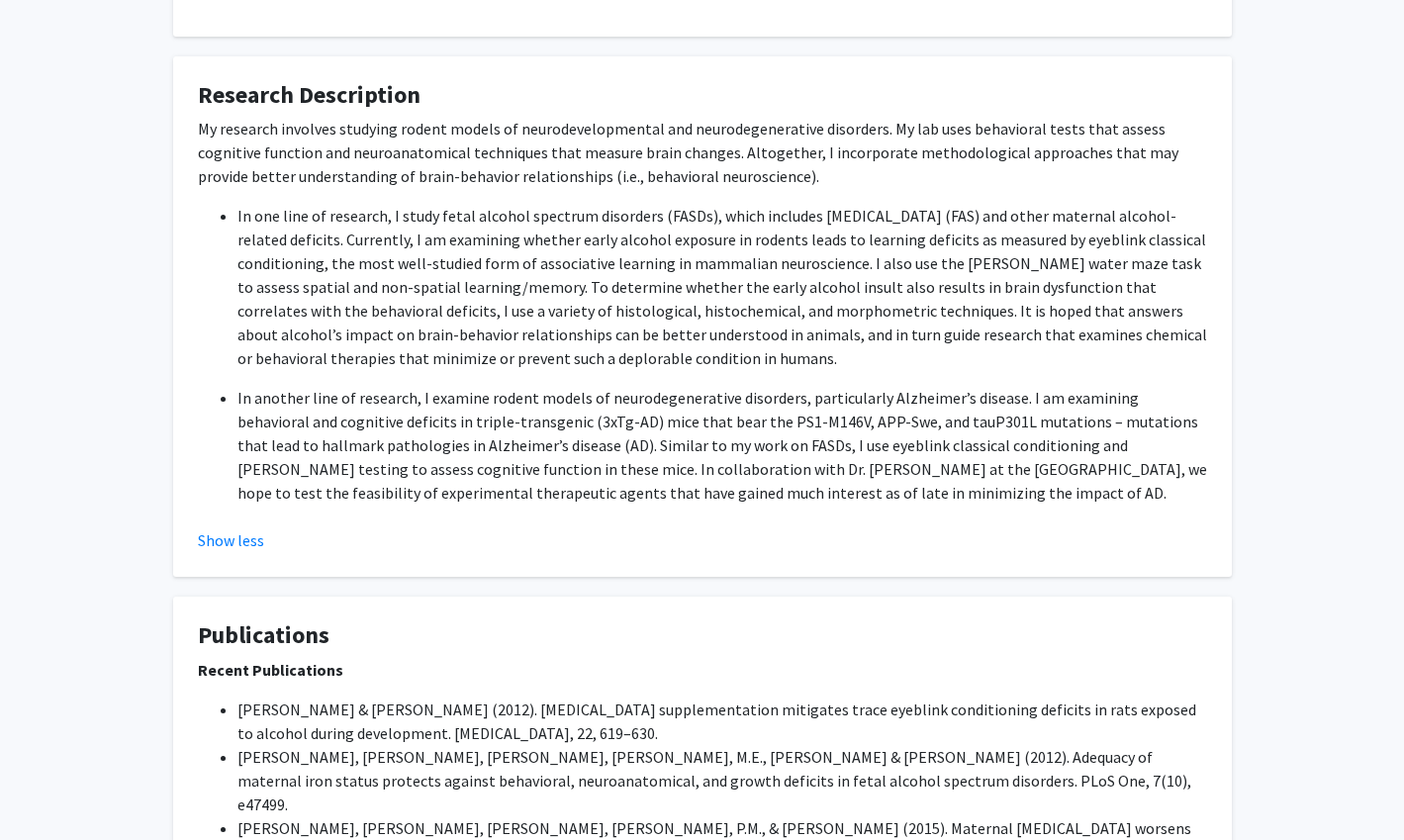 scroll, scrollTop: 989, scrollLeft: 0, axis: vertical 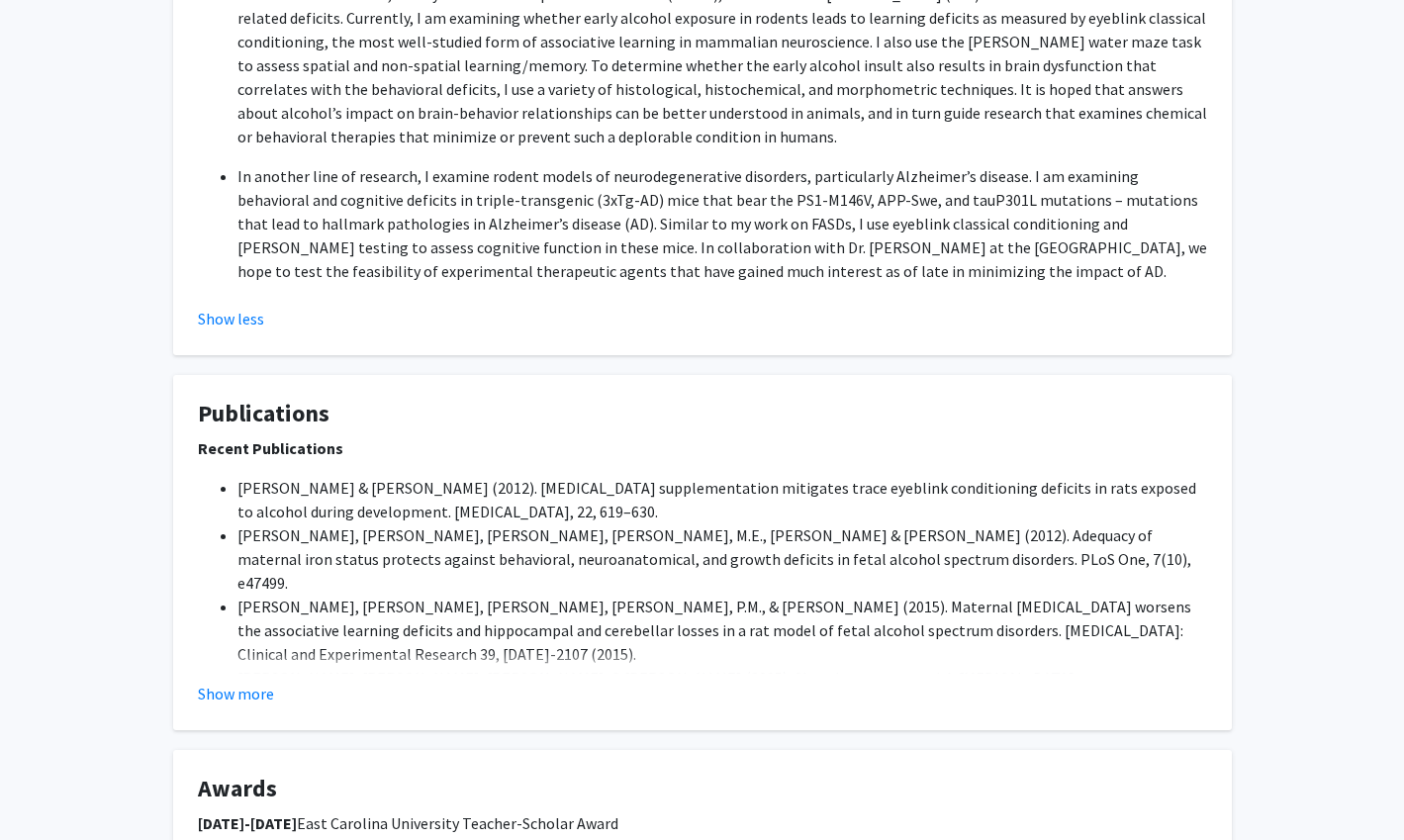 click on "Publications  Recent Publications Thomas, J.D., & Tran, T.D. (2012). Choline supplementation mitigates trace eyeblink conditioning deficits in rats exposed to alcohol during development. Hippocampus, 22, 619–630. Rufer, E.S., Tran, T.D., Attridge, M.M., Andrzejewskic, M.E., Flentke, G.R., & Smith, S.M. (2012). Adequacy of maternal iron status protects against behavioral, neuroanatomical, and growth deficits in fetal alcohol spectrum disorders. PLoS One, 7(10), e47499. Huebner, S.M., Tran, T.D., Rufer, E.S., Crump, P.M., & Smith, S.M. (2015). Maternal iron deficiency worsens the associative learning deficits and hippocampal and cerebellar losses in a rat model of fetal alcohol spectrum disorders. Alcoholism: Clinical and Experimental Research 39, 2097-2107 (2015).   Bareiss, S.K., Johnston, Tx, Lu, Q, & Tran, T.D. (2022). The effect of exercise on early sensorimotor performance alterations in the 3xTg-AD model of Alzheimer’s disease. Neuroscience Research. doi:10.1016/j.neures.2022.01.003. Show more" 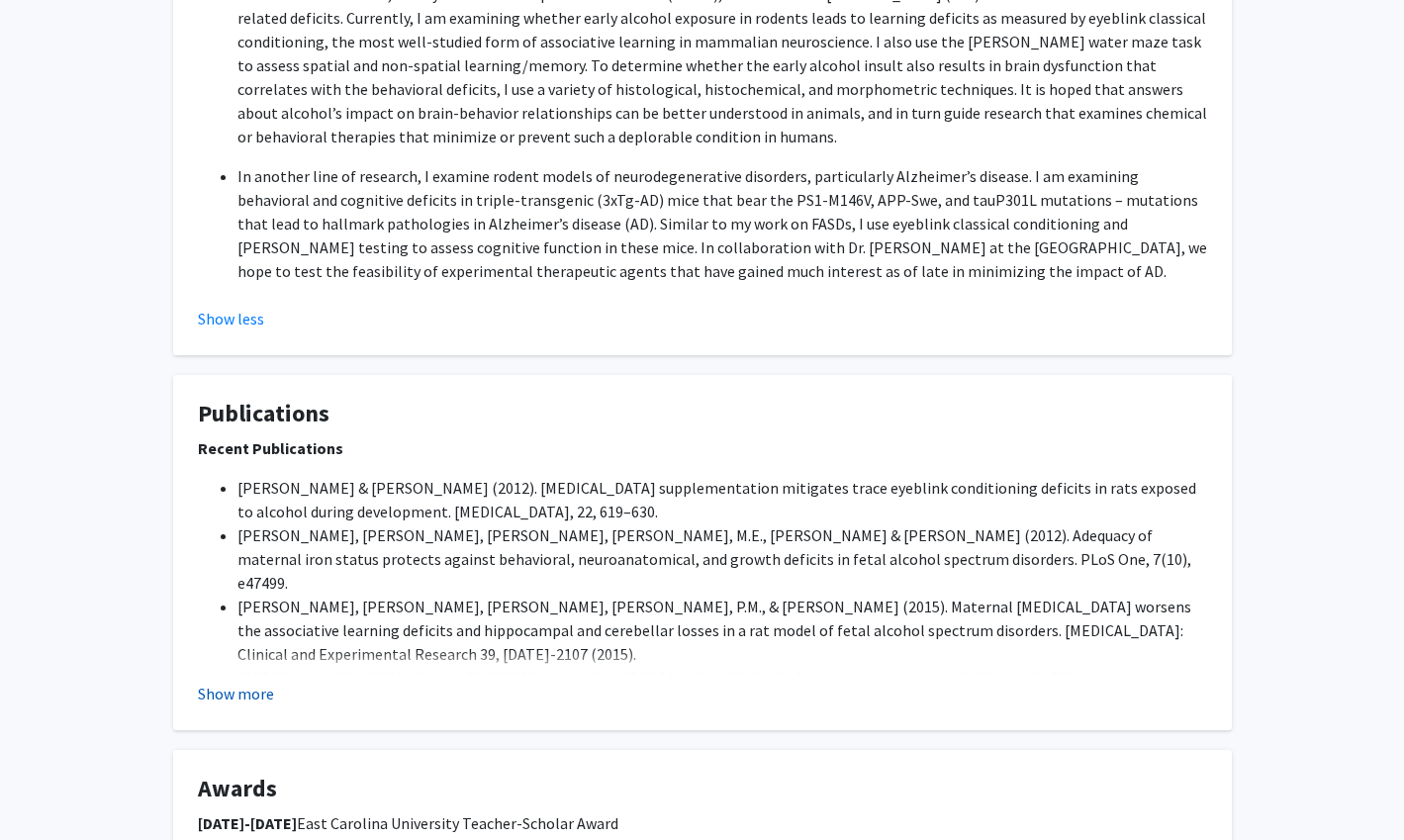 click on "Show more" 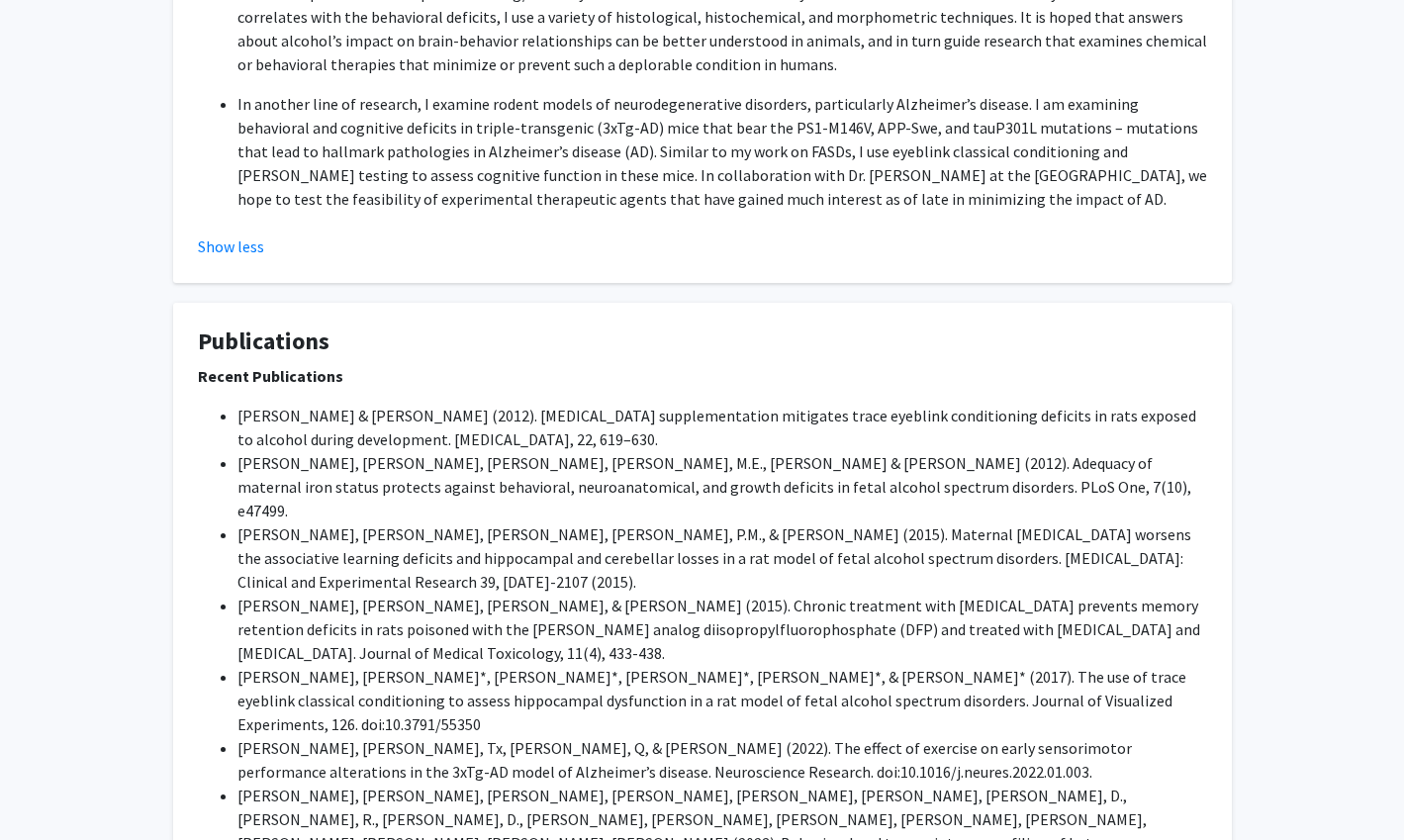 scroll, scrollTop: 1187, scrollLeft: 0, axis: vertical 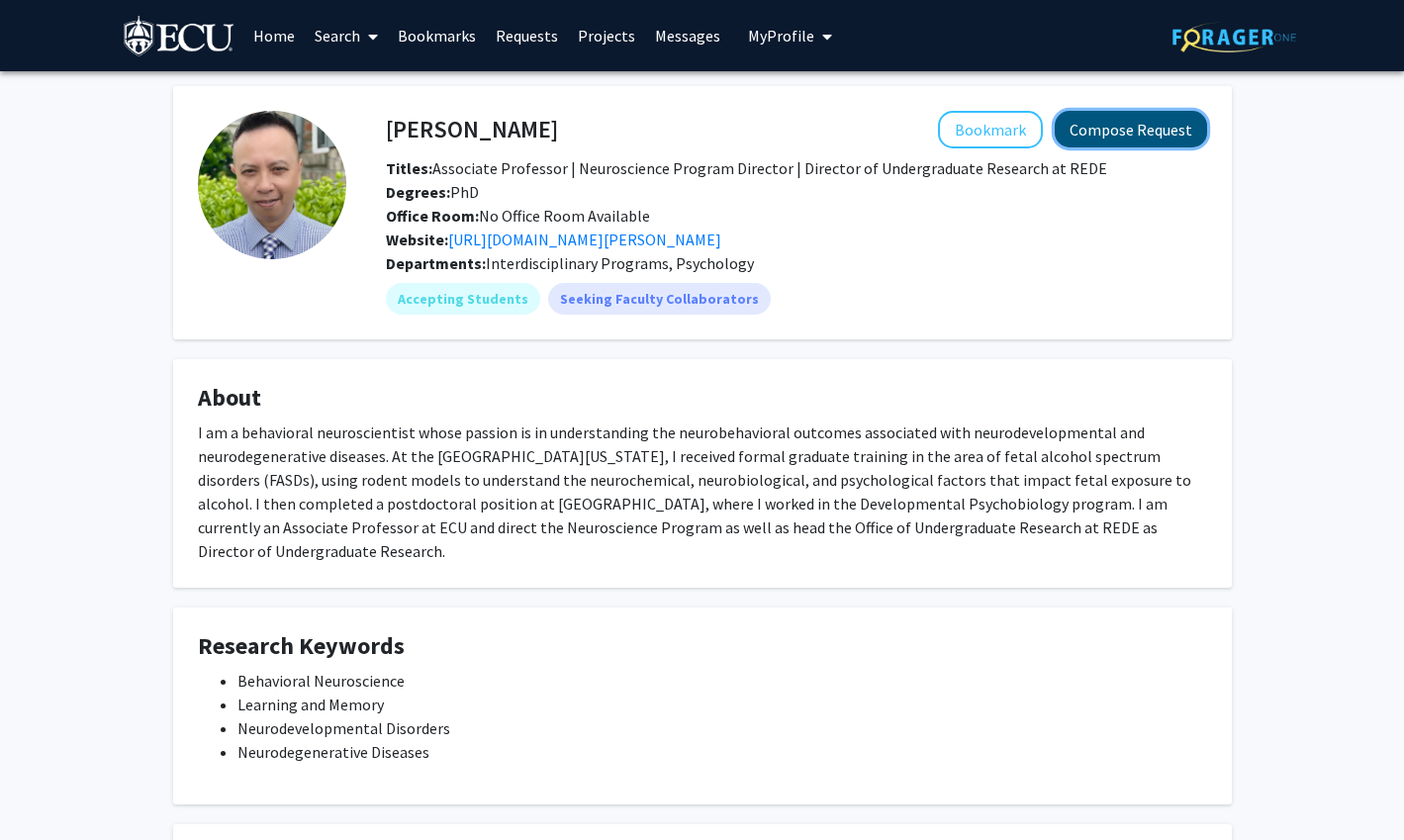 click on "Compose Request" 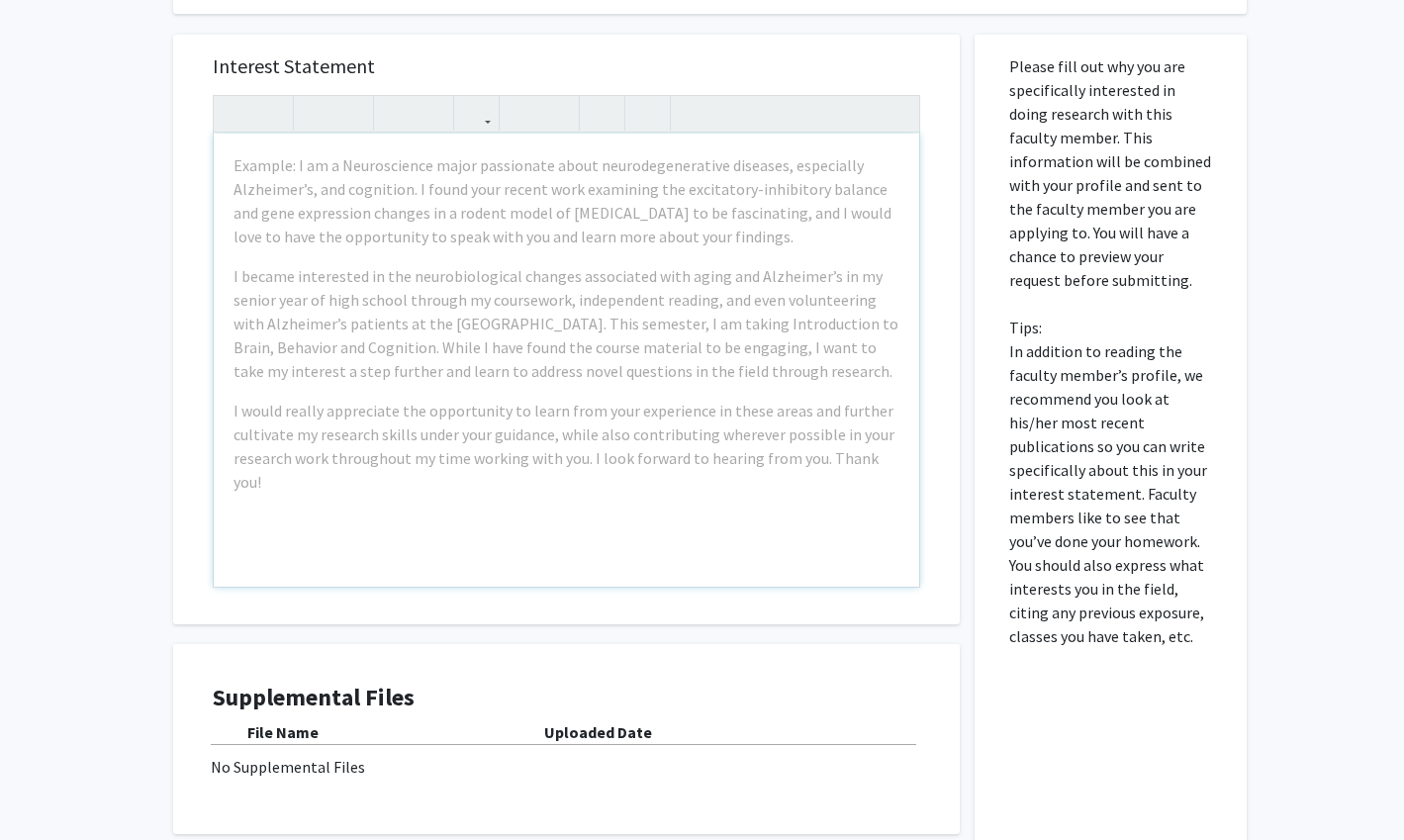 scroll, scrollTop: 792, scrollLeft: 0, axis: vertical 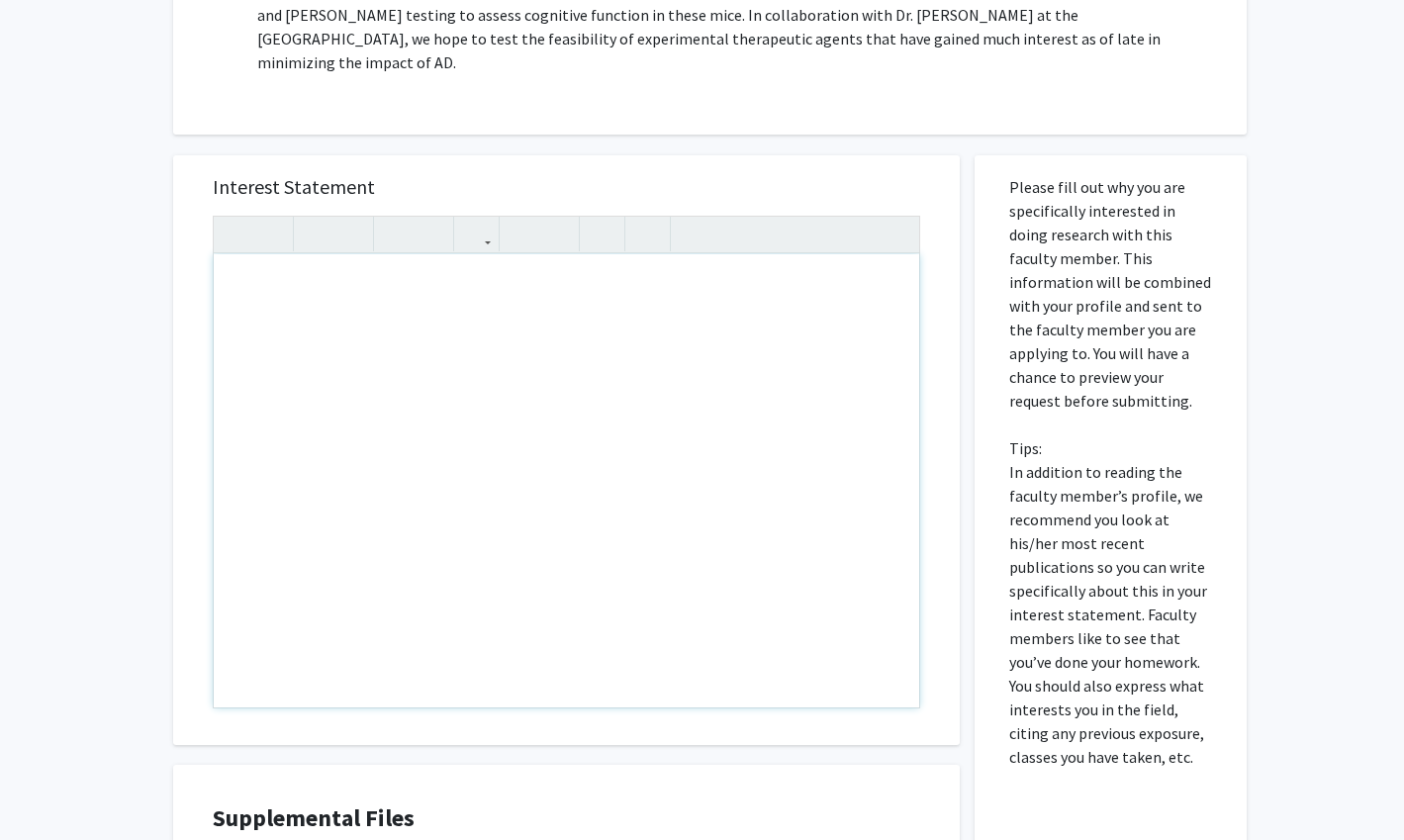 drag, startPoint x: 398, startPoint y: 316, endPoint x: 357, endPoint y: 323, distance: 41.59327 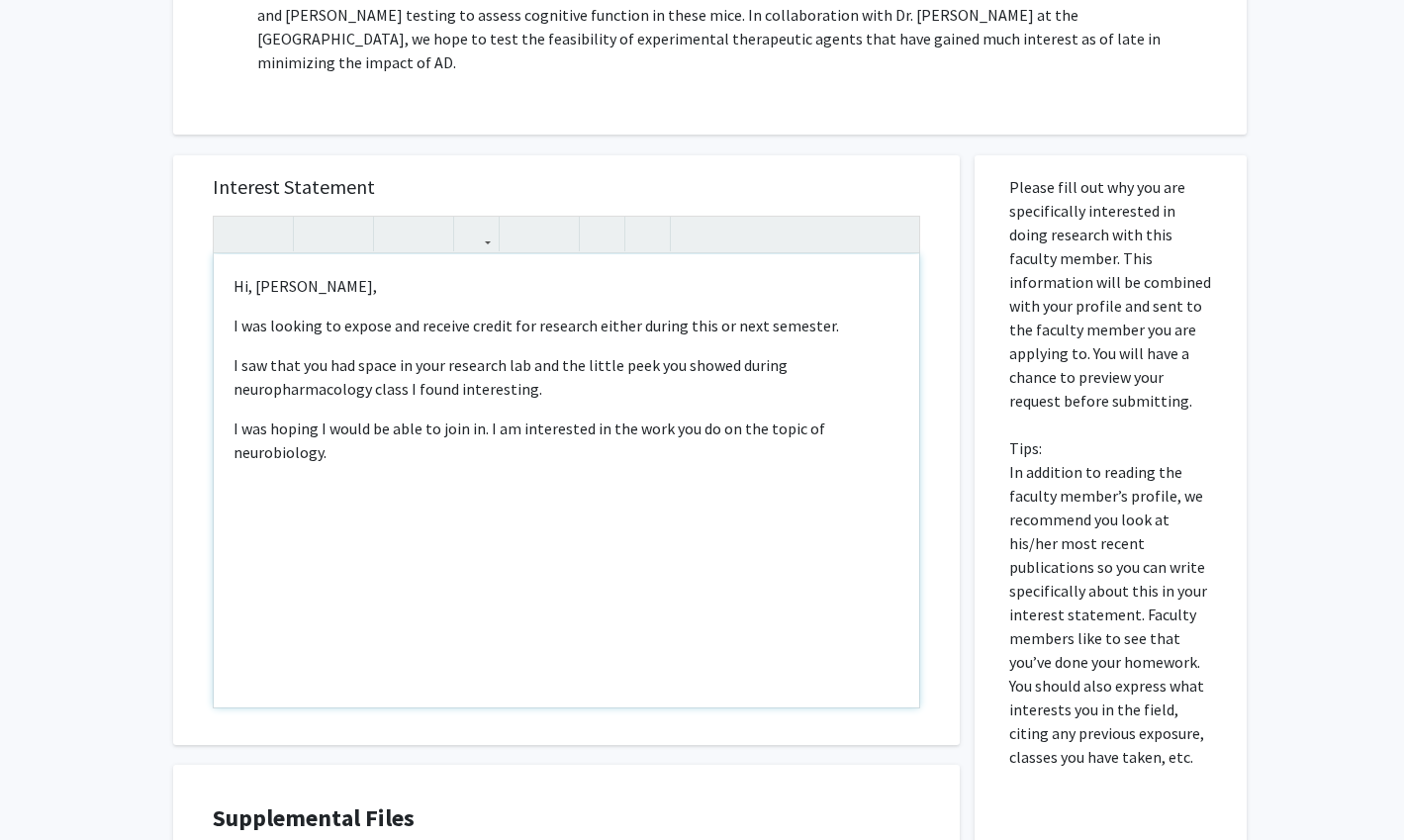 drag, startPoint x: 269, startPoint y: 263, endPoint x: 284, endPoint y: 260, distance: 15.297059 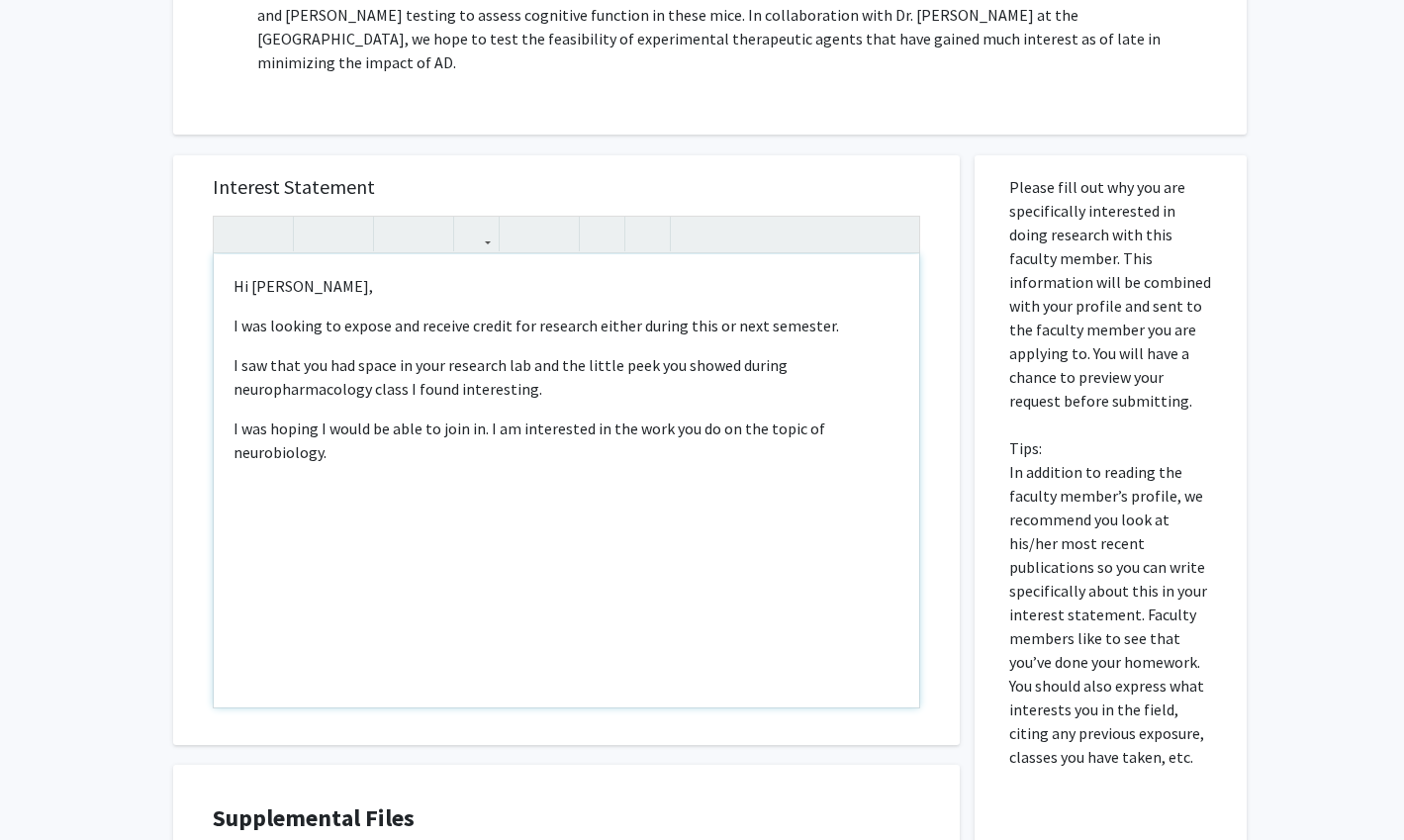 click on "Hi Dr .Tran," at bounding box center (566, 286) 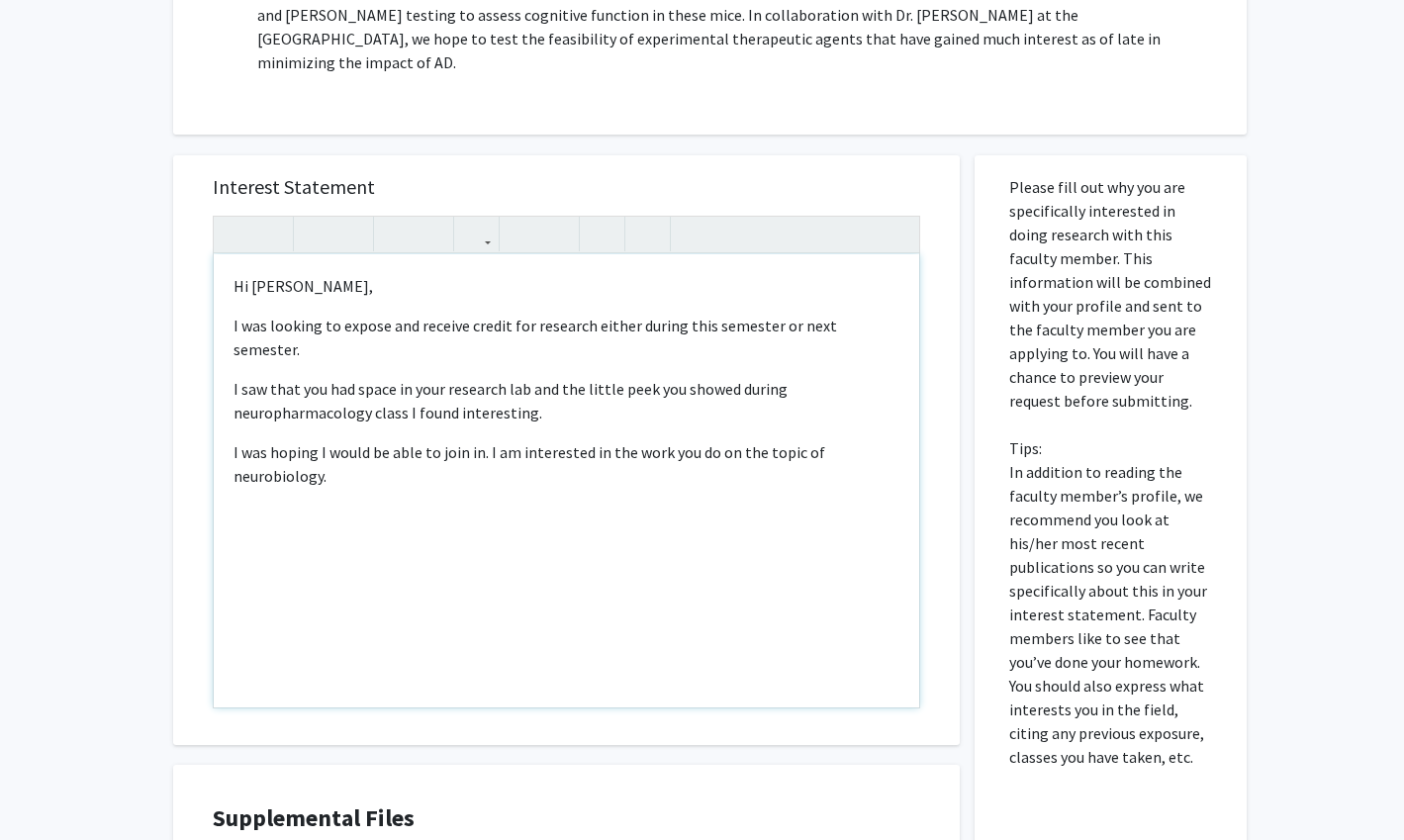 click on "I saw that you had space in your research lab and the little peek you showed during neuropharmacology class I found interesting." at bounding box center [566, 401] 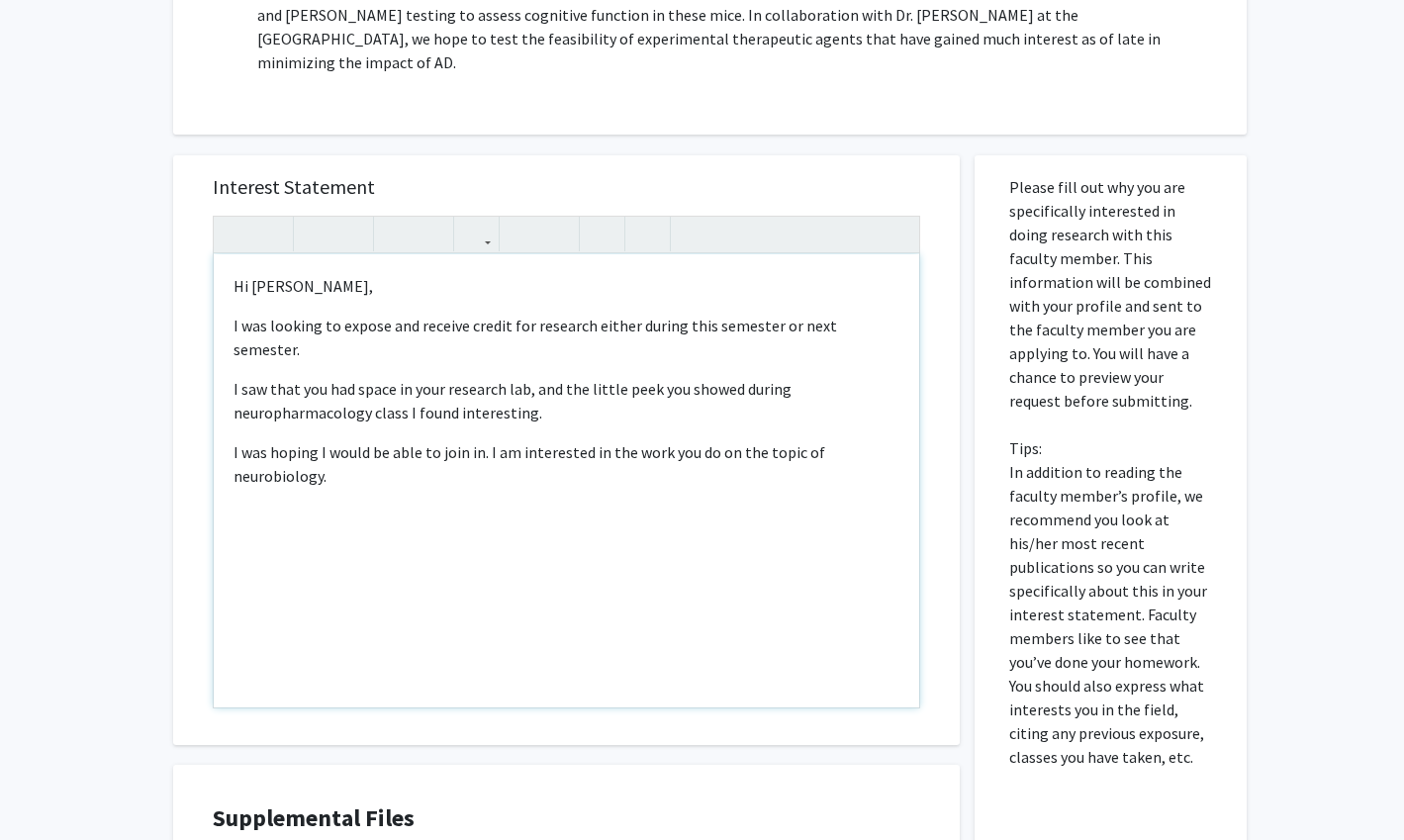 click on "I saw that you had space in your research lab, and the little peek you showed during neuropharmacology class I found interesting." at bounding box center (566, 401) 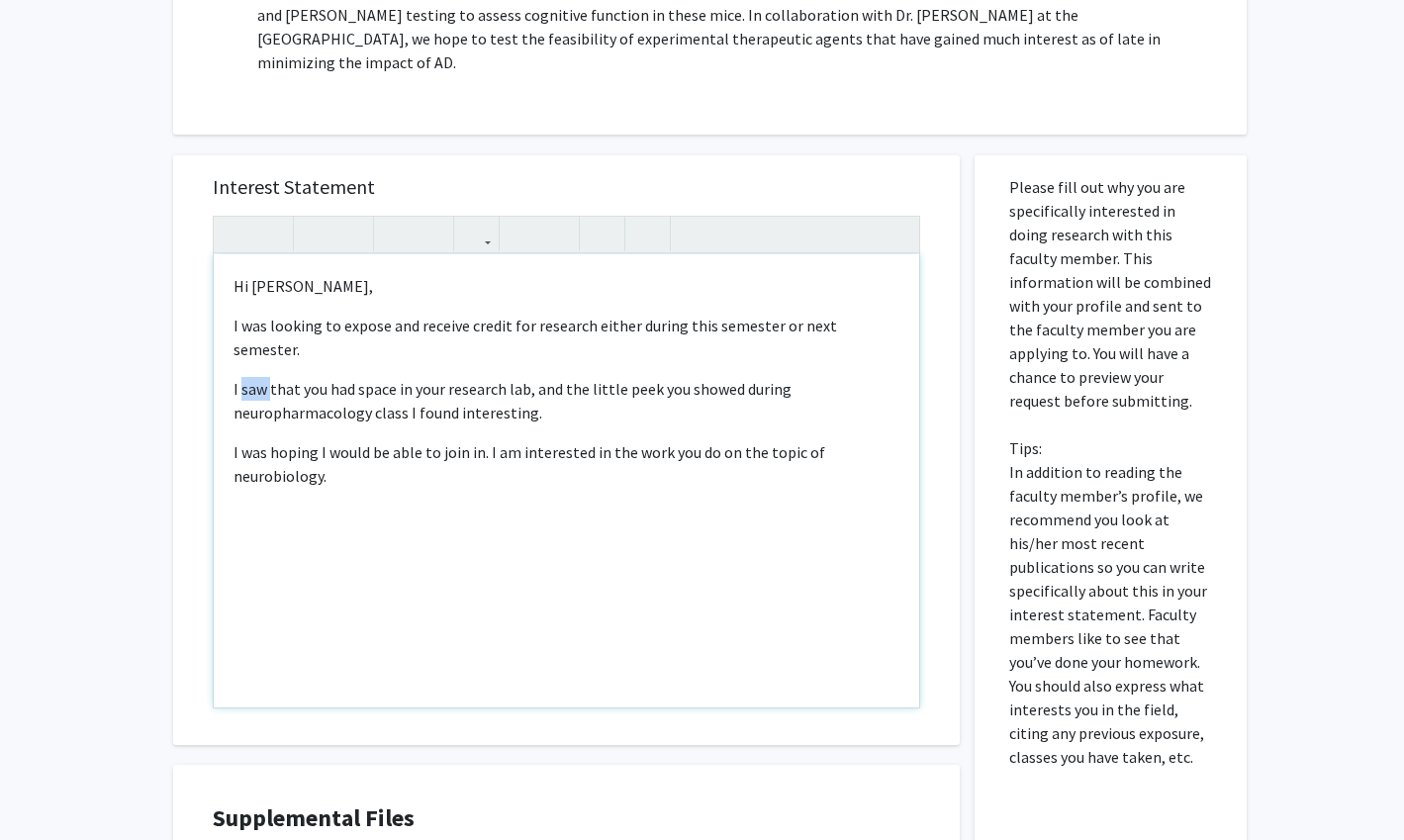 click on "I saw that you had space in your research lab, and the little peek you showed during neuropharmacology class I found interesting." at bounding box center (566, 401) 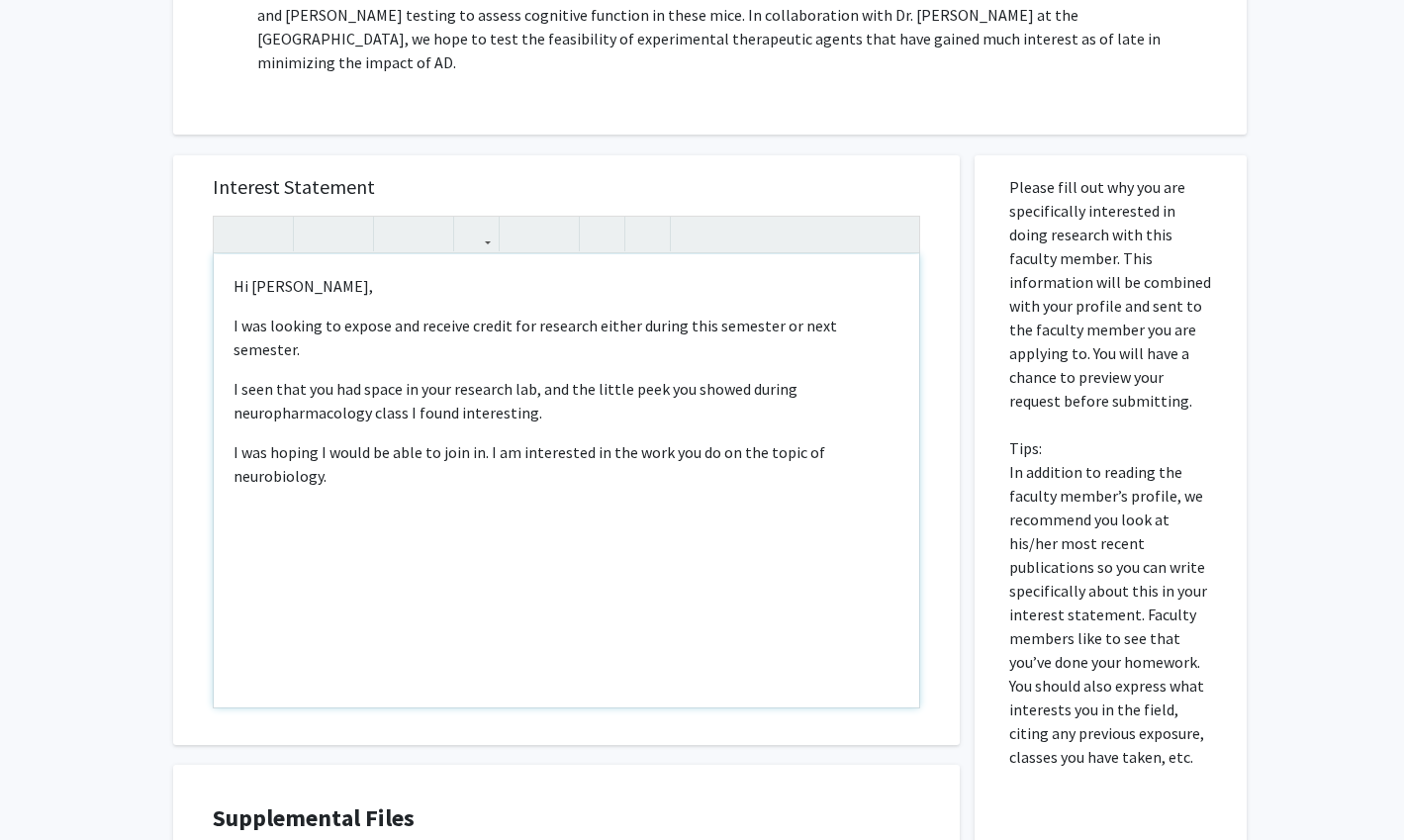 click on "I seen that you had space in your research lab, and the little peek you showed during neuropharmacology class I found interesting." at bounding box center (566, 401) 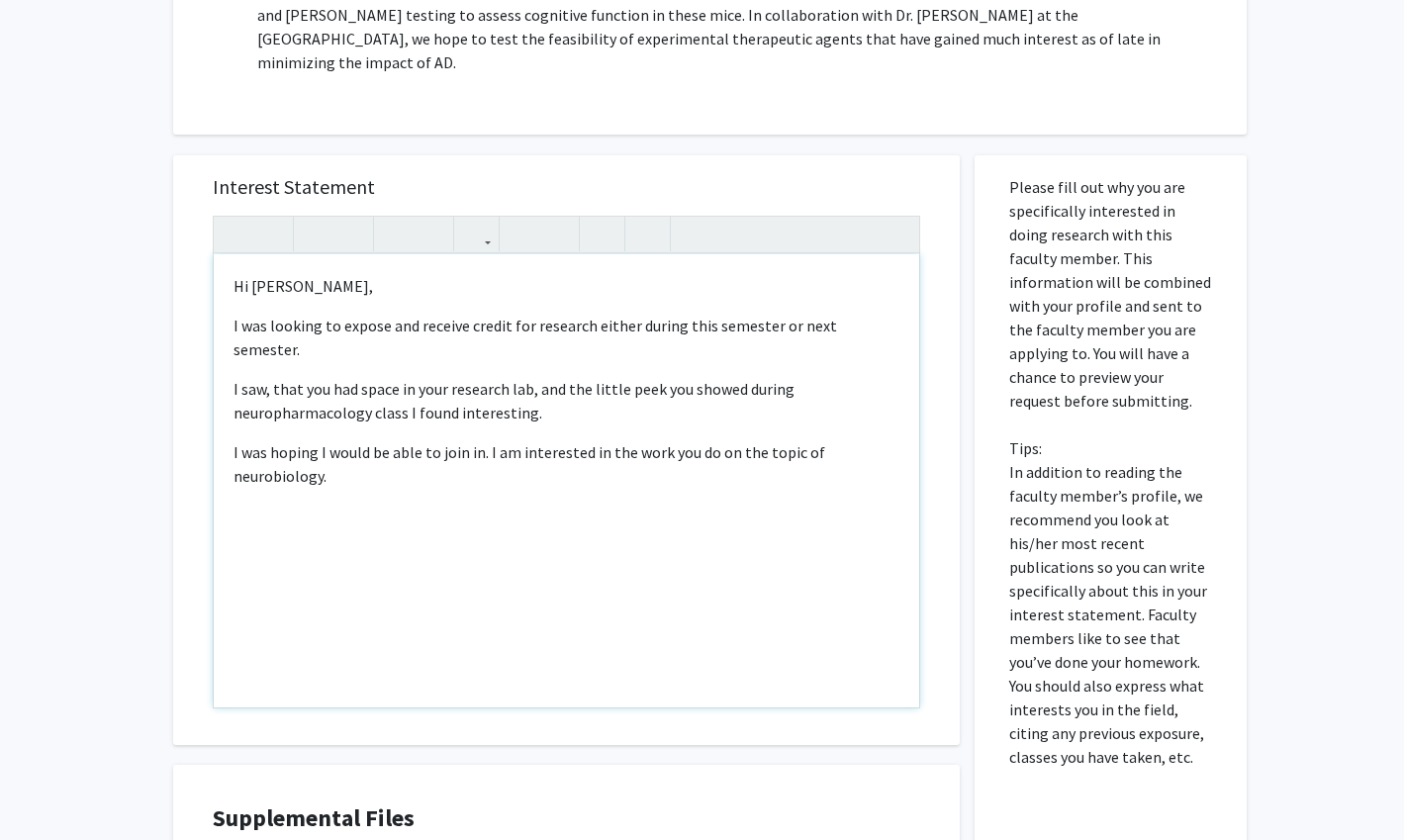 click on "Hi Dr.Tran,  I was looking to expose and receive credit for research either during this semester or next semester.   I saw, that you had space in your research lab, and the little peek you showed during neuropharmacology class I found interesting.   I was hoping I would be able to join in. I am interested in the work you do on the topic of neurobiology." at bounding box center (566, 481) 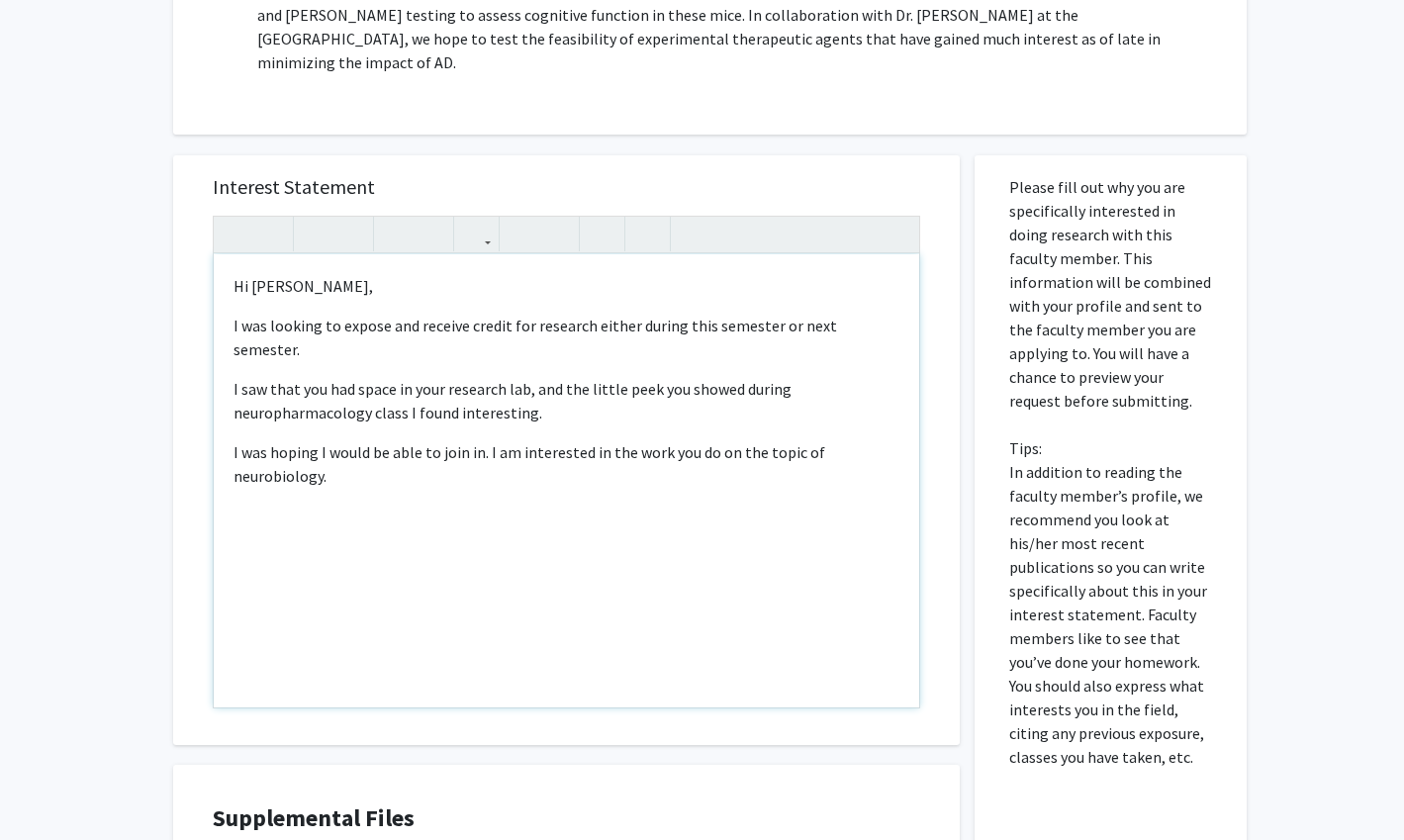 click on "I saw that you had space in your research lab, and the little peek you showed during neuropharmacology class I found interesting." at bounding box center (566, 401) 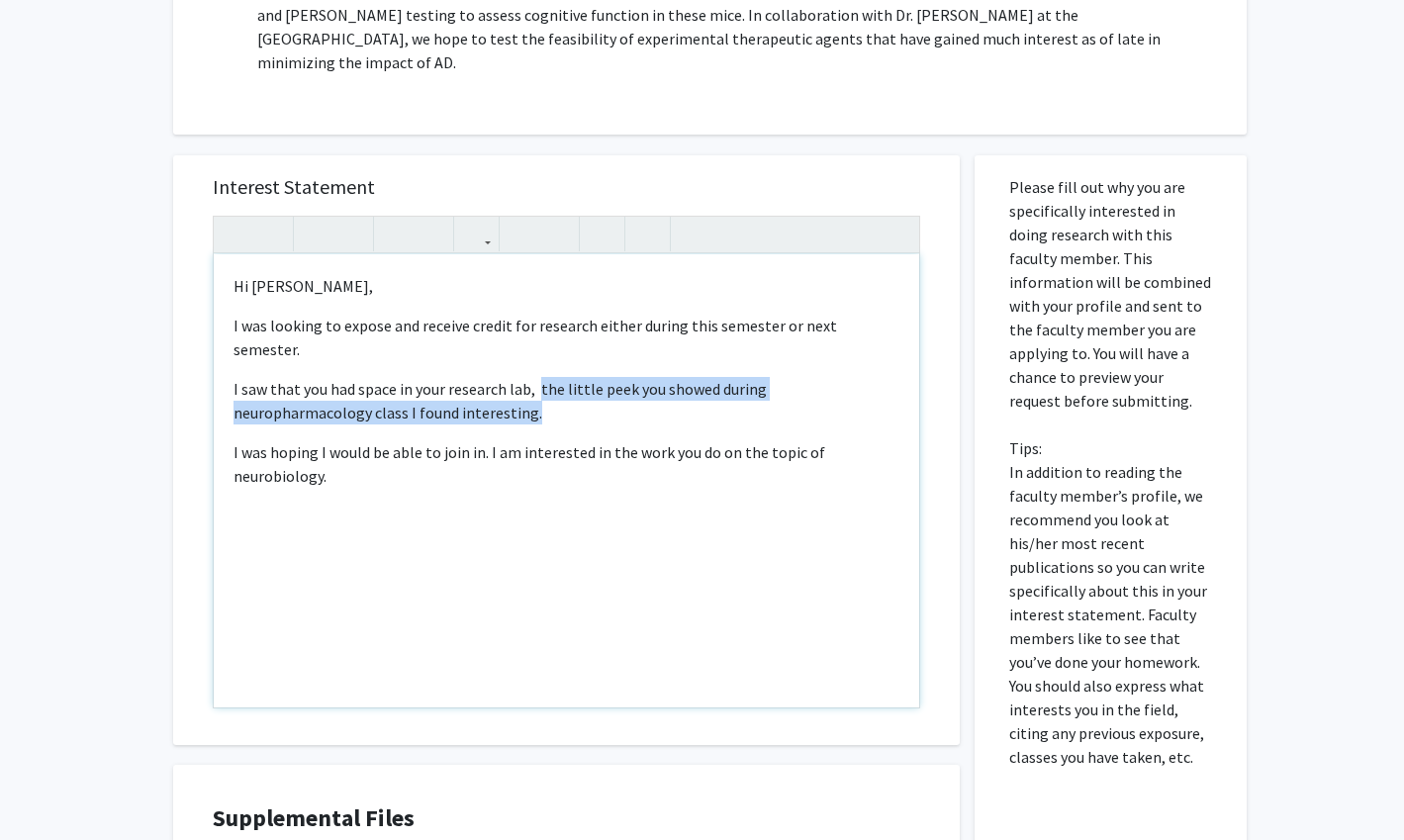drag, startPoint x: 535, startPoint y: 339, endPoint x: 552, endPoint y: 365, distance: 31.06445 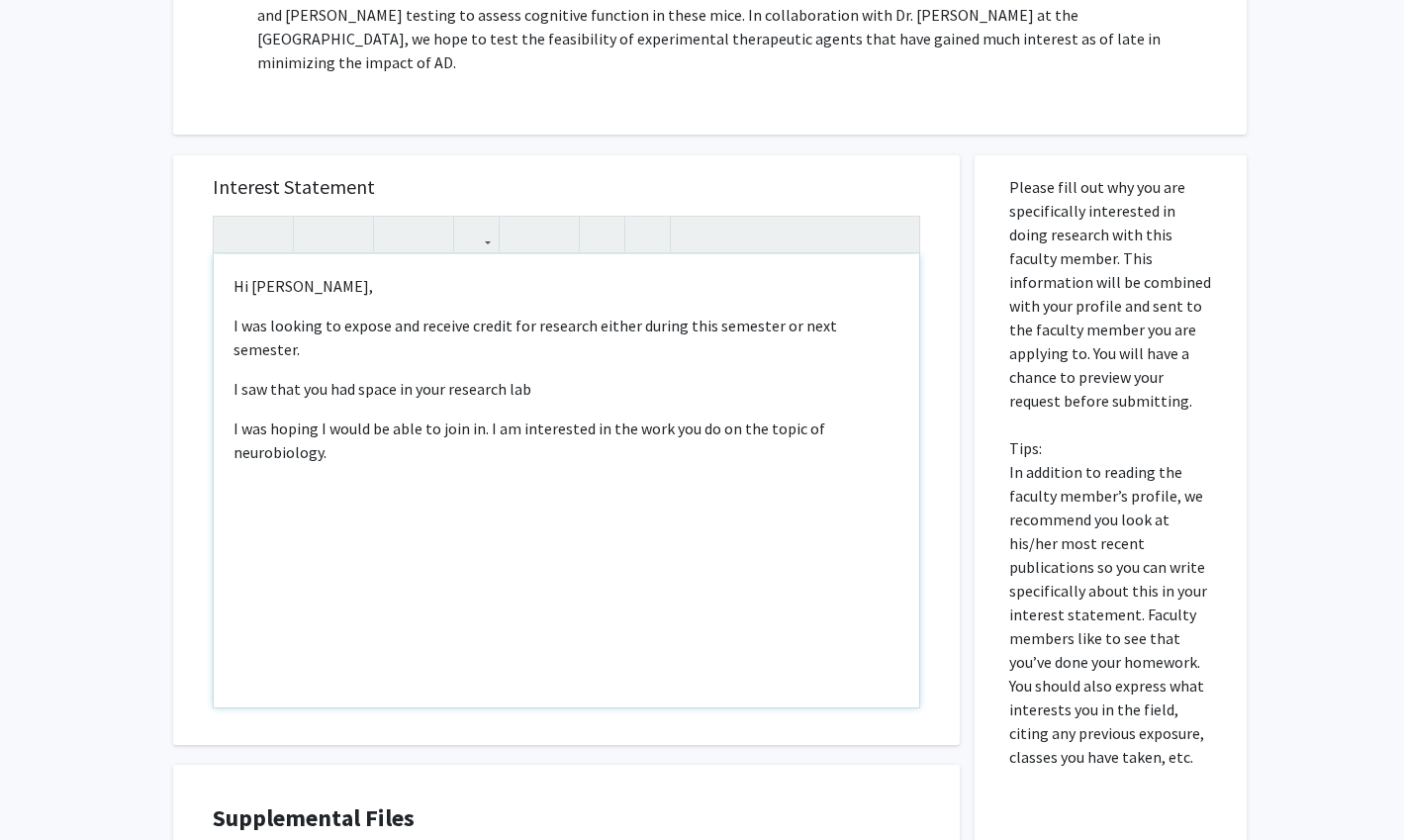 click on "Hi Dr.Tran,  I was looking to expose and receive credit for research either during this semester or next semester.   I saw that you had space in your research lab  I was hoping I would be able to join in. I am interested in the work you do on the topic of neurobiology." at bounding box center (566, 481) 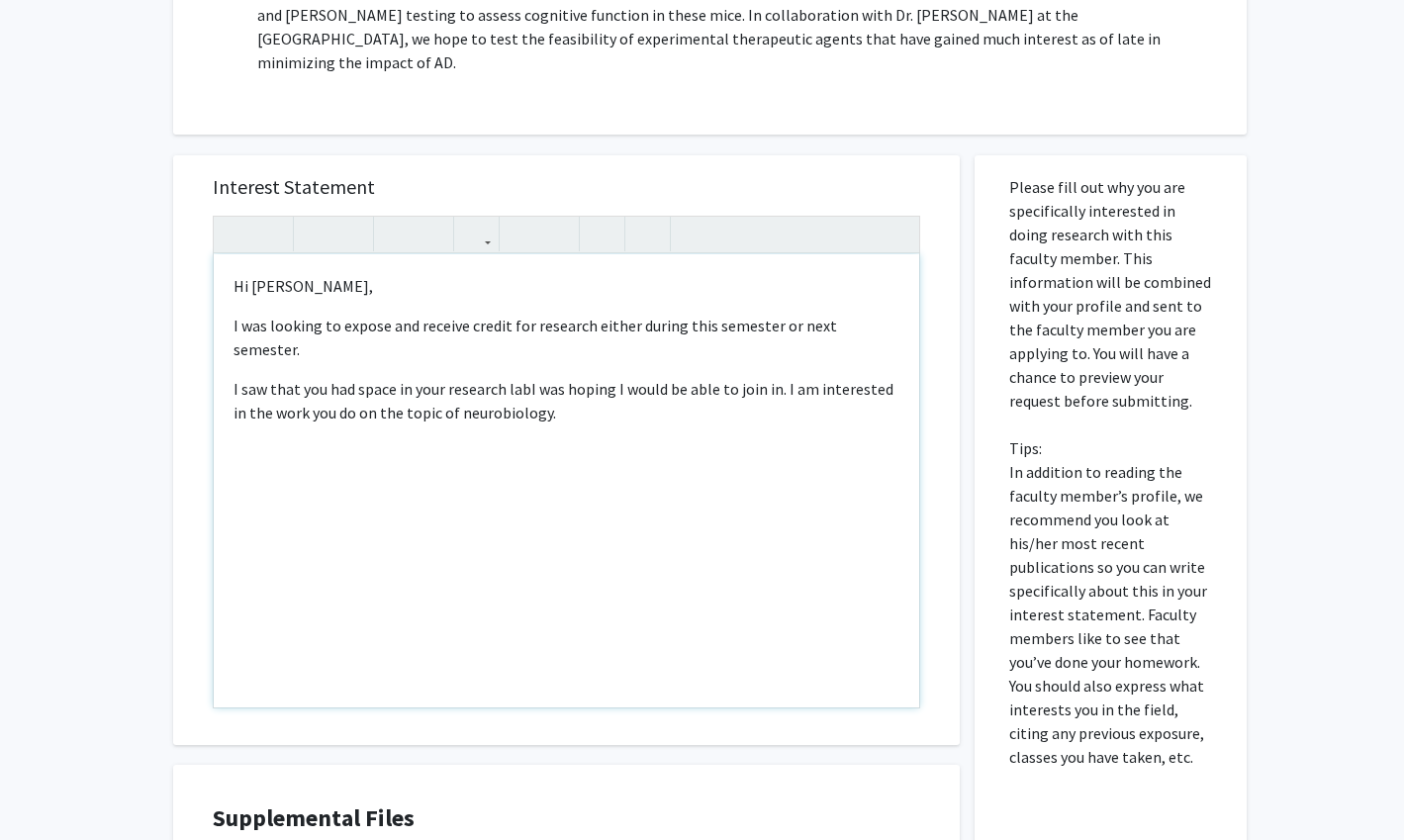 click on "Hi Dr.Tran," at bounding box center (566, 286) 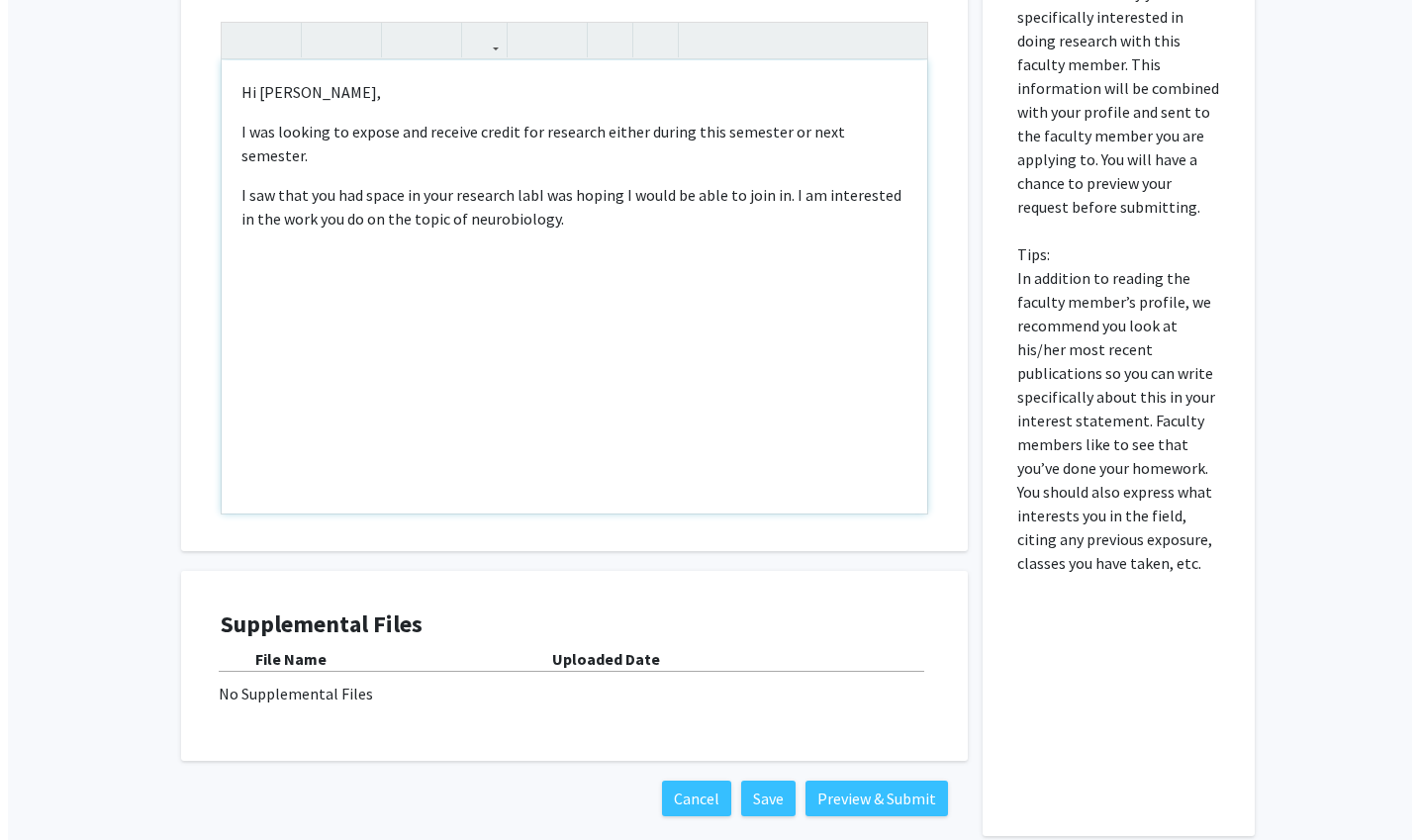scroll, scrollTop: 989, scrollLeft: 0, axis: vertical 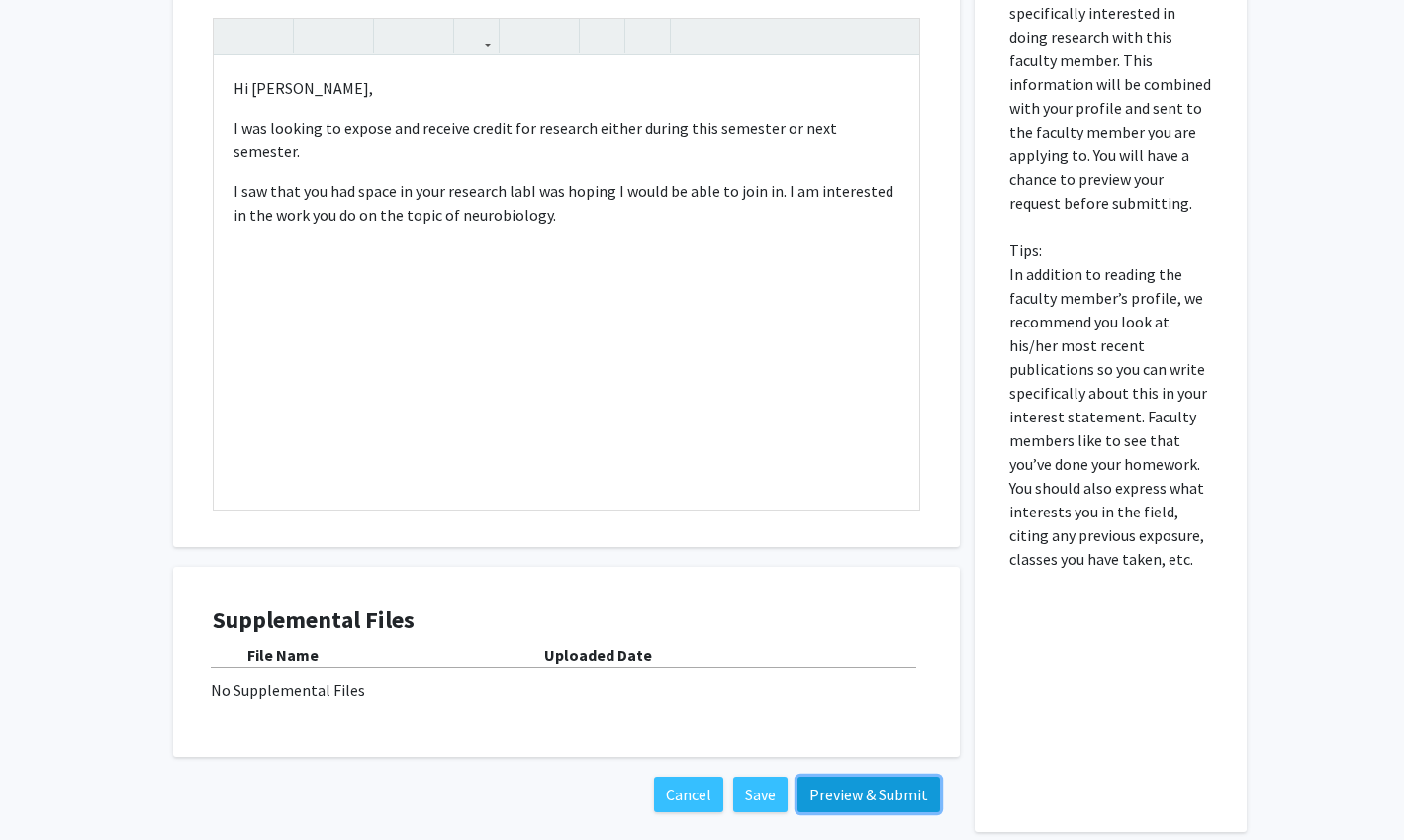 click on "Preview & Submit" at bounding box center (869, 794) 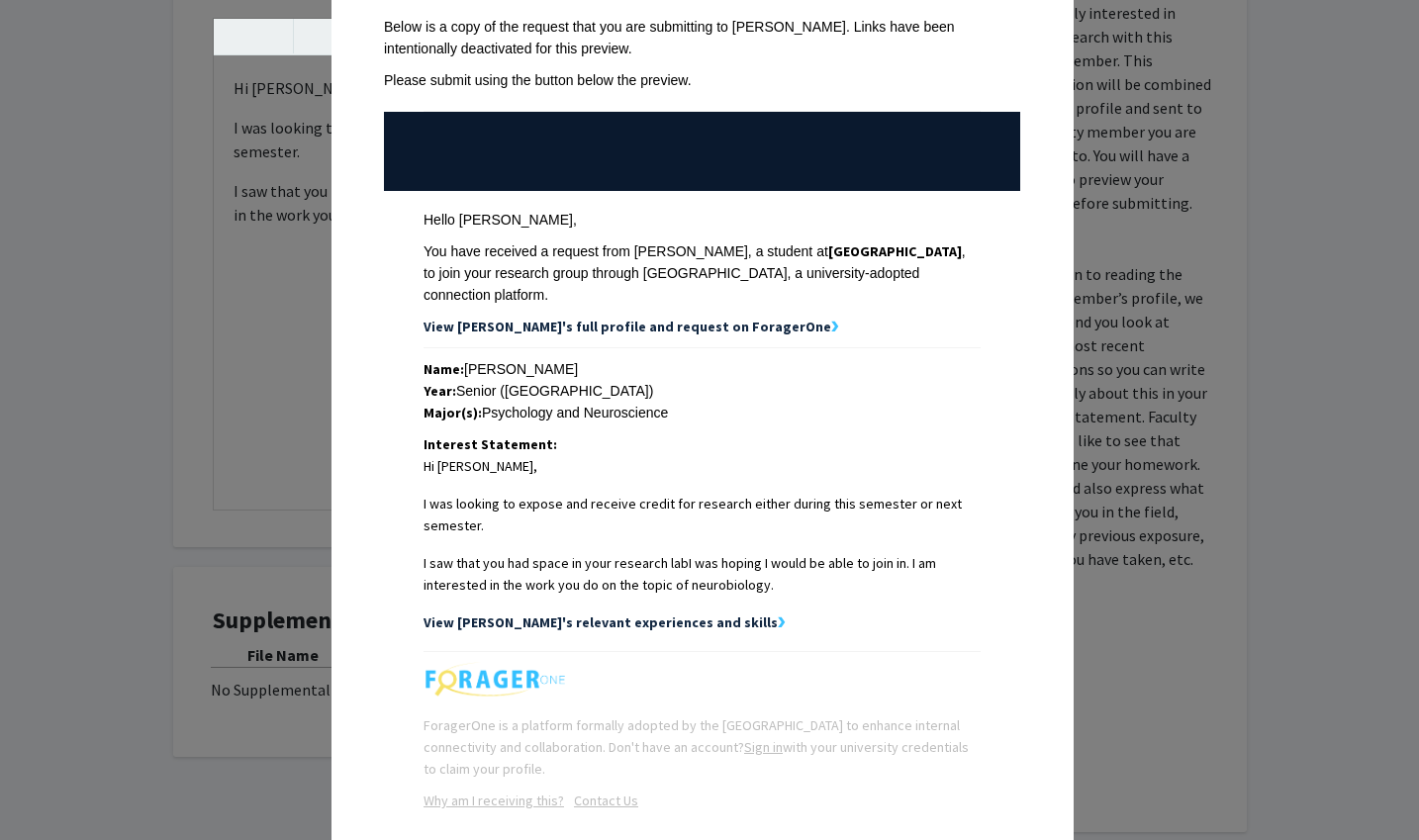 scroll, scrollTop: 198, scrollLeft: 0, axis: vertical 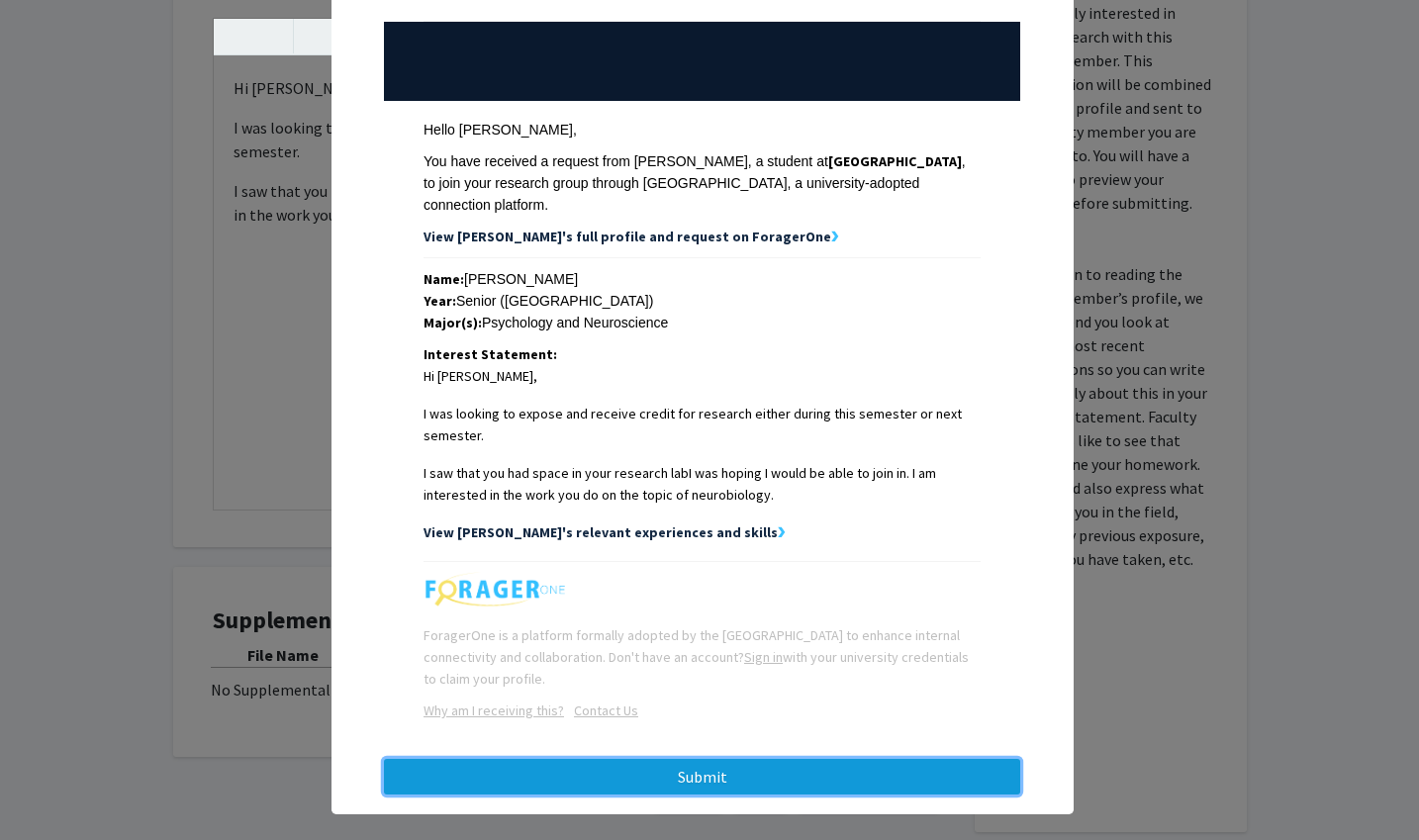 click on "Submit" at bounding box center (702, 777) 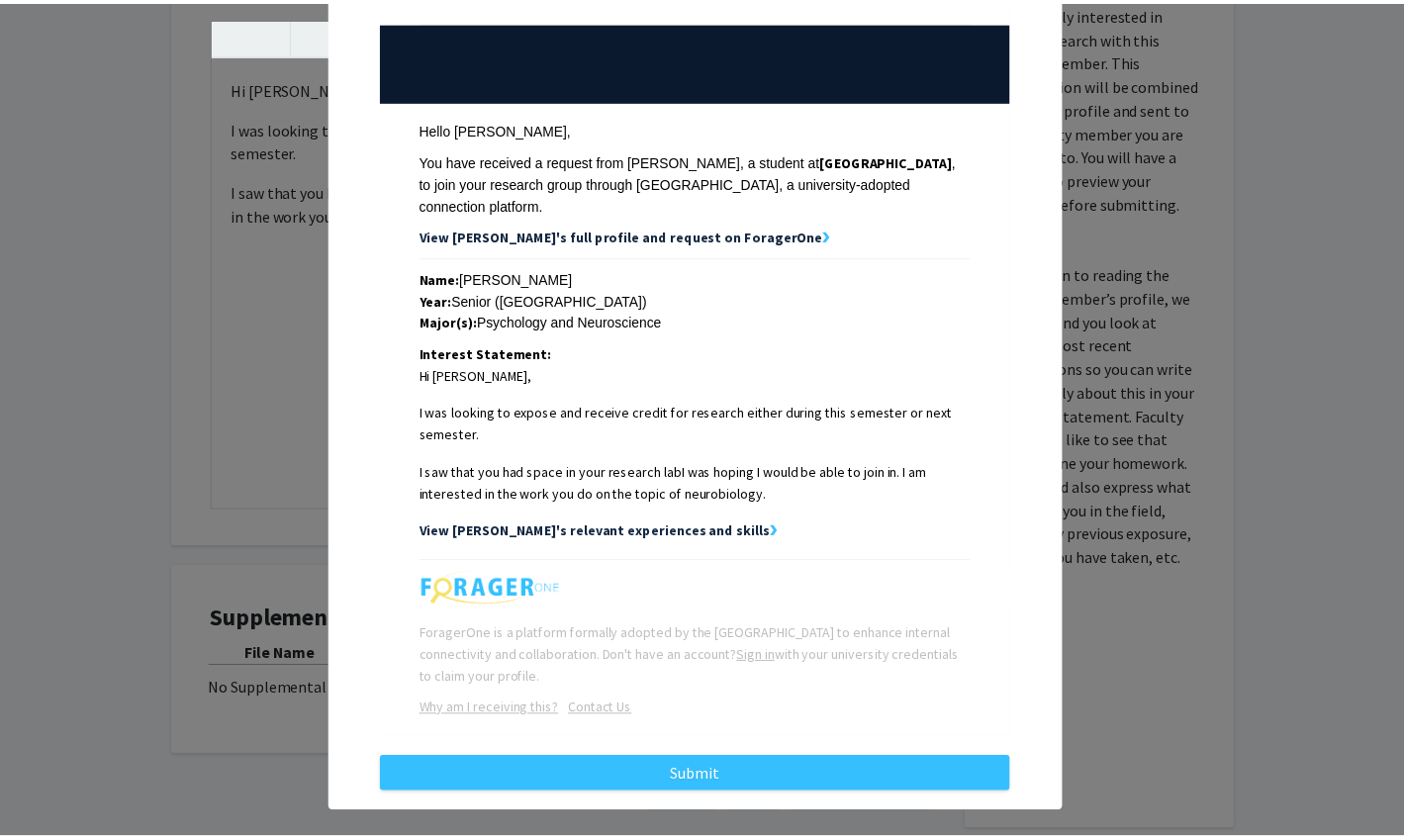 scroll, scrollTop: 0, scrollLeft: 0, axis: both 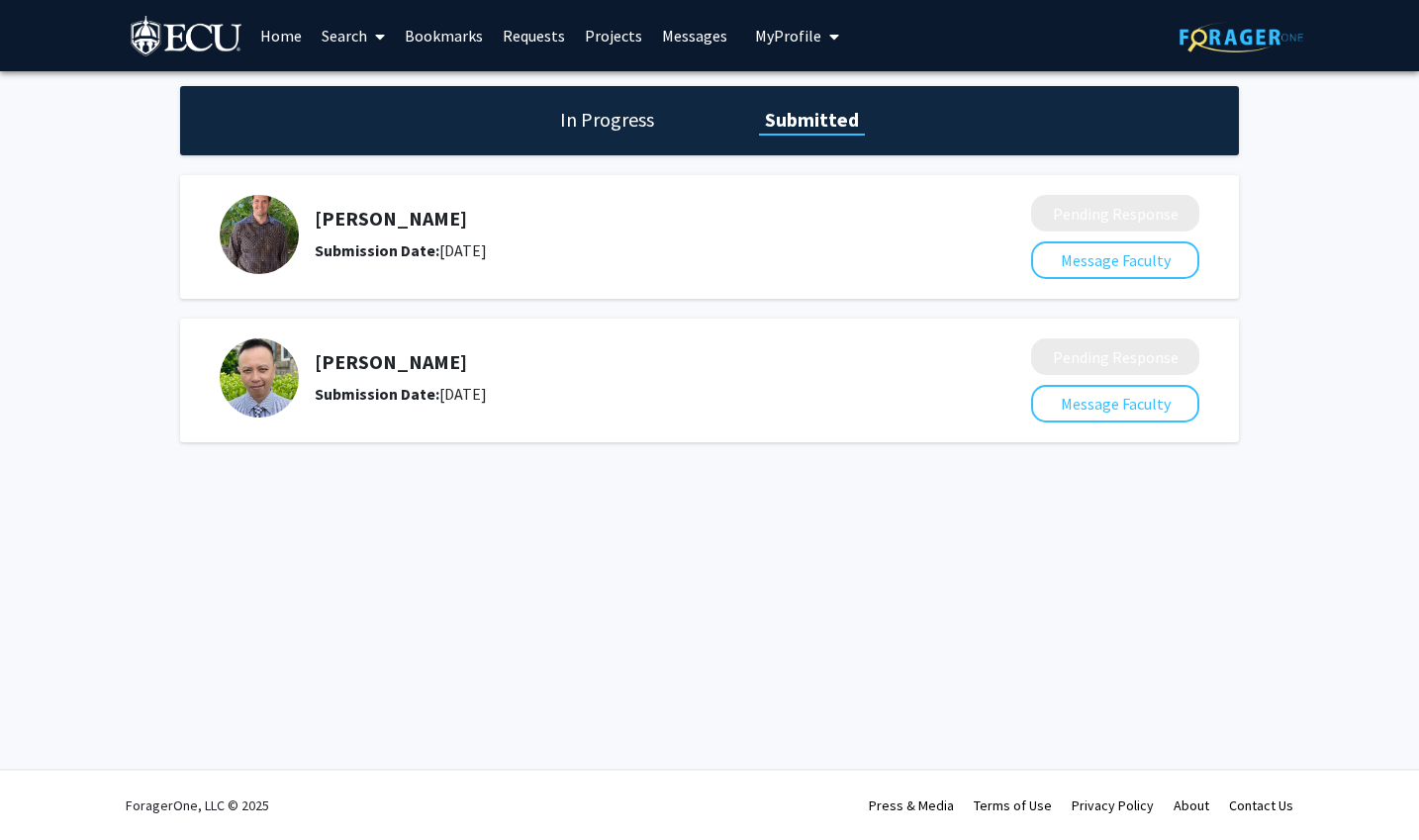 click on "Search" at bounding box center [353, 36] 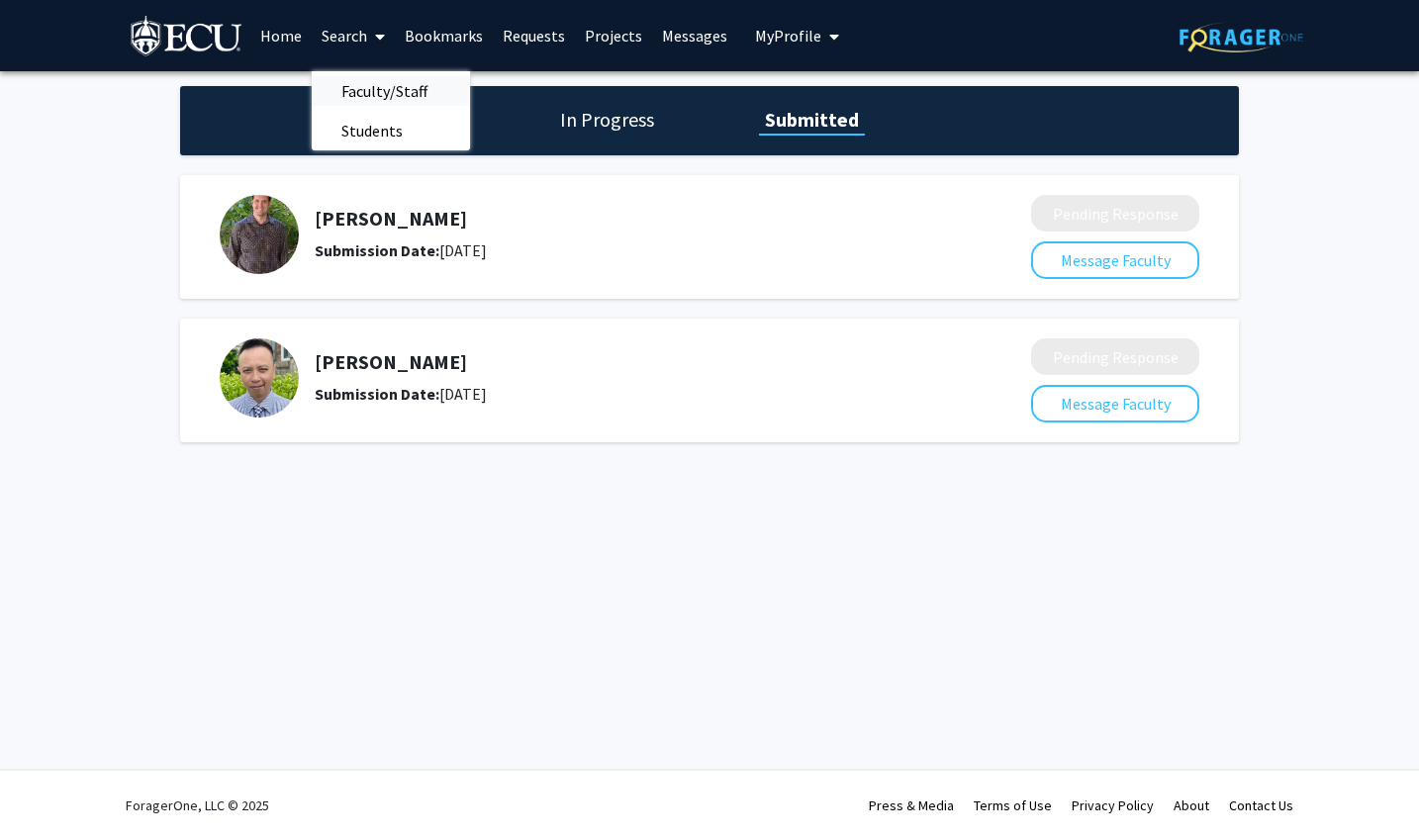 click on "Faculty/Staff" at bounding box center [384, 91] 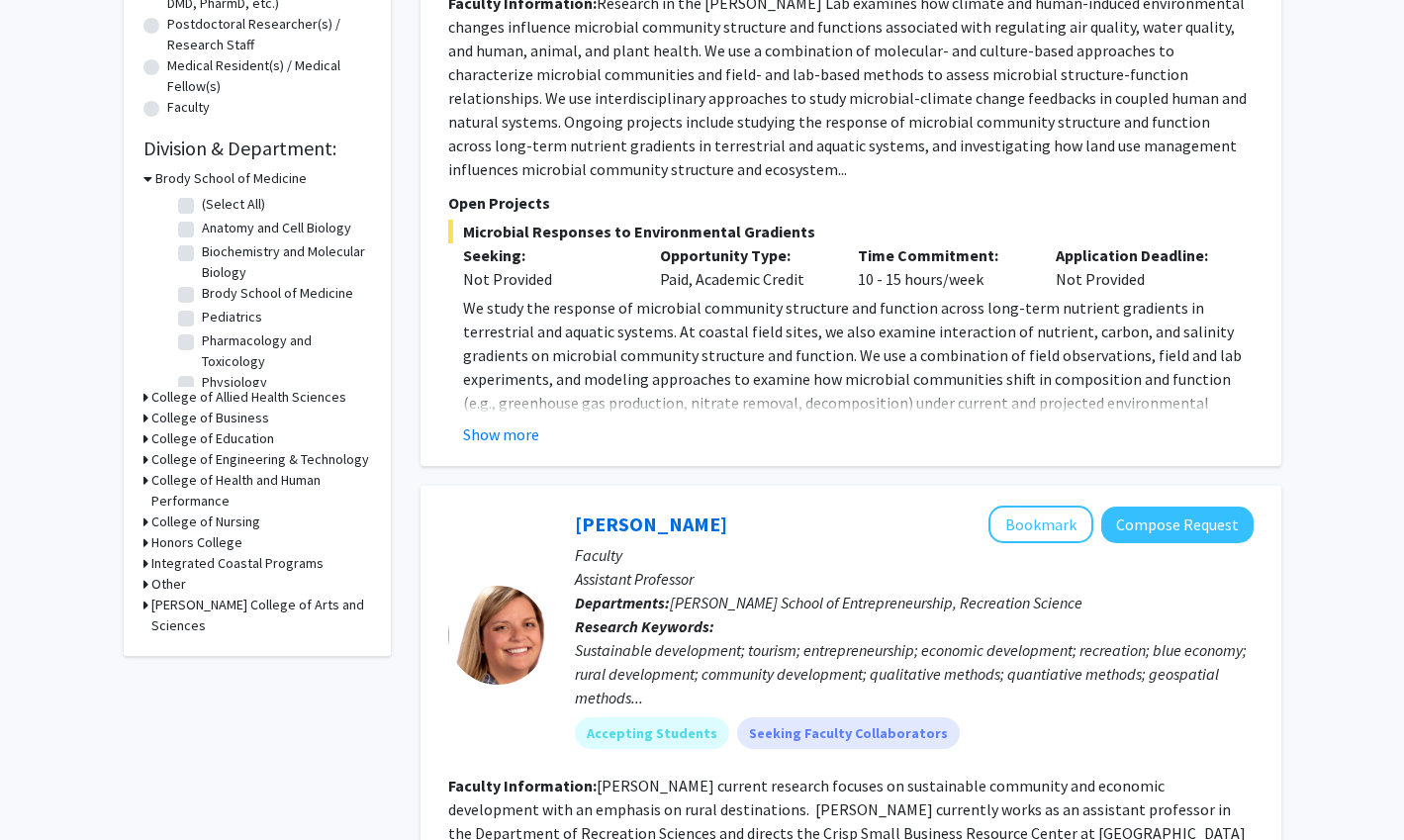 scroll, scrollTop: 495, scrollLeft: 0, axis: vertical 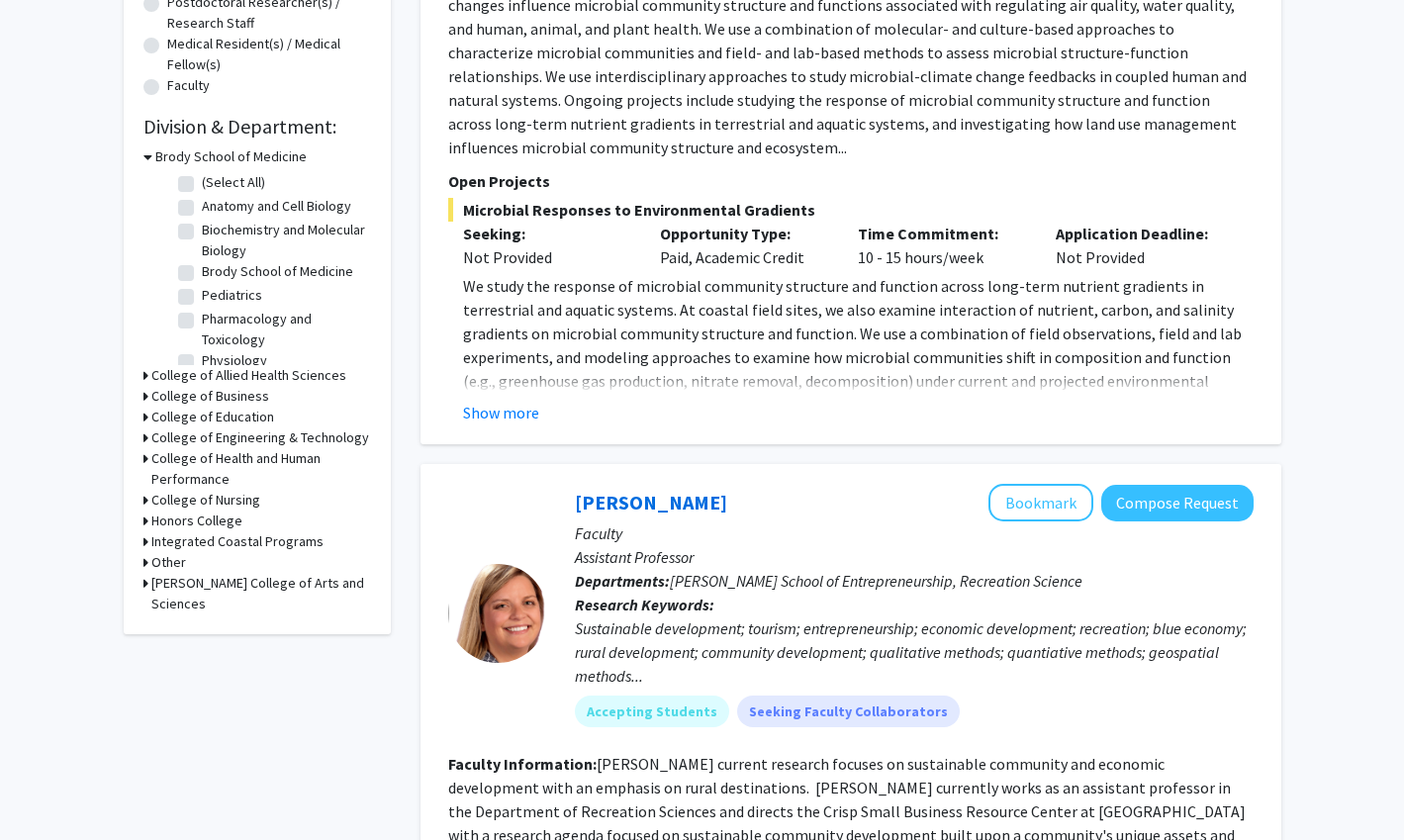 click on "Thomas Harriot College of Arts and Sciences" at bounding box center [261, 594] 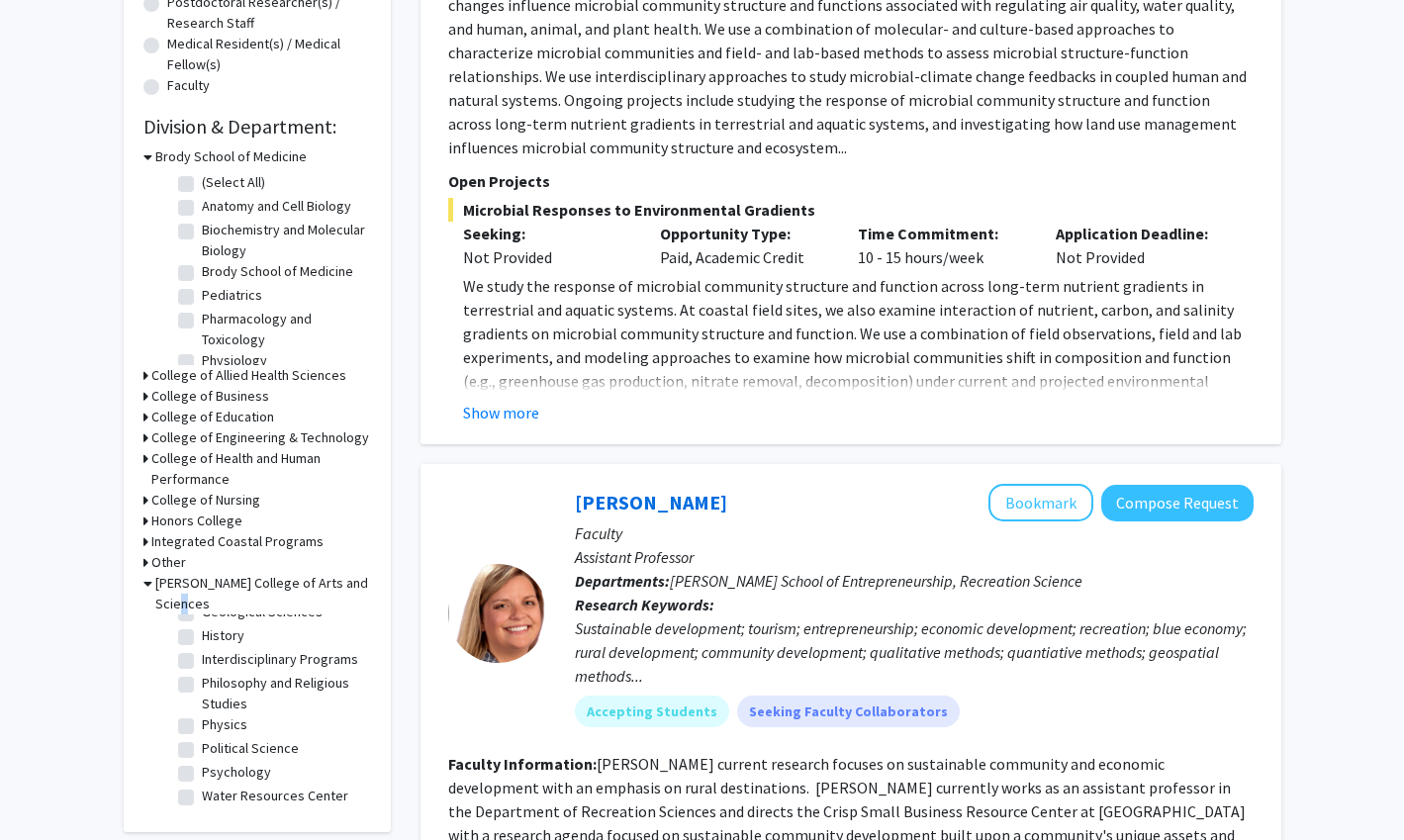 scroll, scrollTop: 287, scrollLeft: 0, axis: vertical 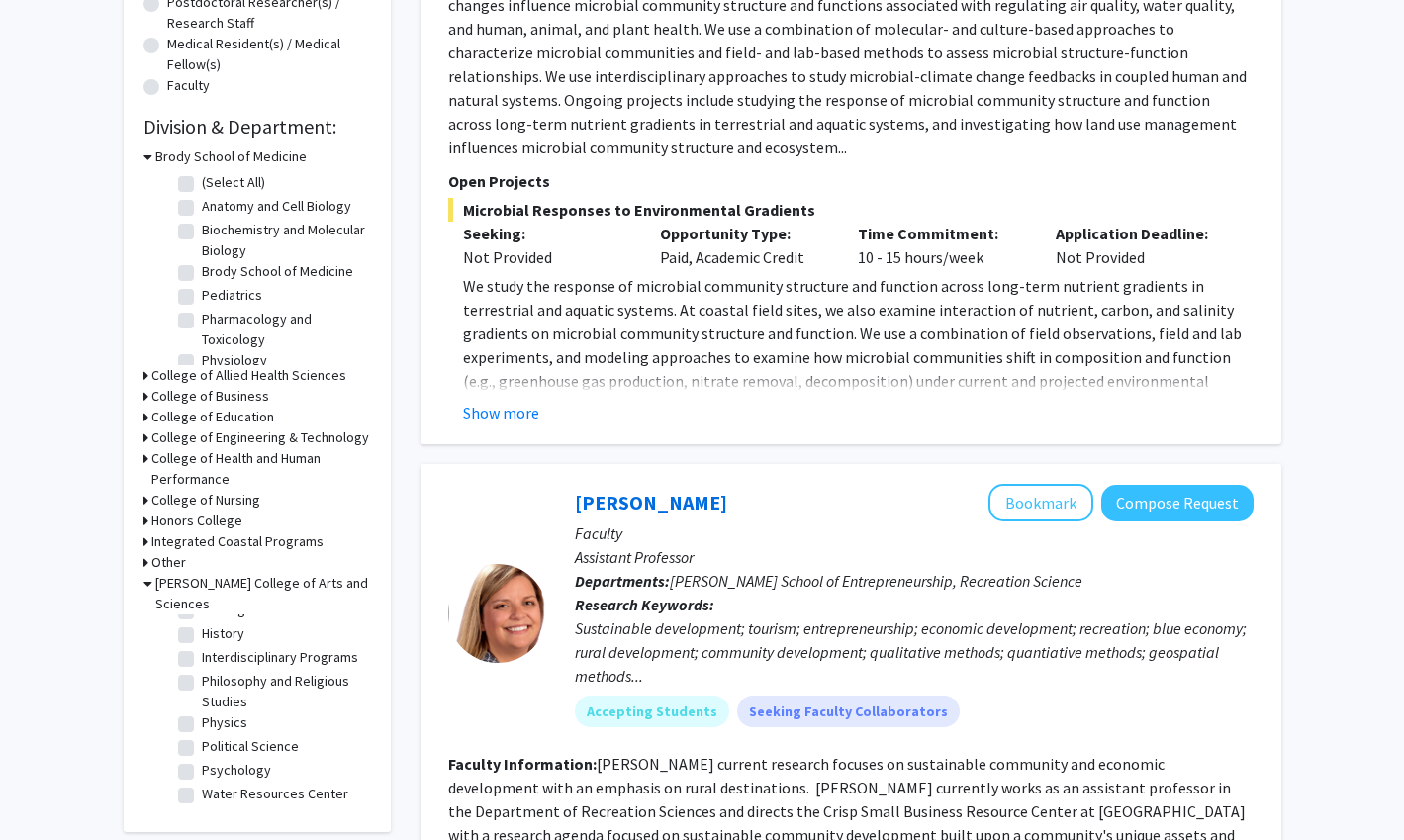 click on "Psychology  Psychology" 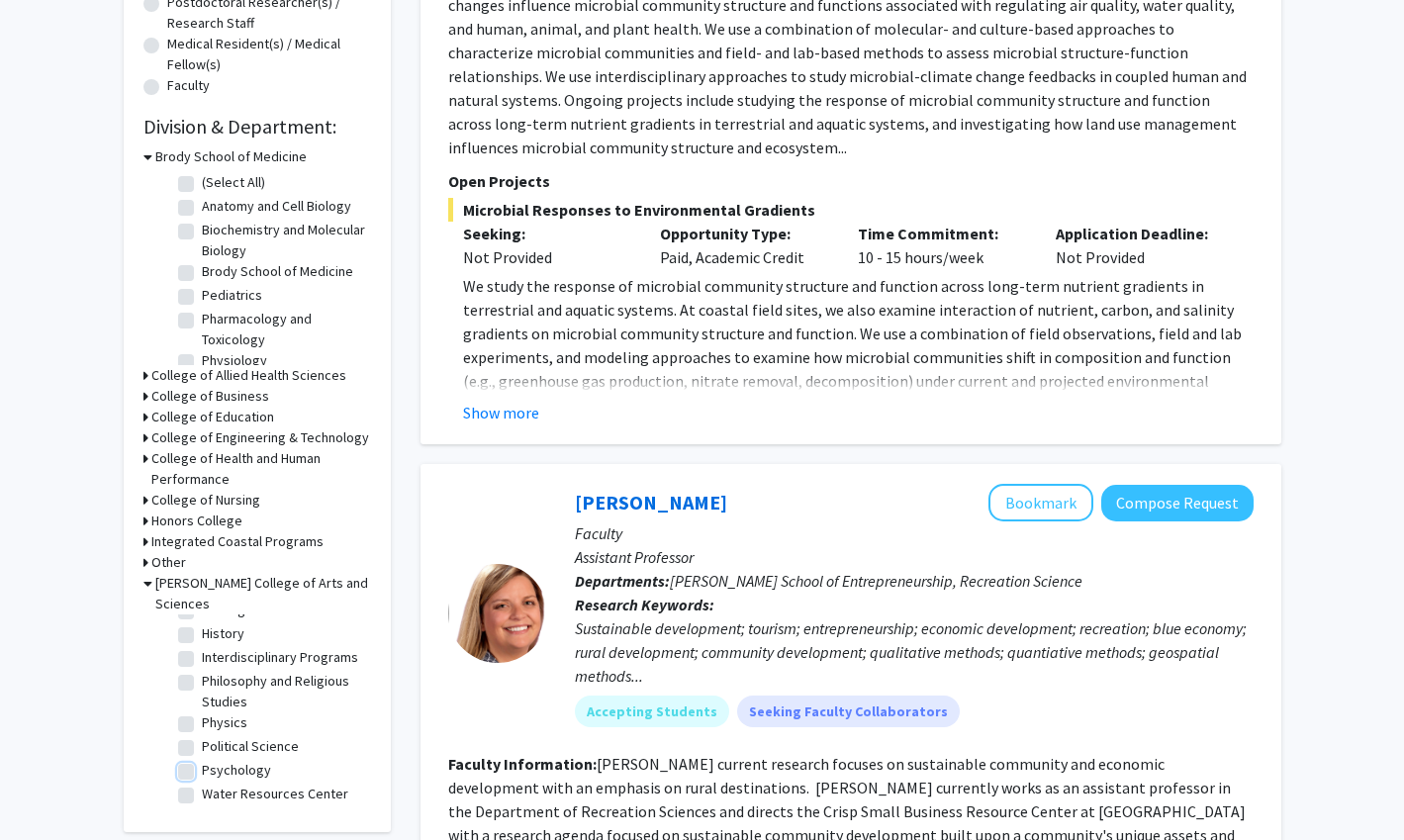 click on "Psychology" at bounding box center (208, 766) 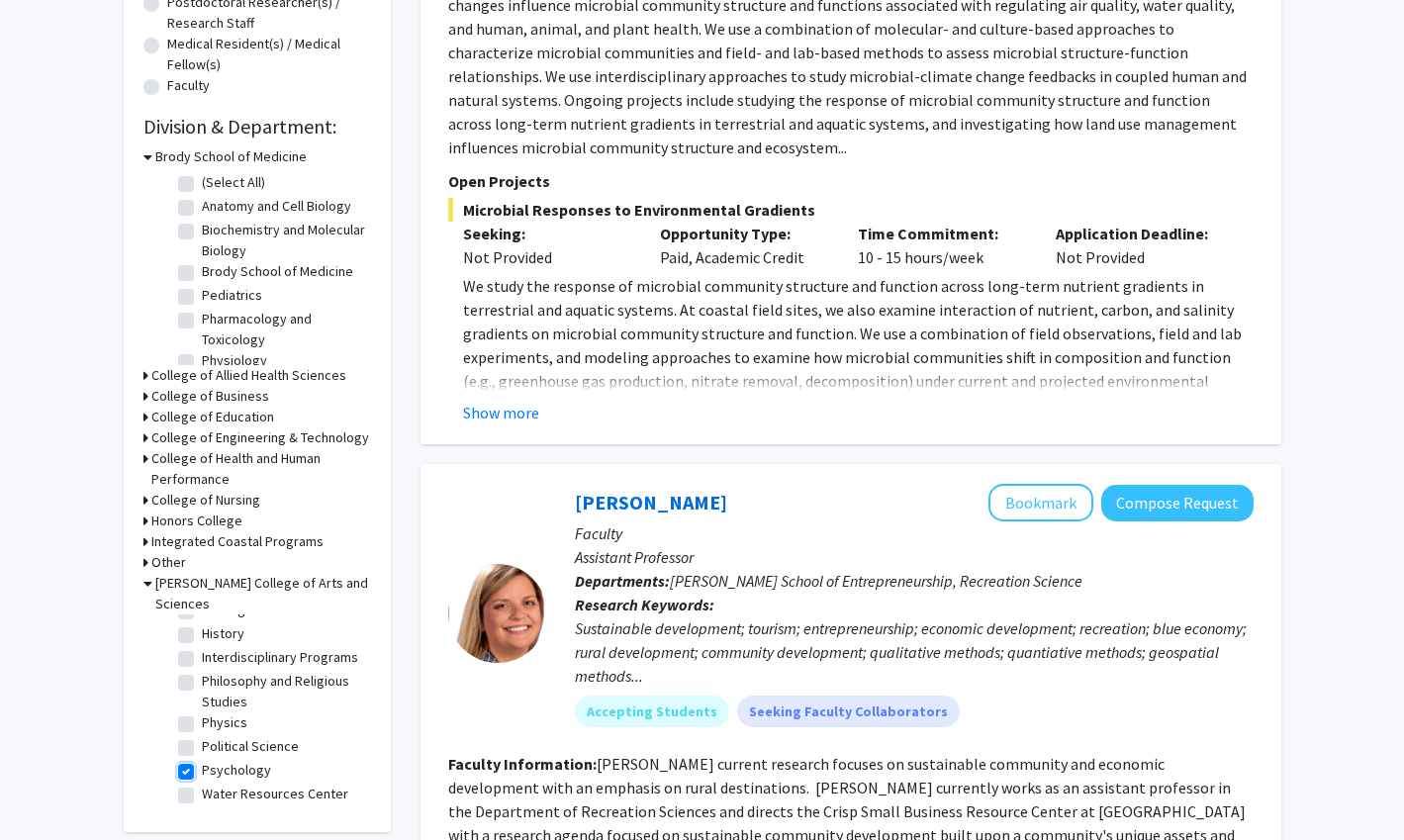 checkbox on "true" 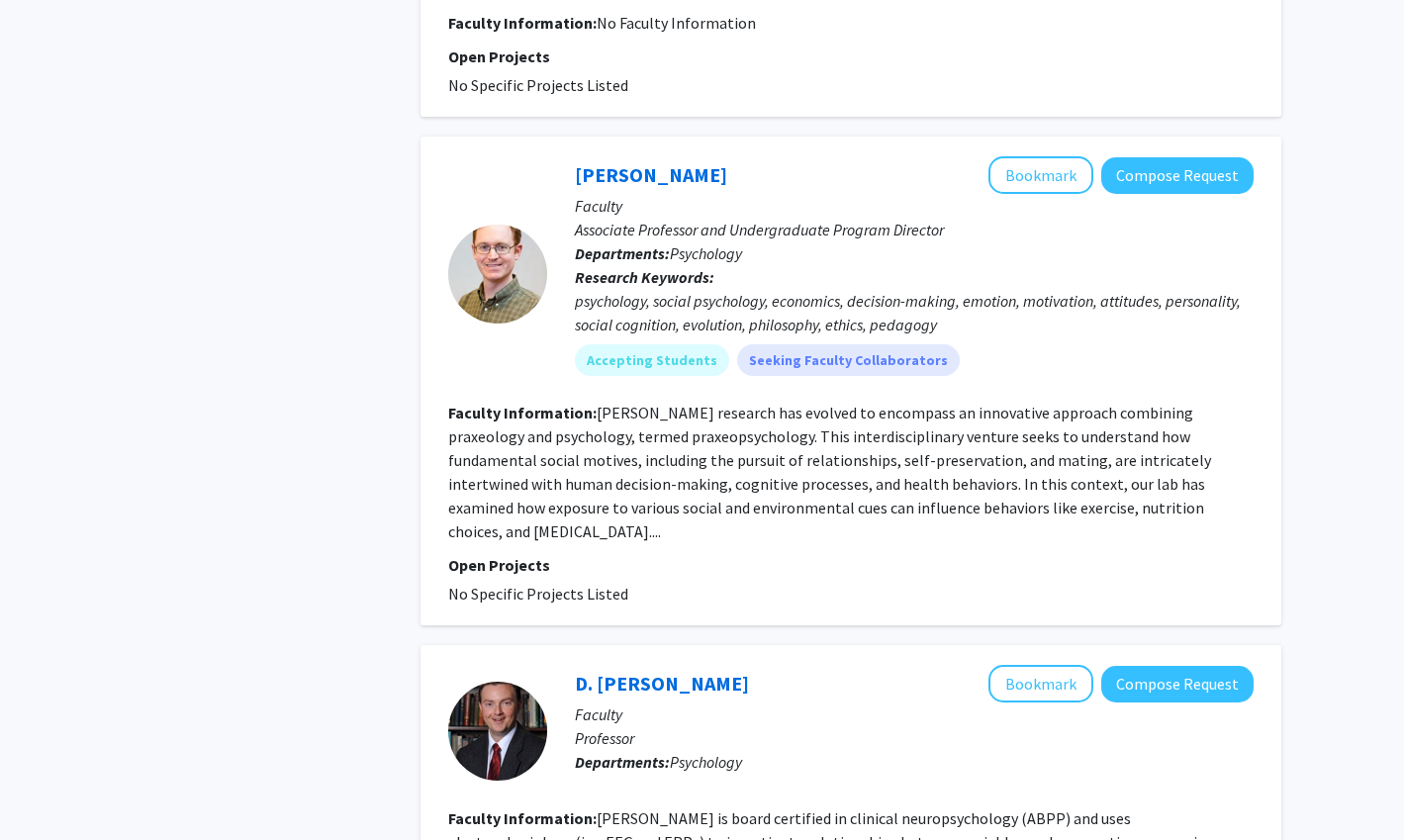 scroll, scrollTop: 2867, scrollLeft: 0, axis: vertical 